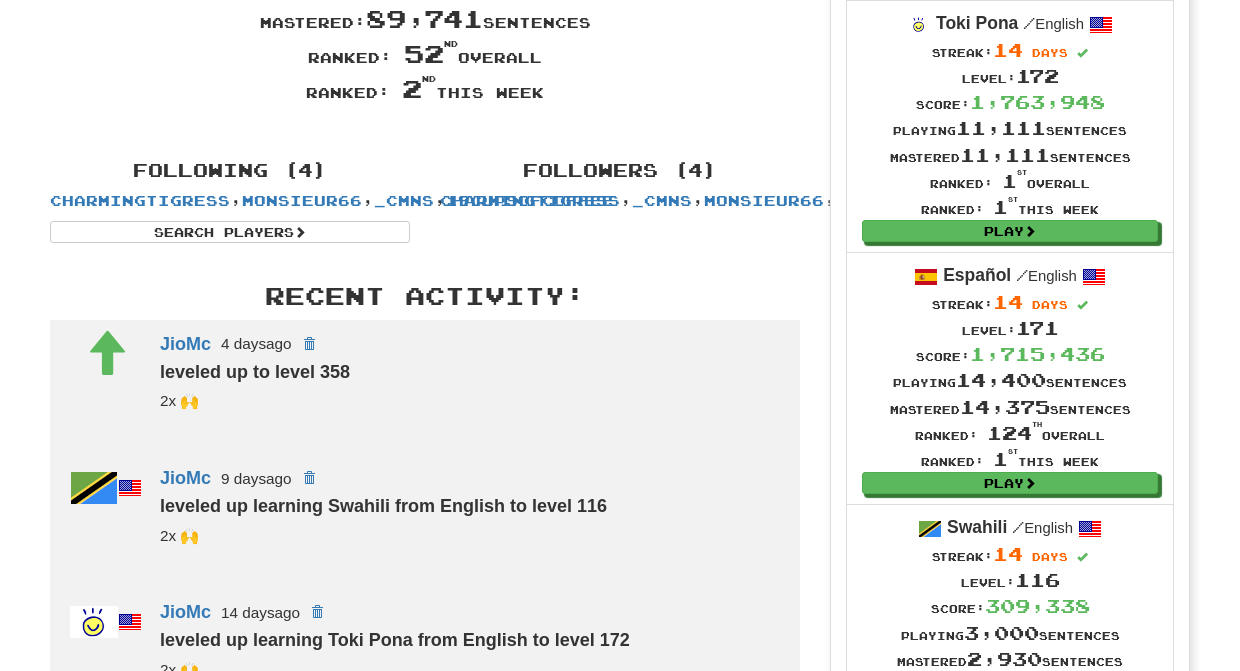 scroll, scrollTop: 0, scrollLeft: 0, axis: both 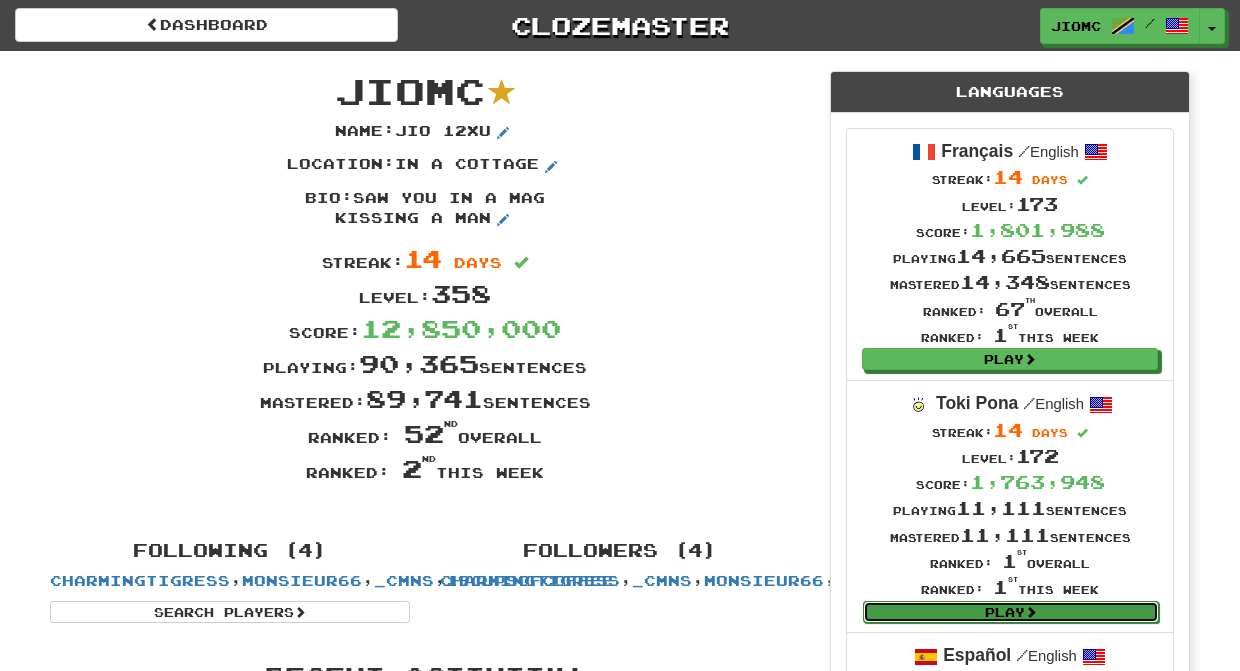 click on "Play" at bounding box center (1011, 612) 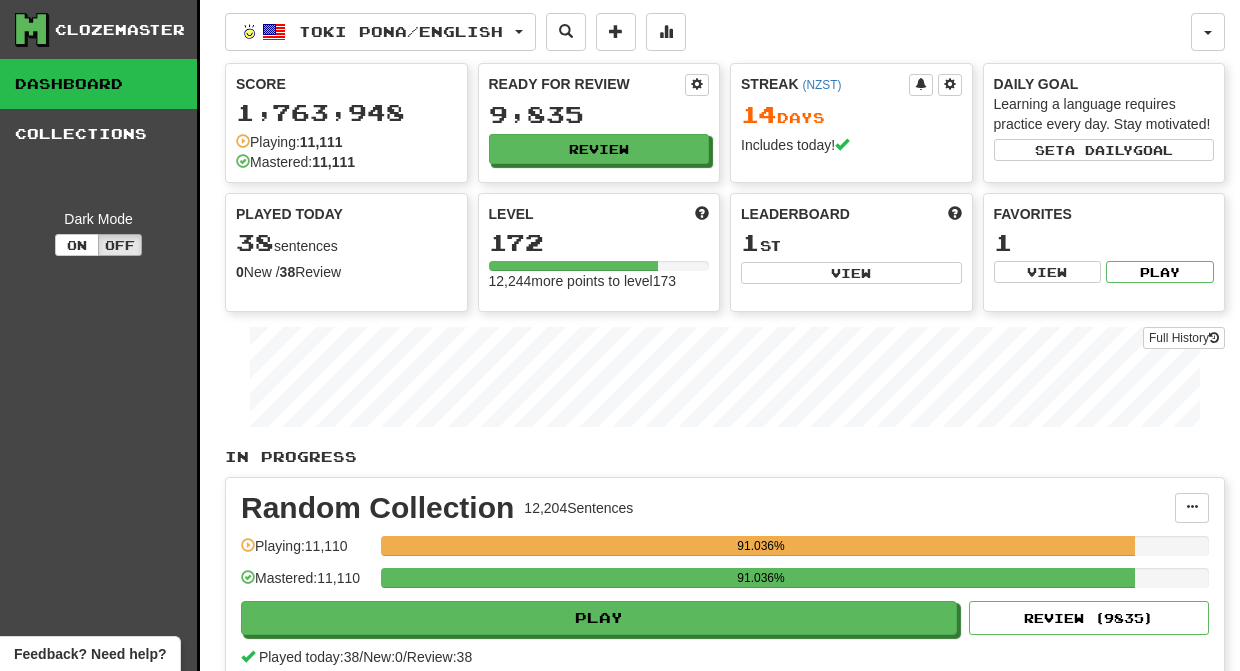 scroll, scrollTop: 0, scrollLeft: 0, axis: both 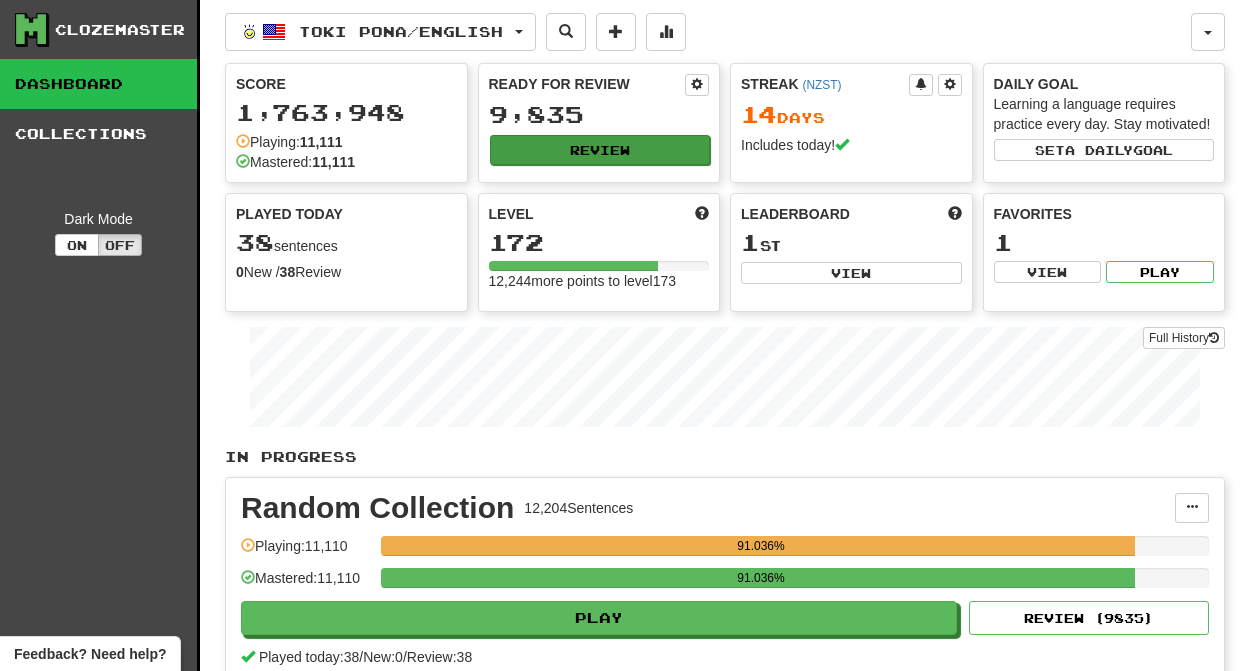 click on "Review" at bounding box center [600, 150] 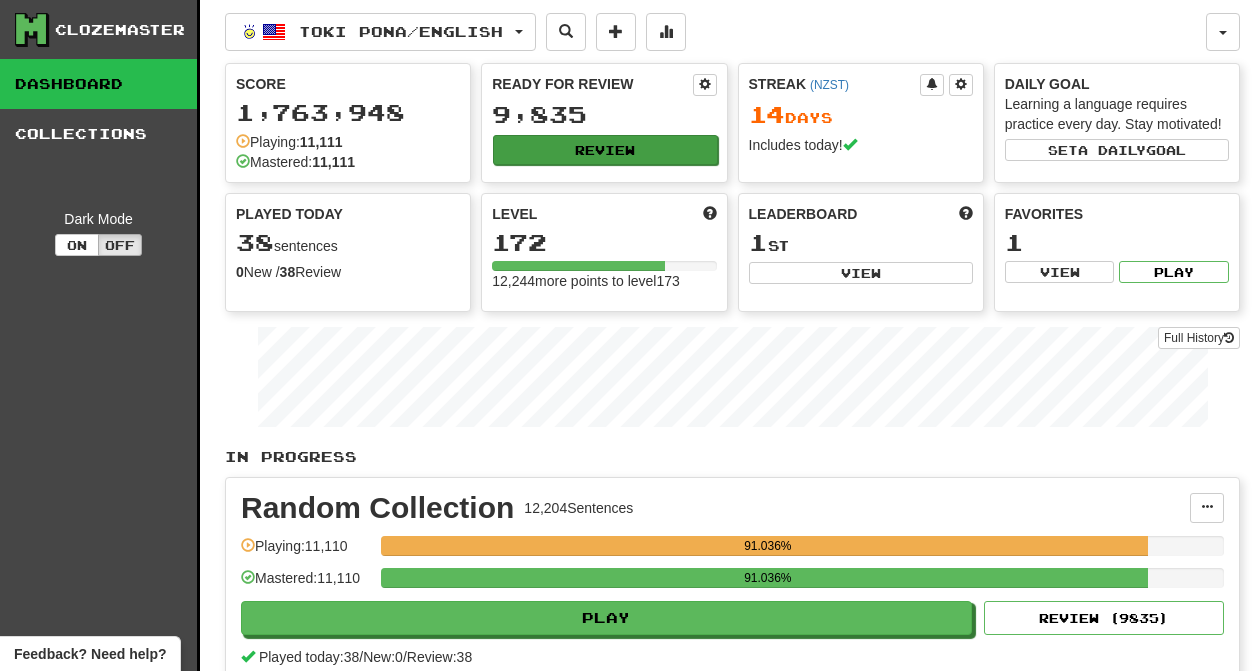 select on "********" 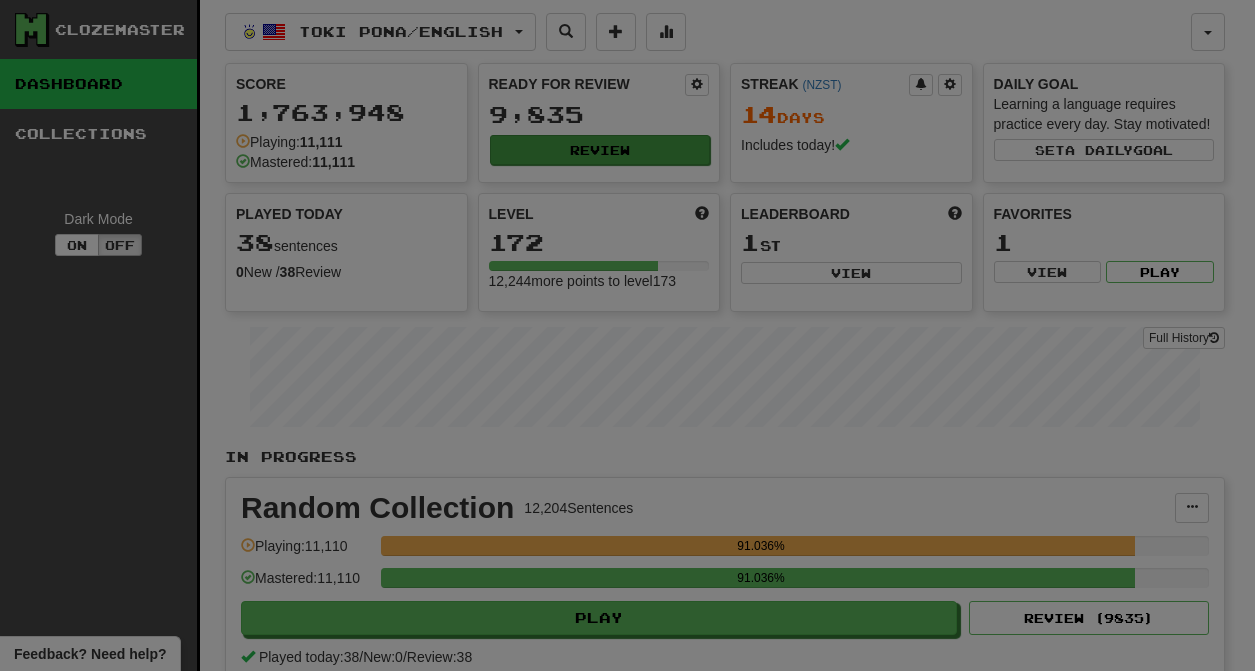 scroll, scrollTop: 0, scrollLeft: 0, axis: both 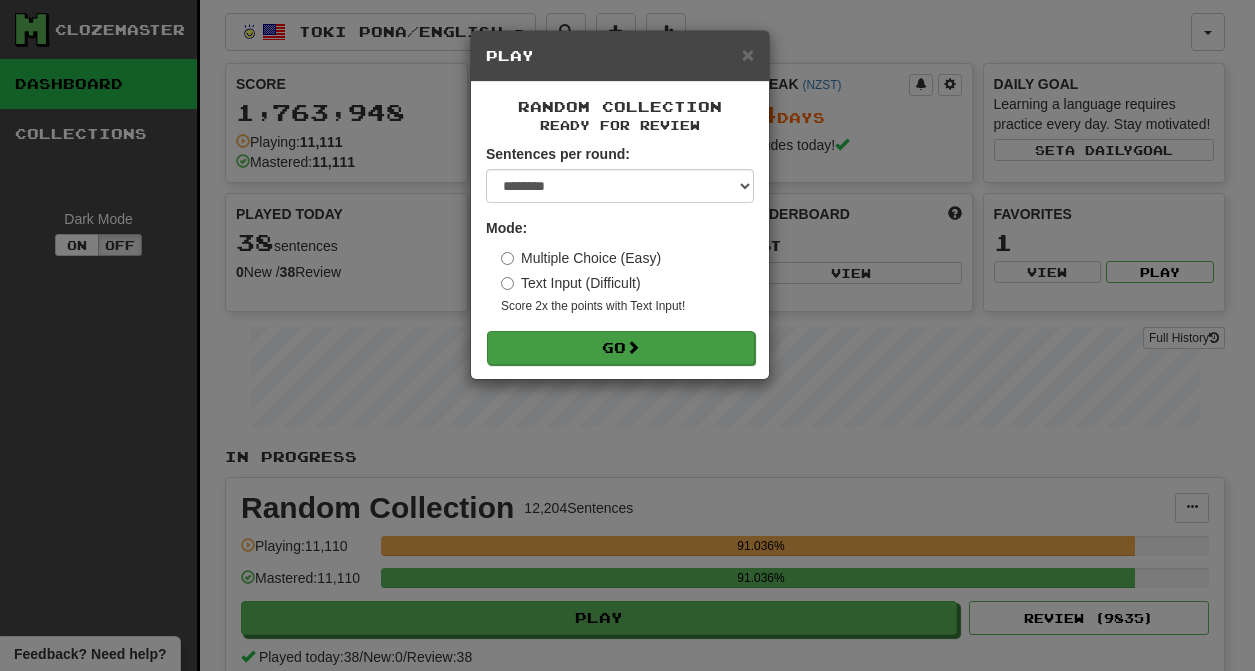 click on "Go" at bounding box center [621, 348] 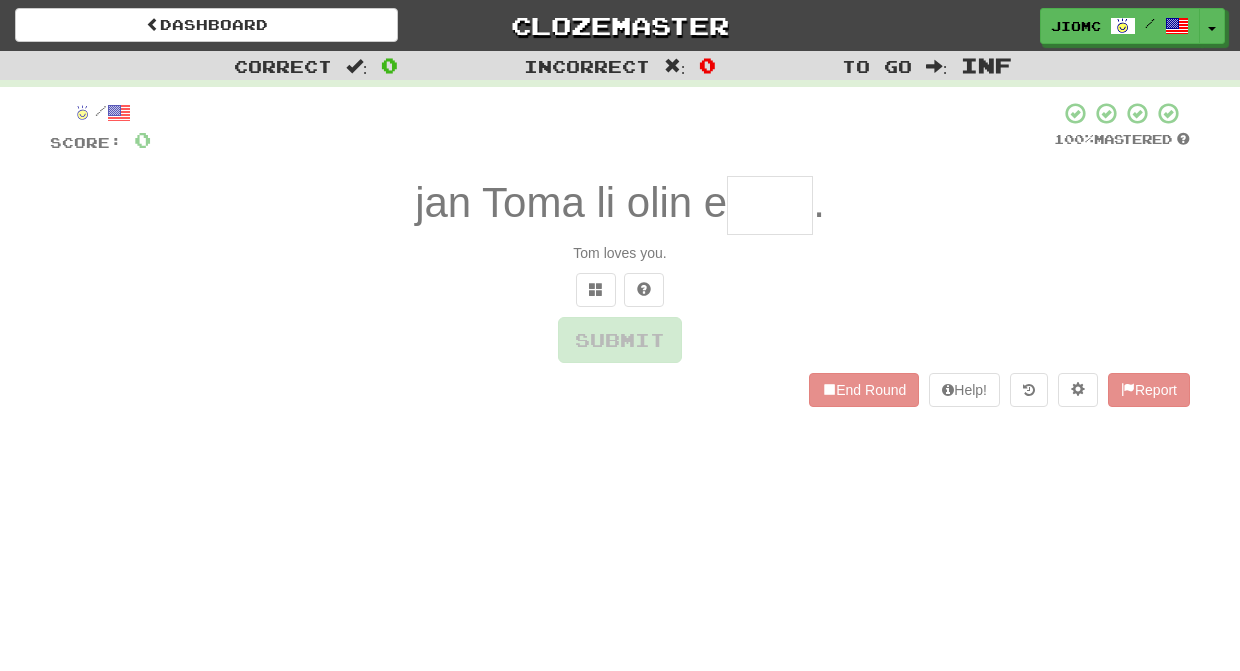 scroll, scrollTop: 0, scrollLeft: 0, axis: both 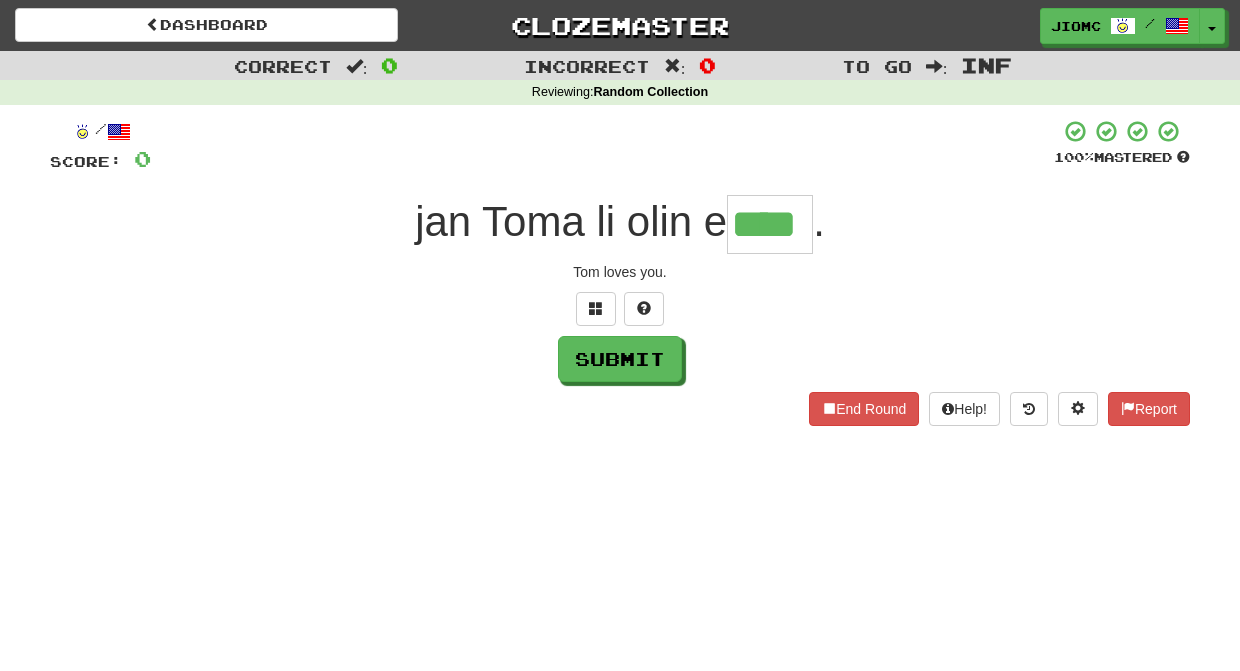 type on "****" 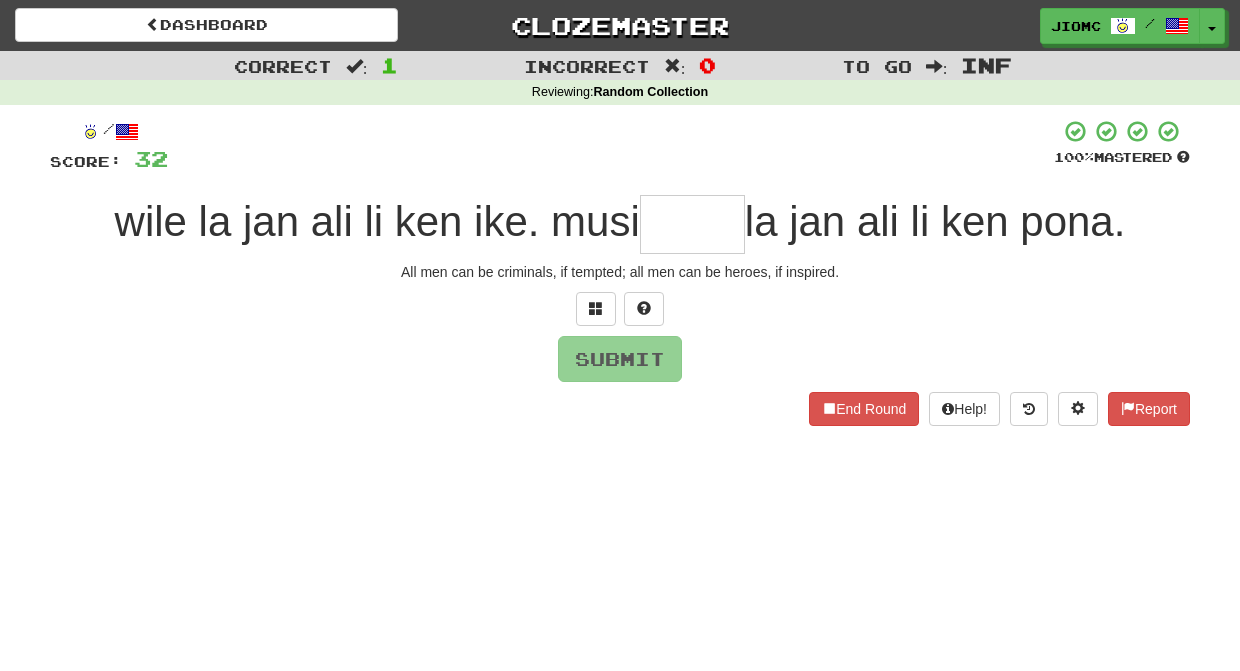 type on "*" 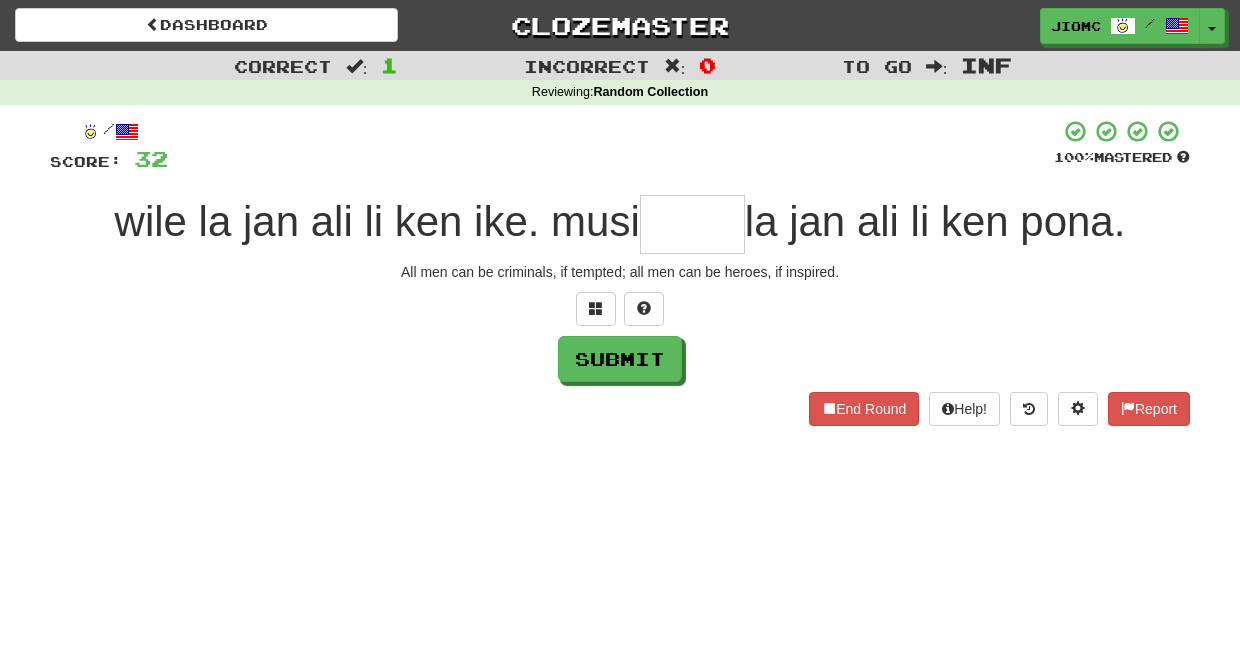 type on "*" 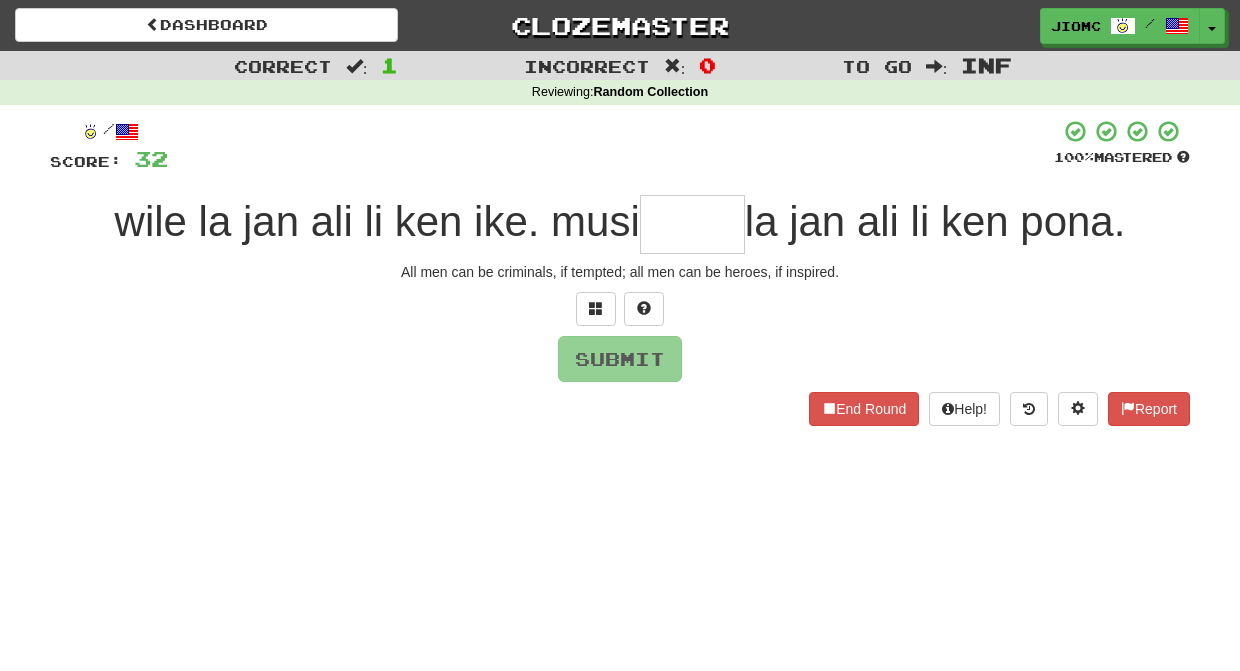 type on "*" 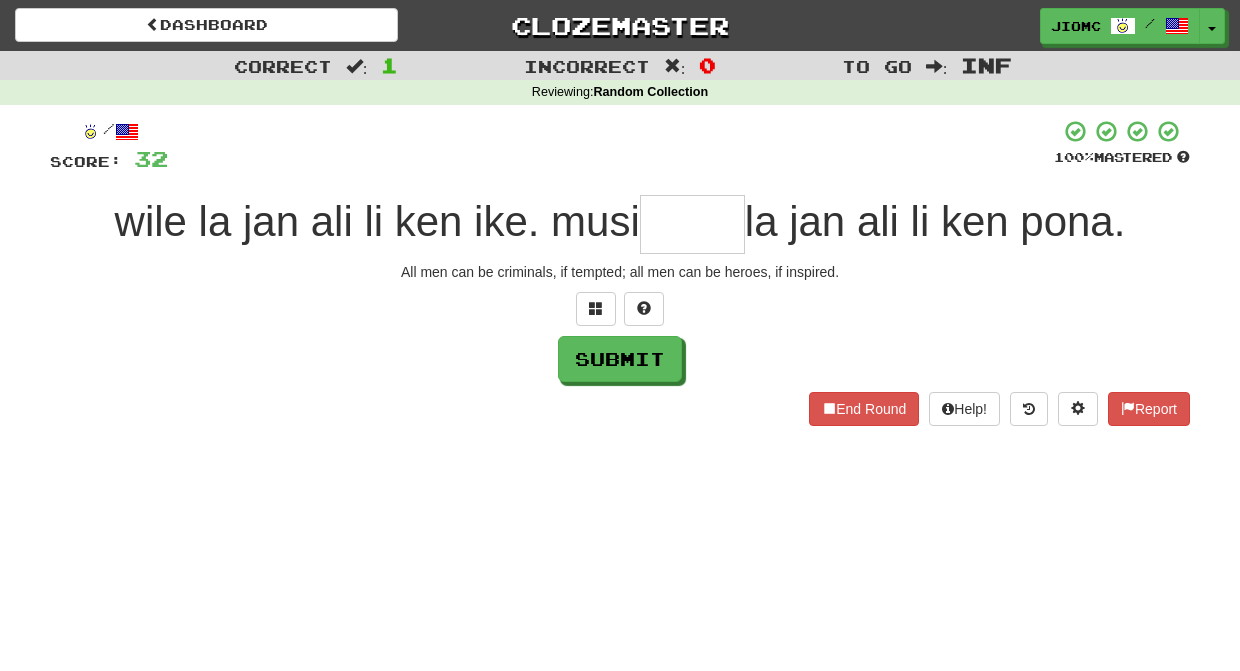 type on "*" 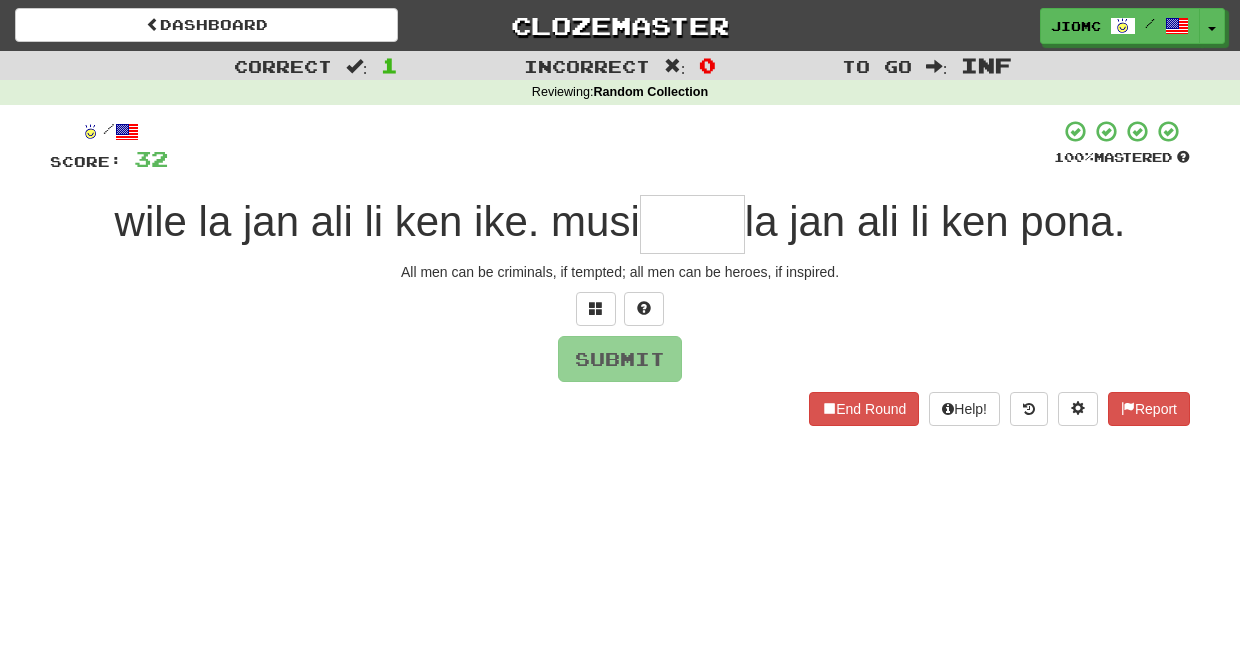 type on "*" 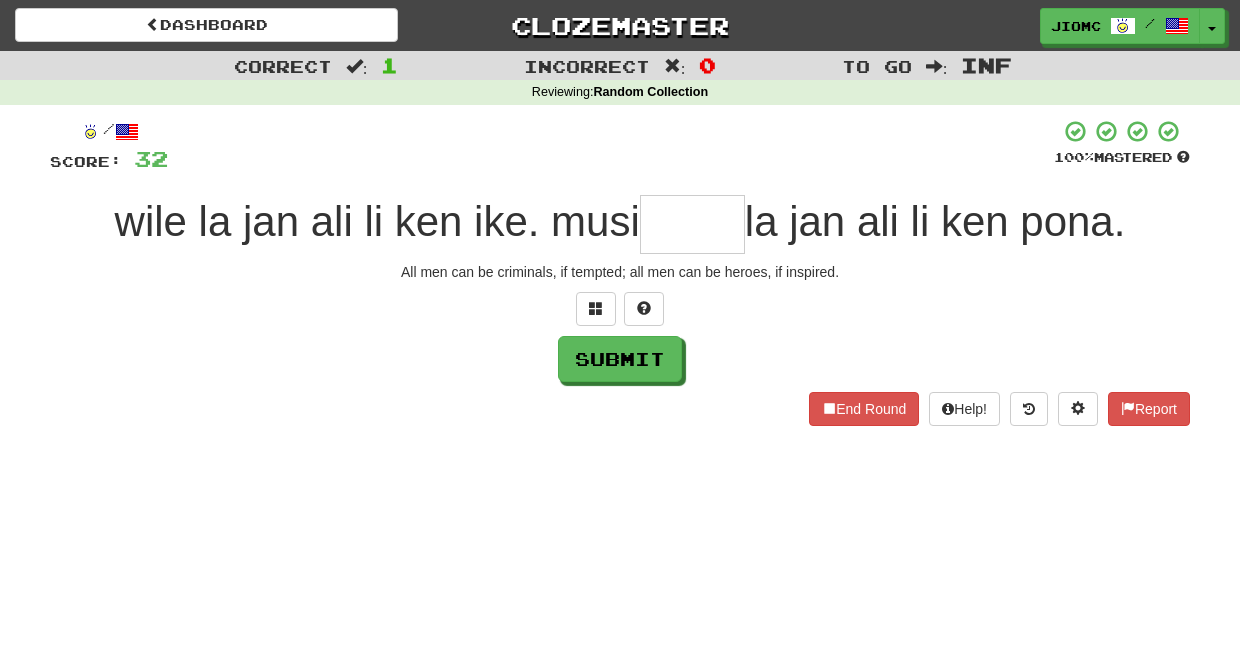 type on "*" 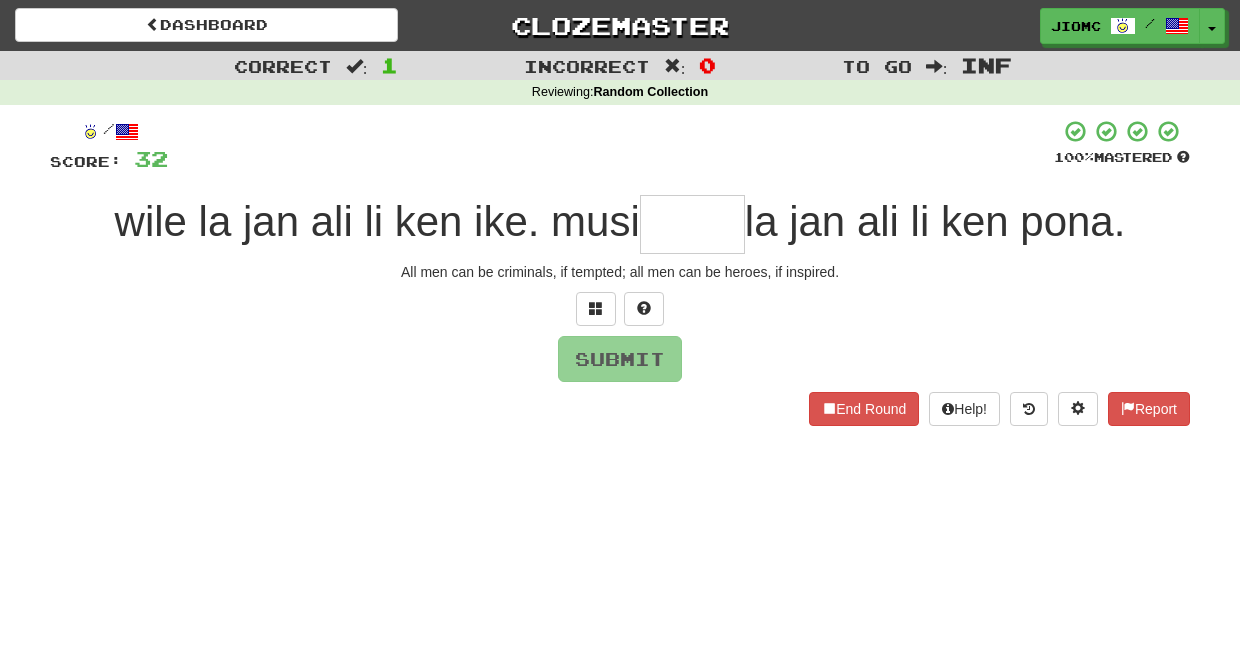type on "*" 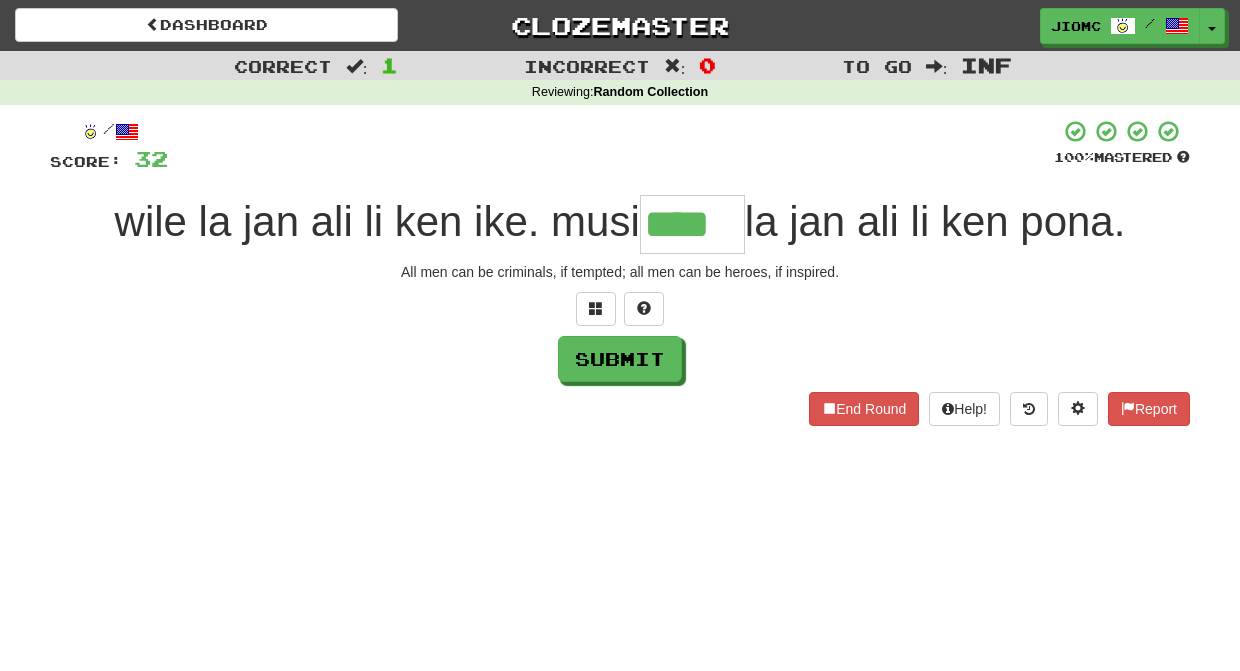 type on "****" 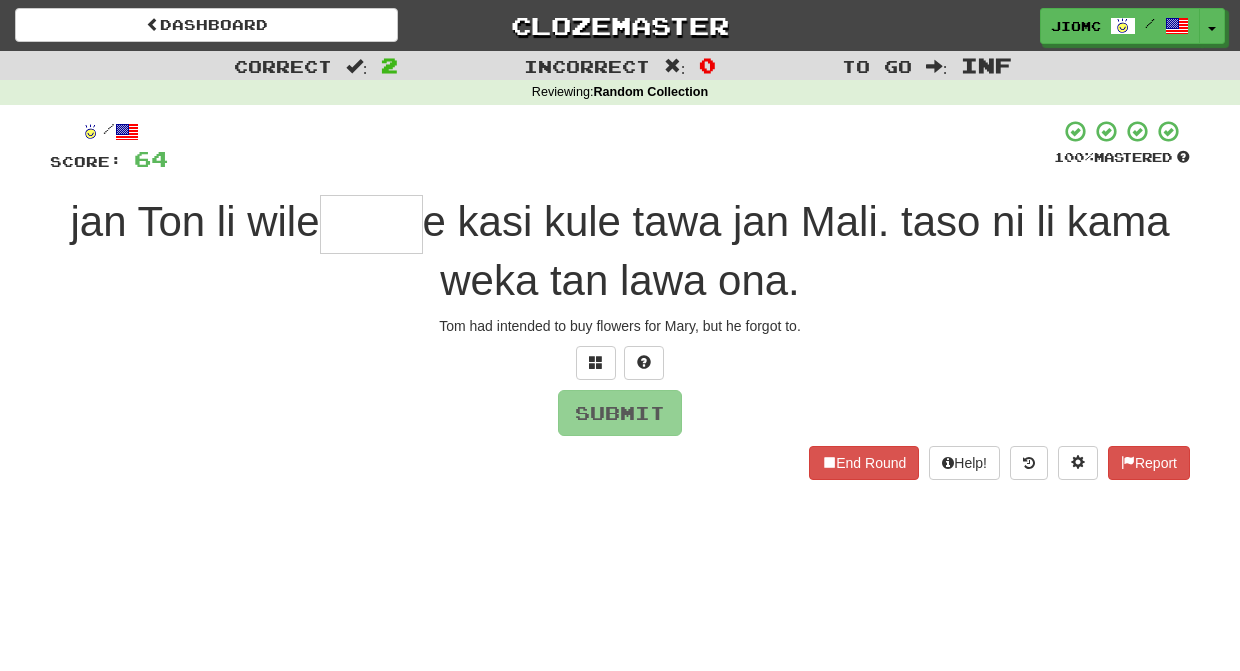 type on "*" 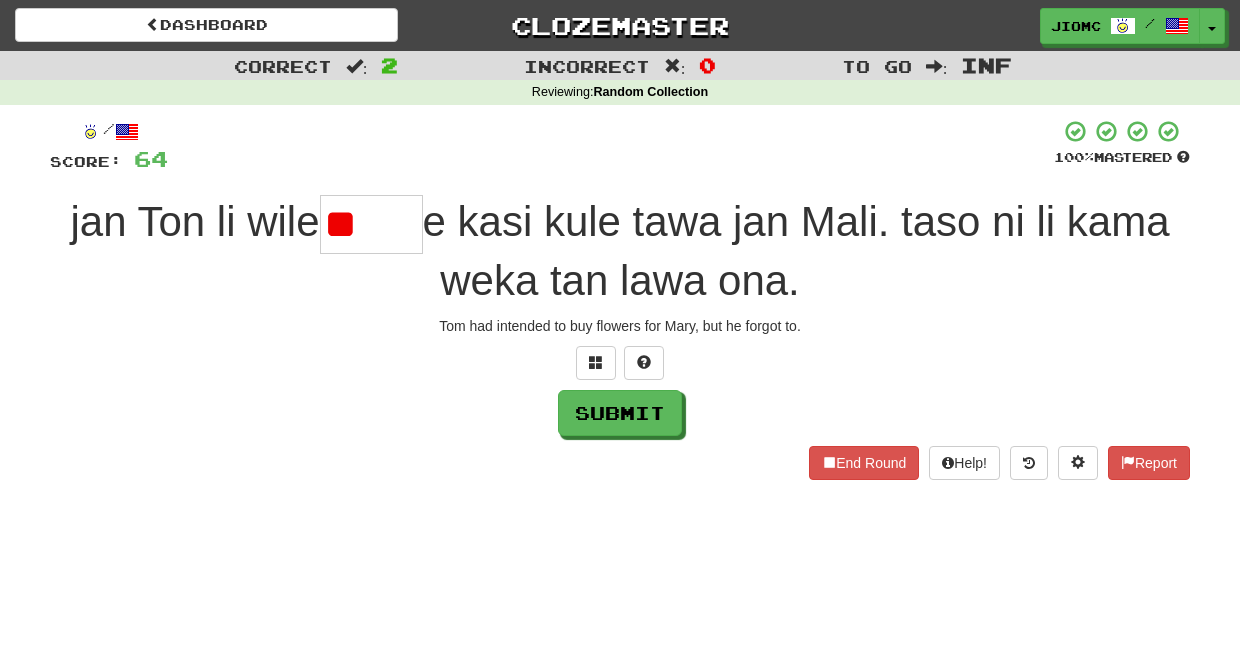 type on "*" 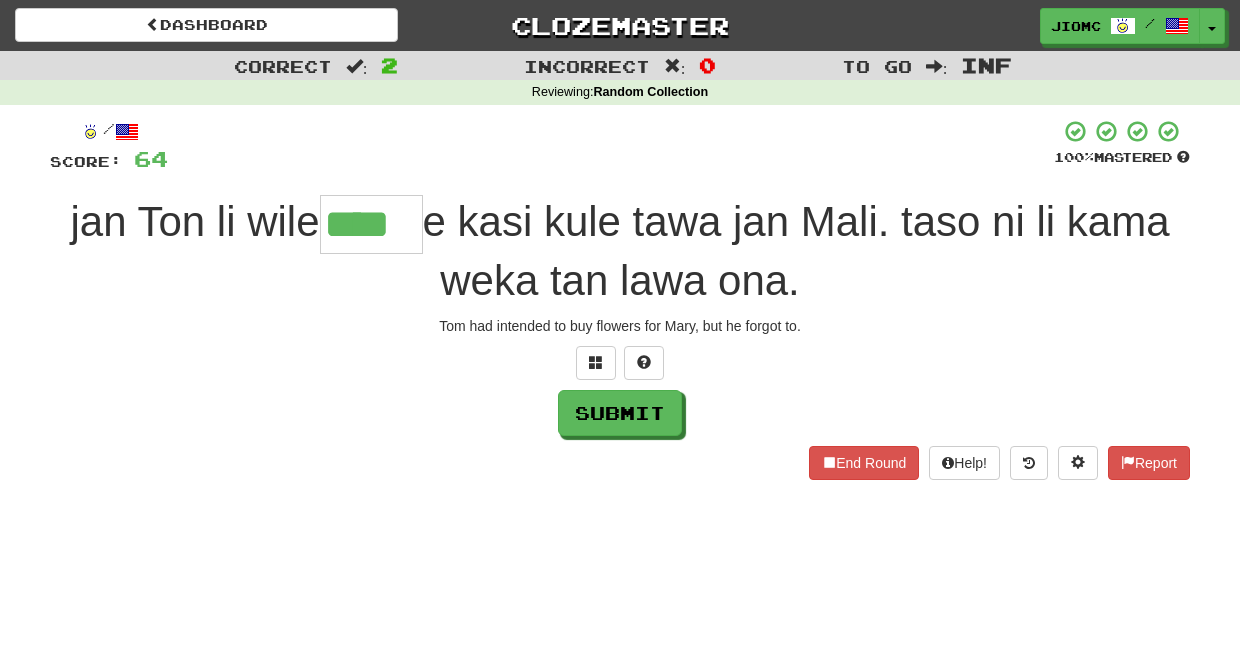 type on "****" 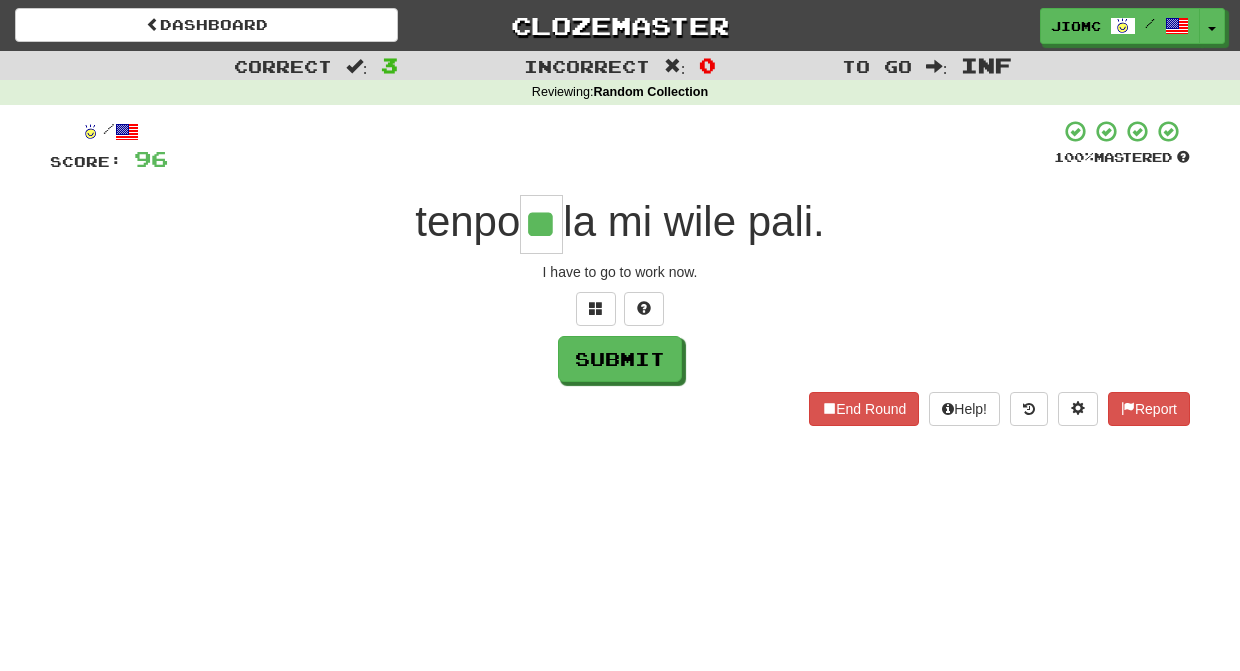 type on "**" 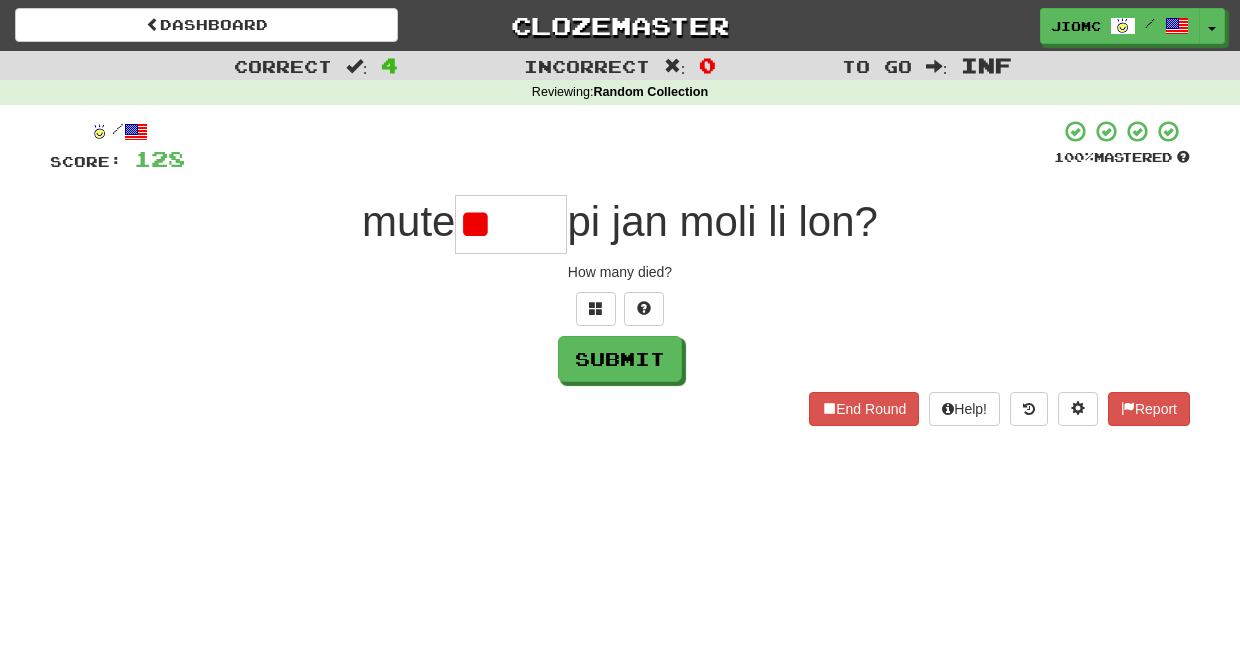 type on "*" 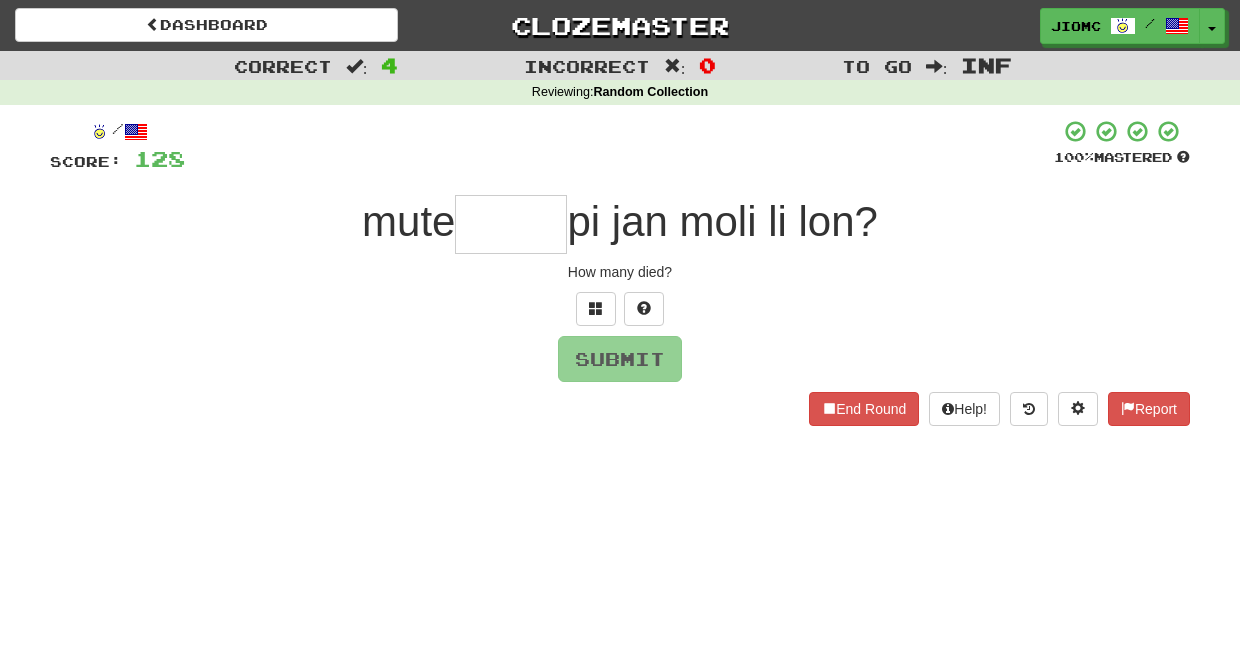 type on "*" 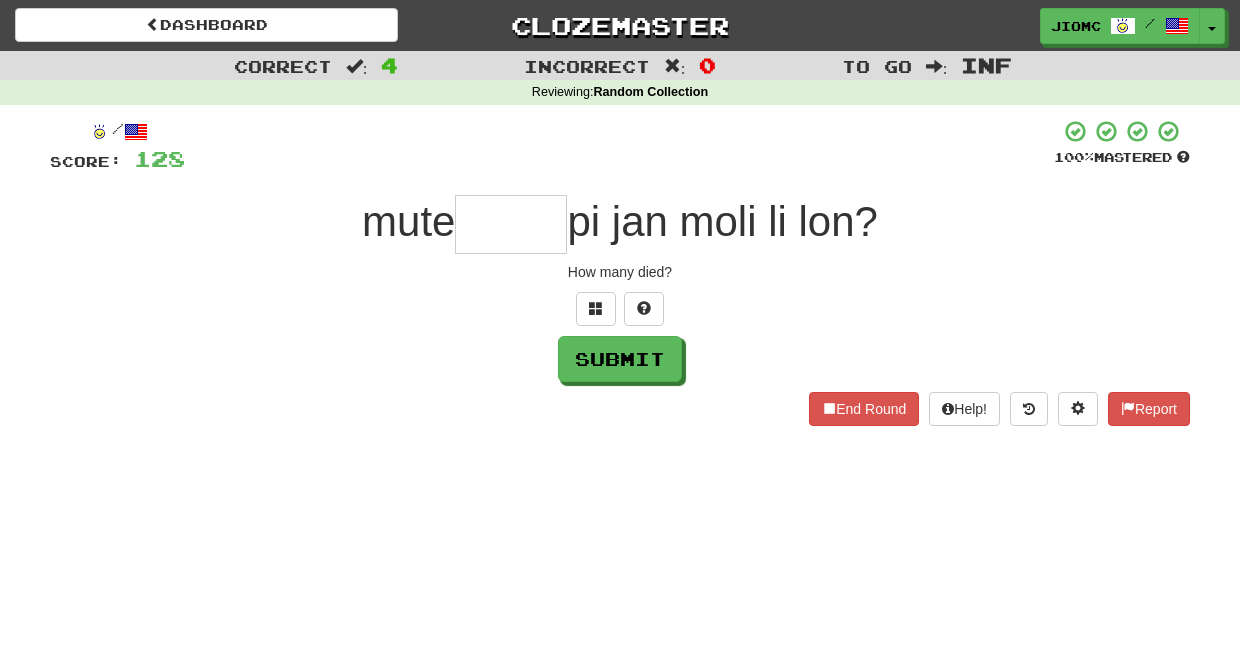 type on "*" 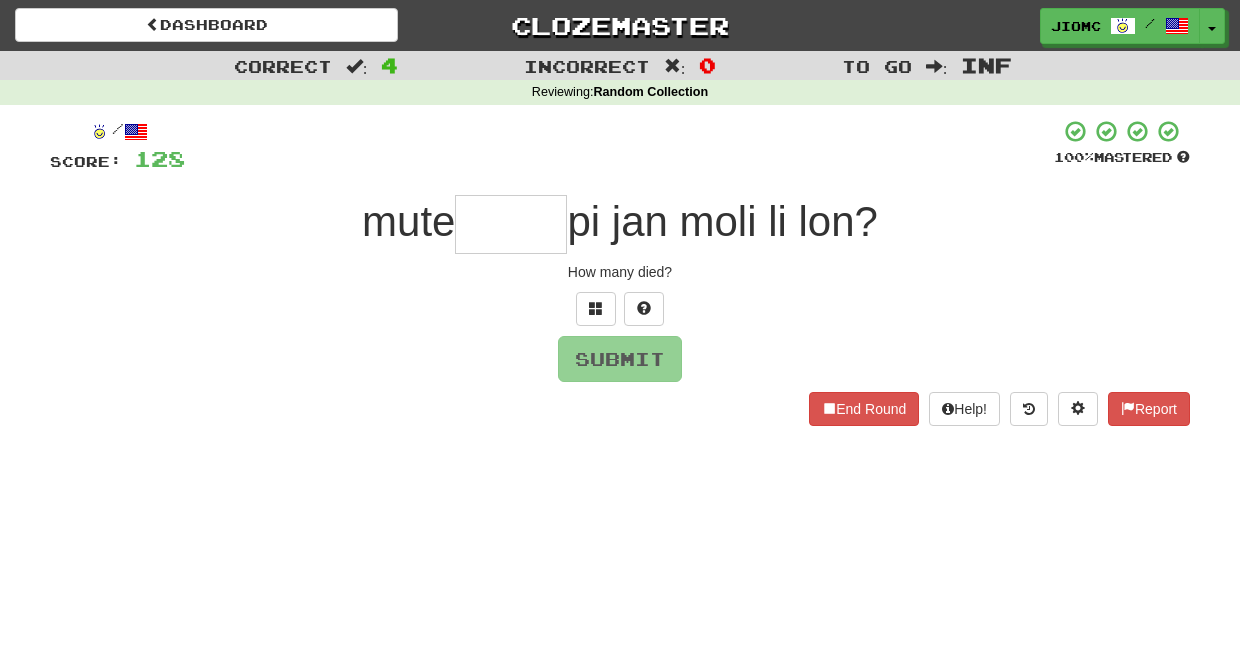 type on "*" 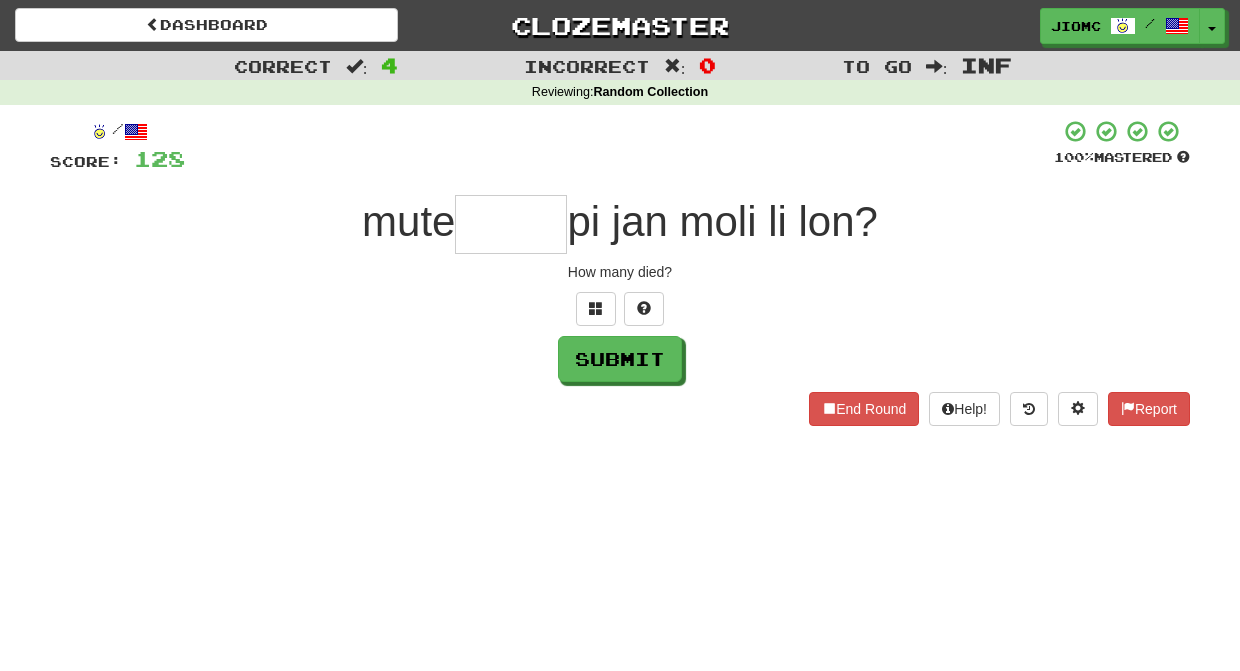 type on "*" 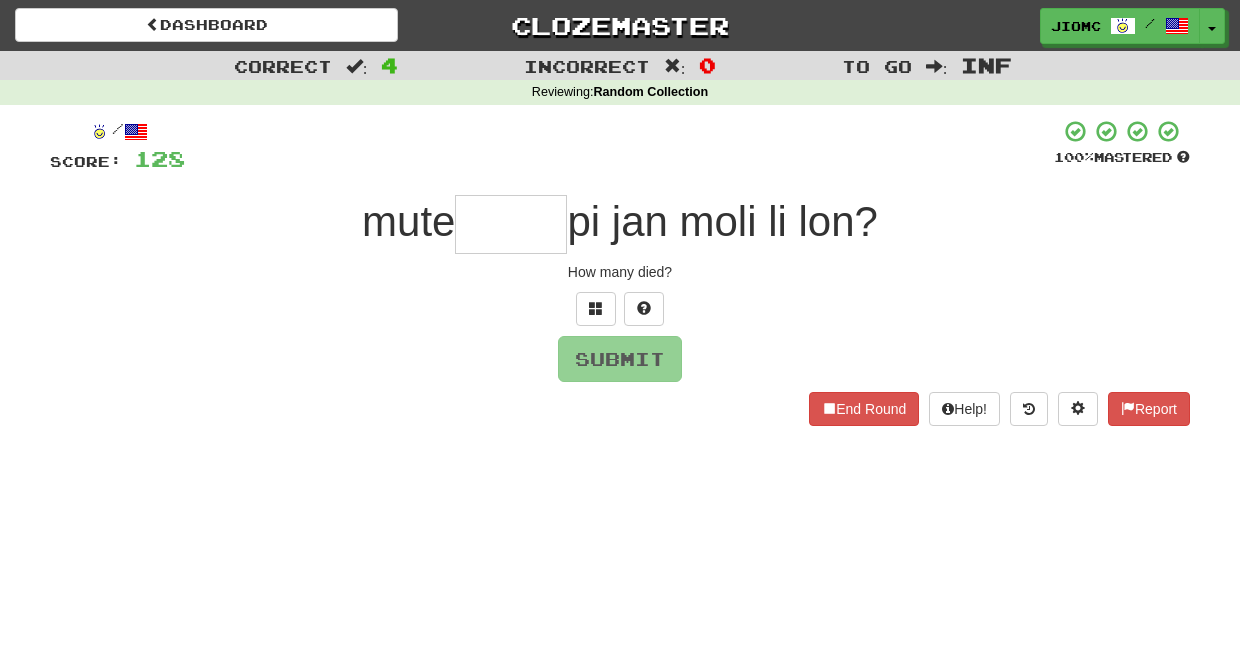 type on "*" 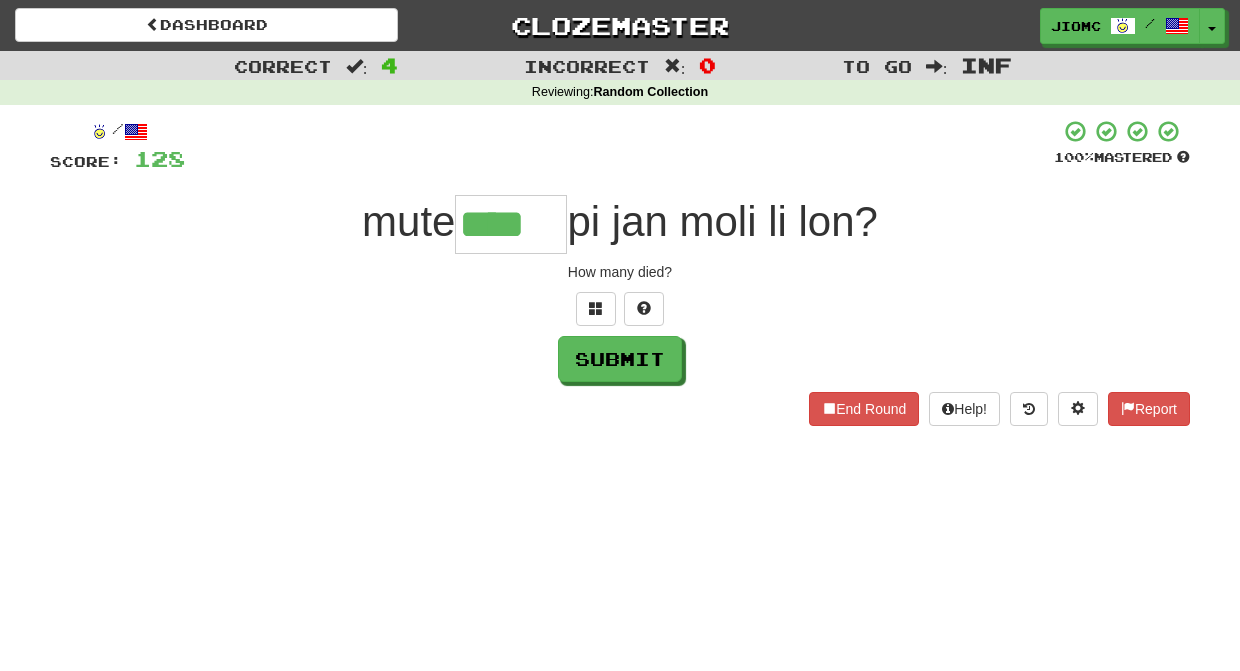 type on "****" 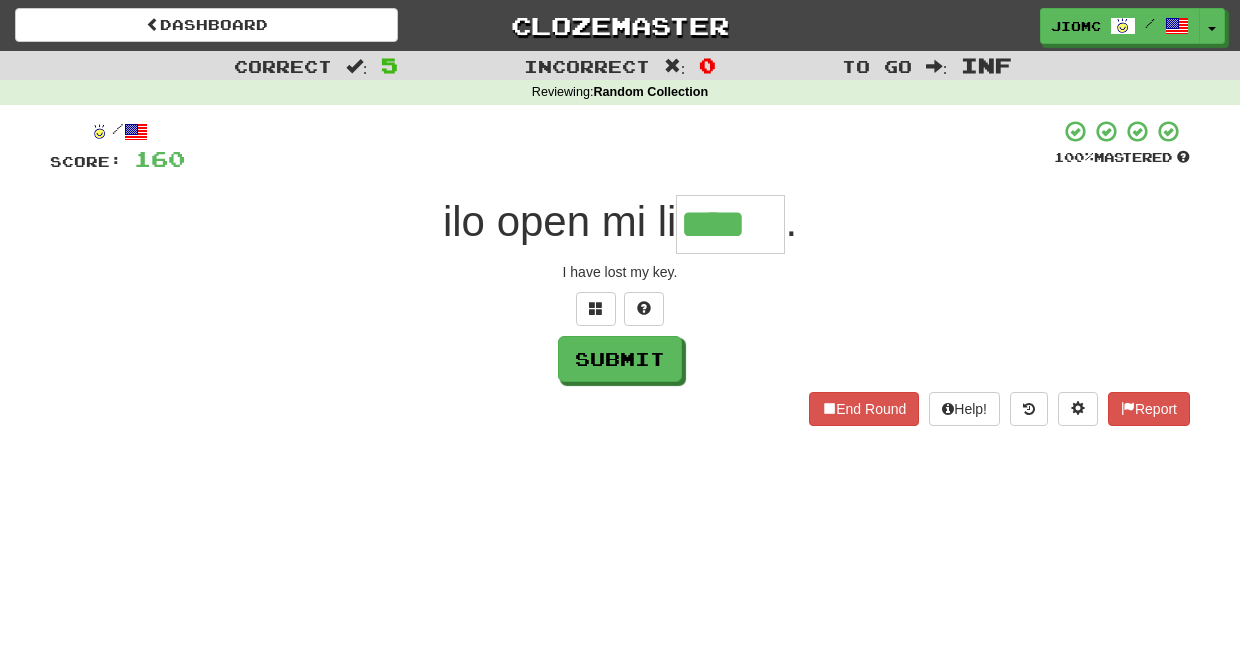 type on "****" 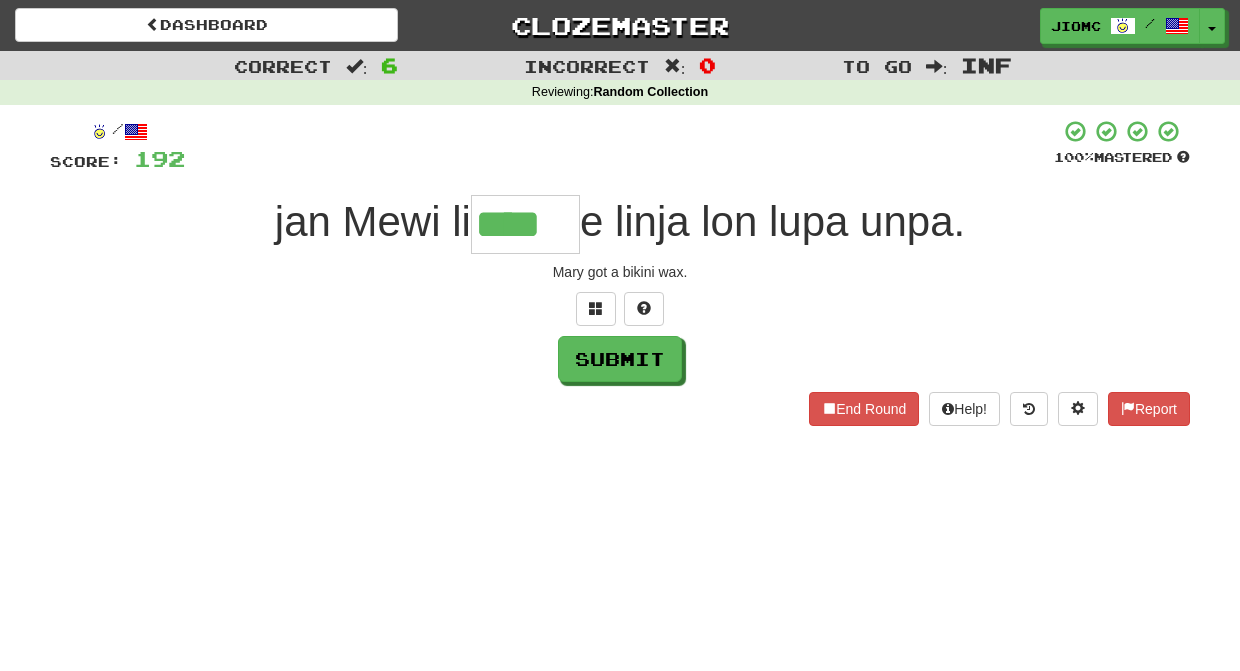 type on "****" 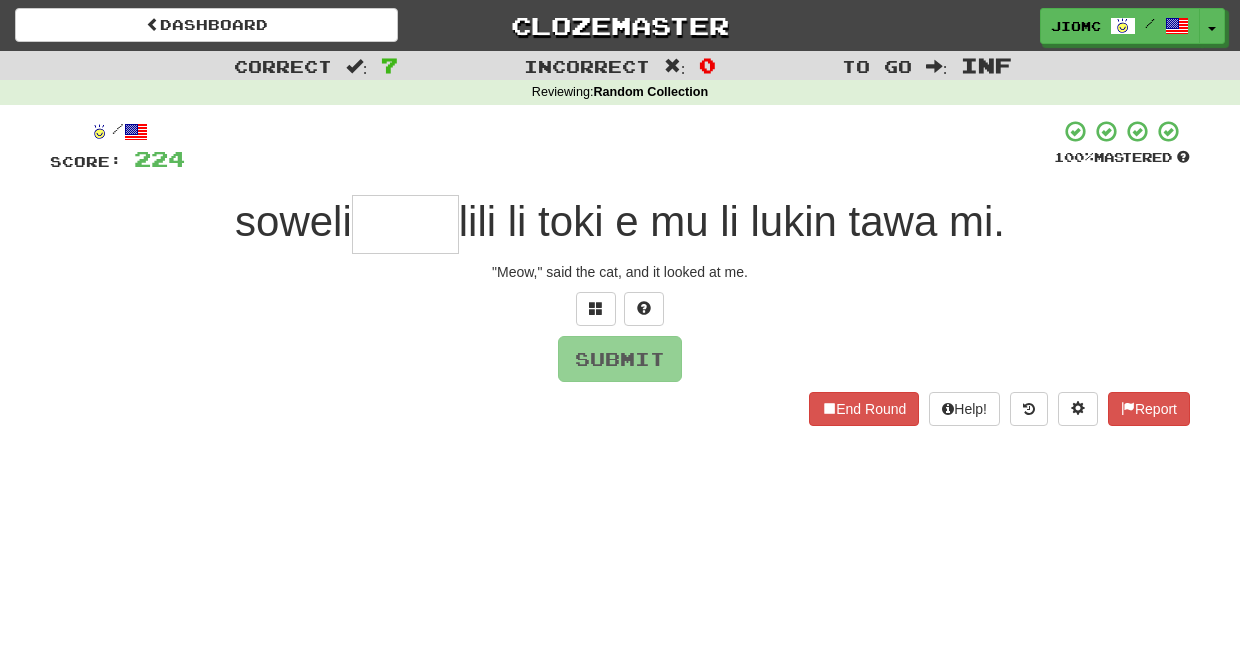 type on "*" 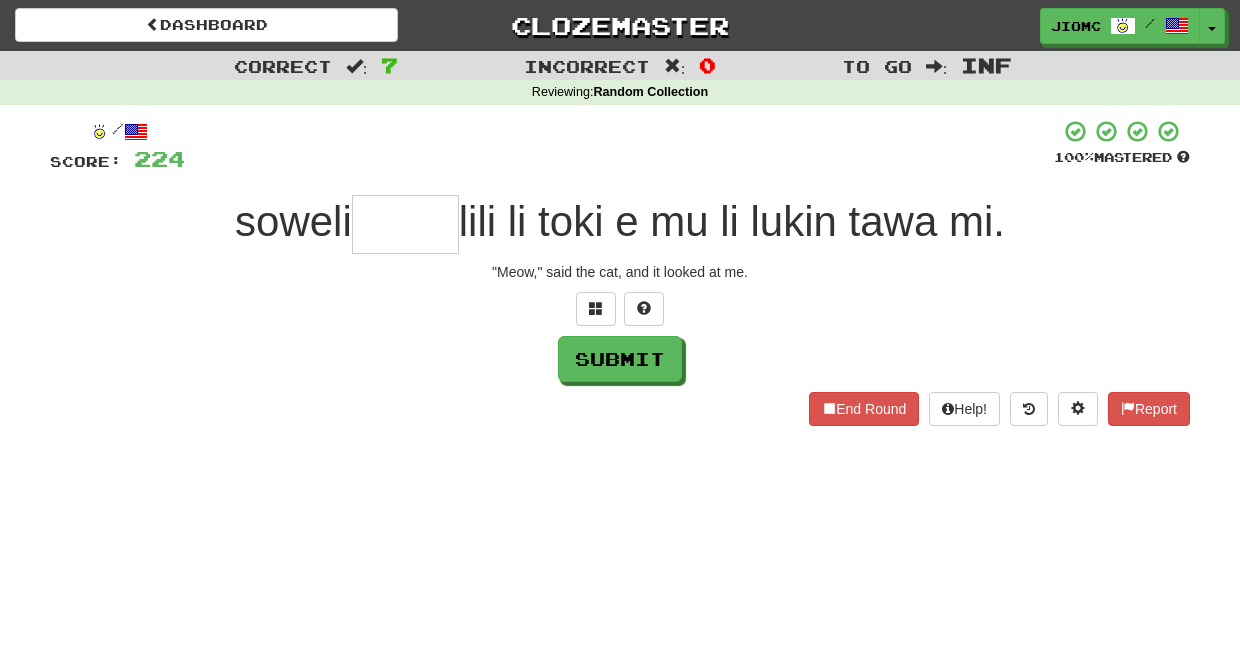 type on "*" 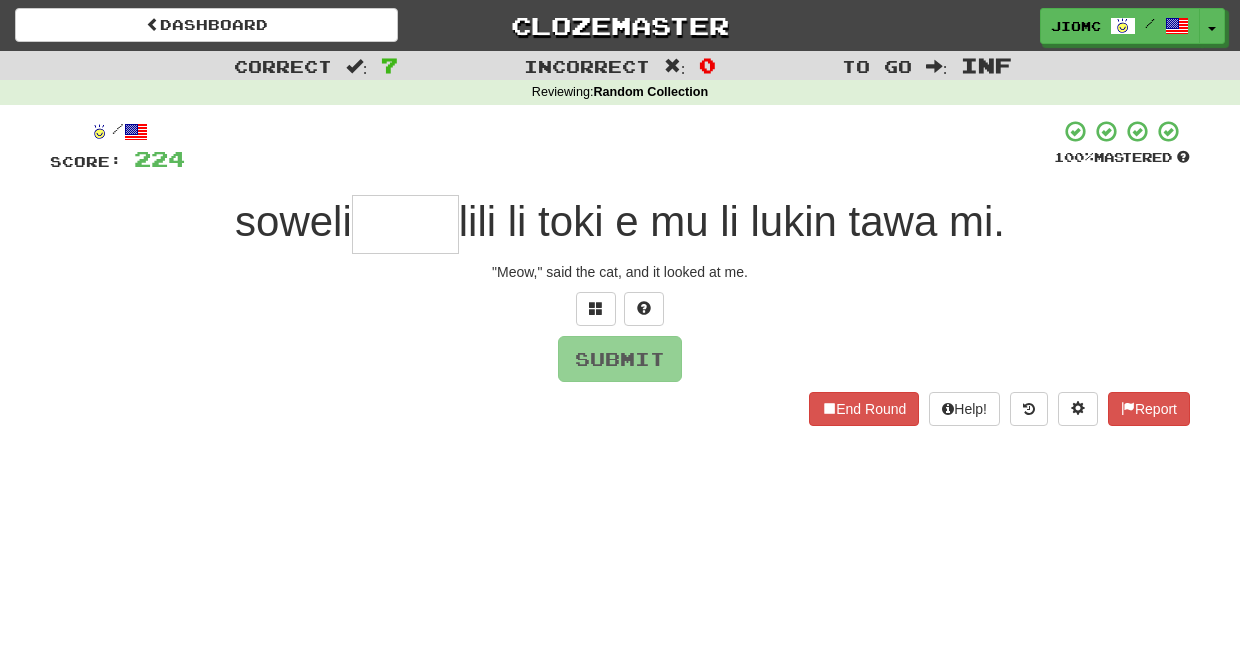type on "*" 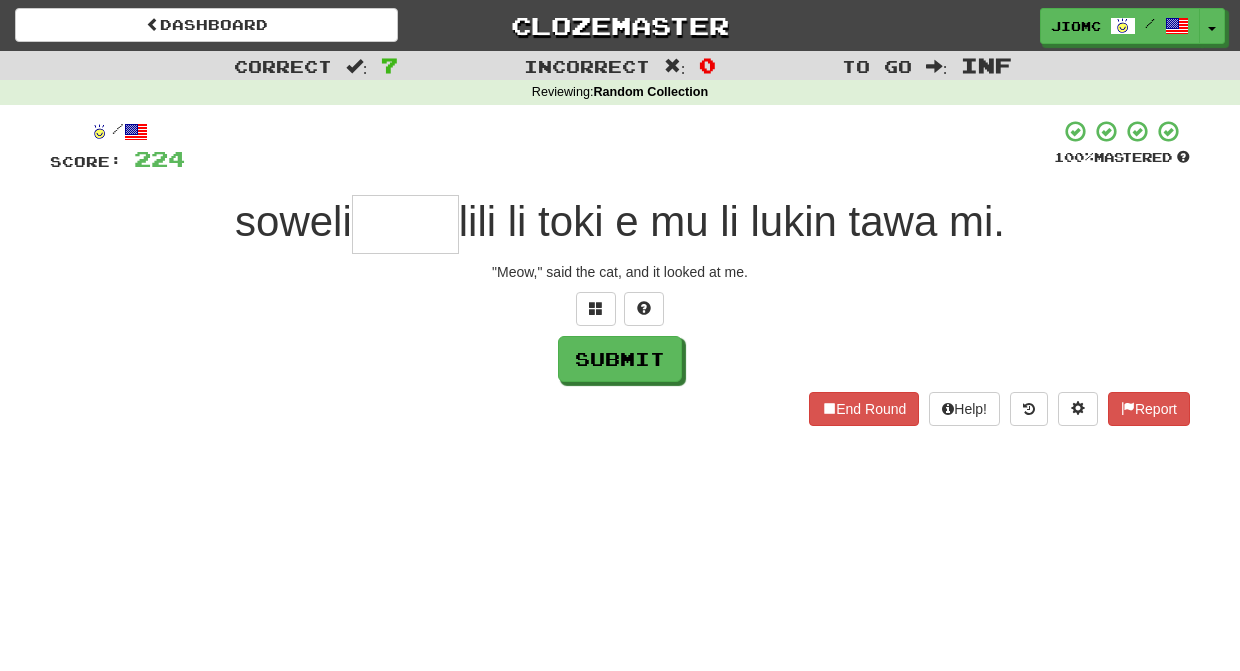 type on "*" 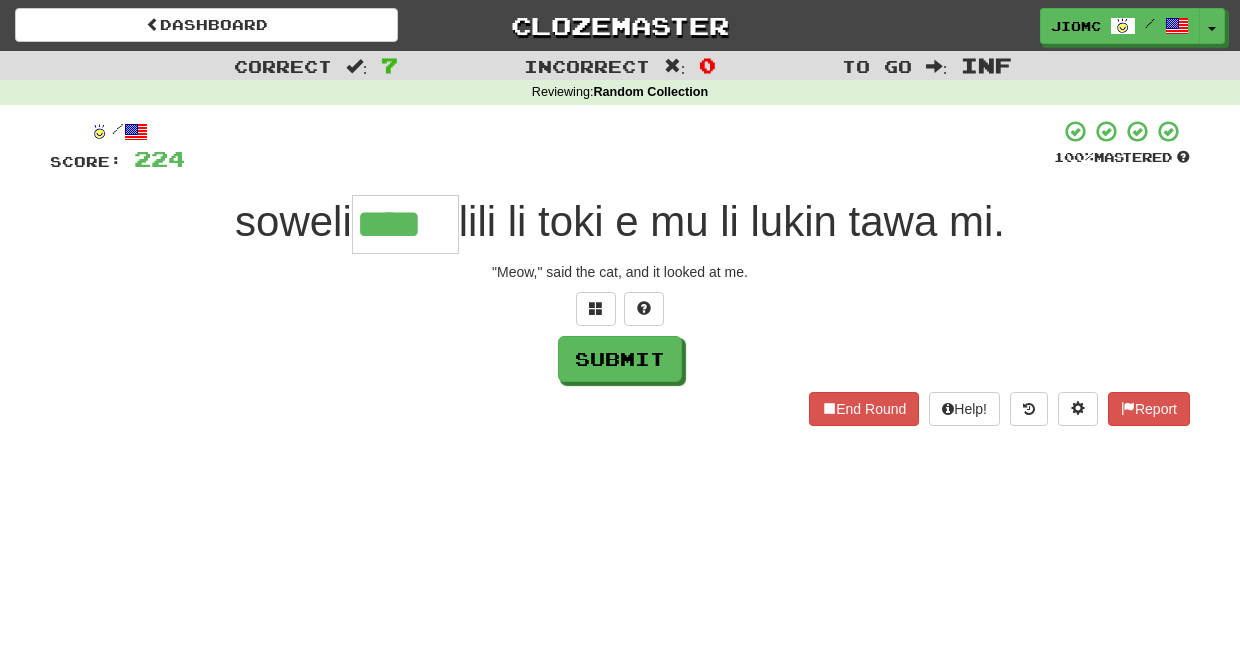 type on "****" 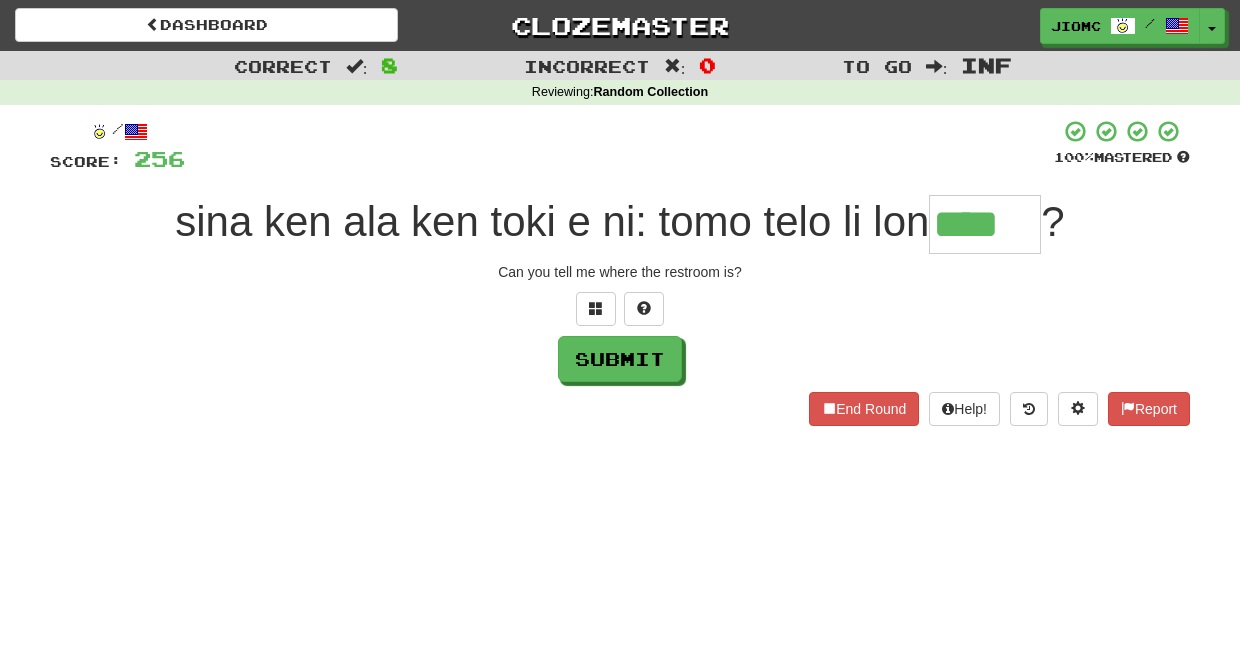 type on "****" 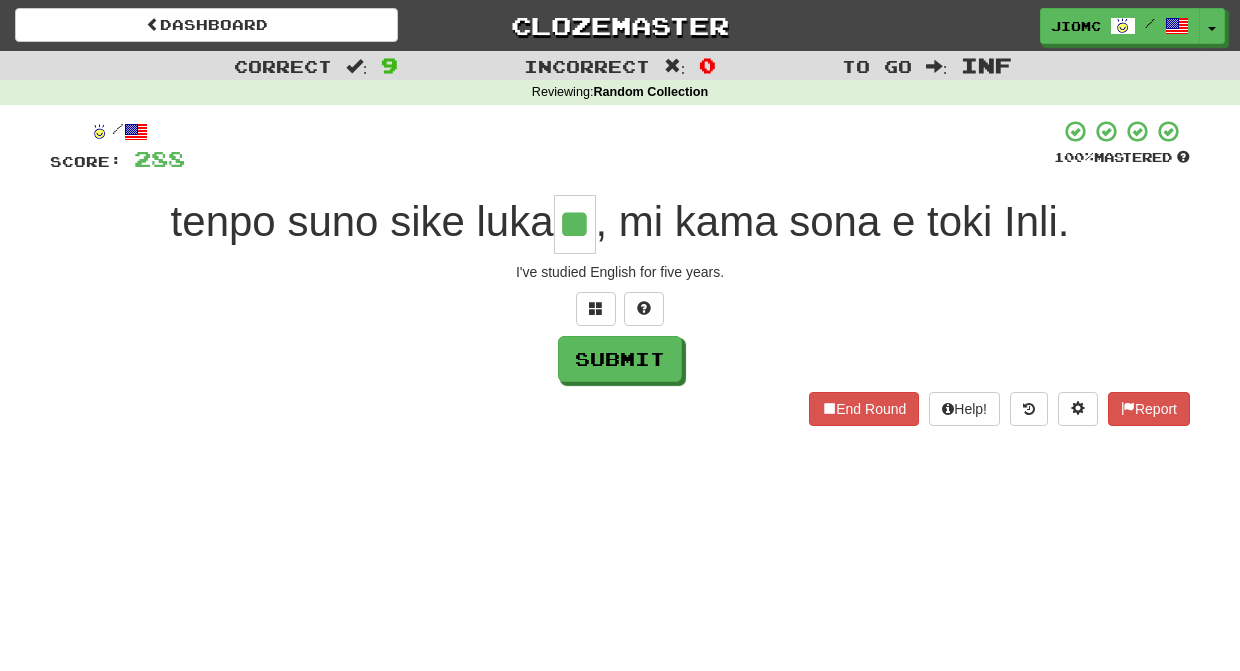 type on "**" 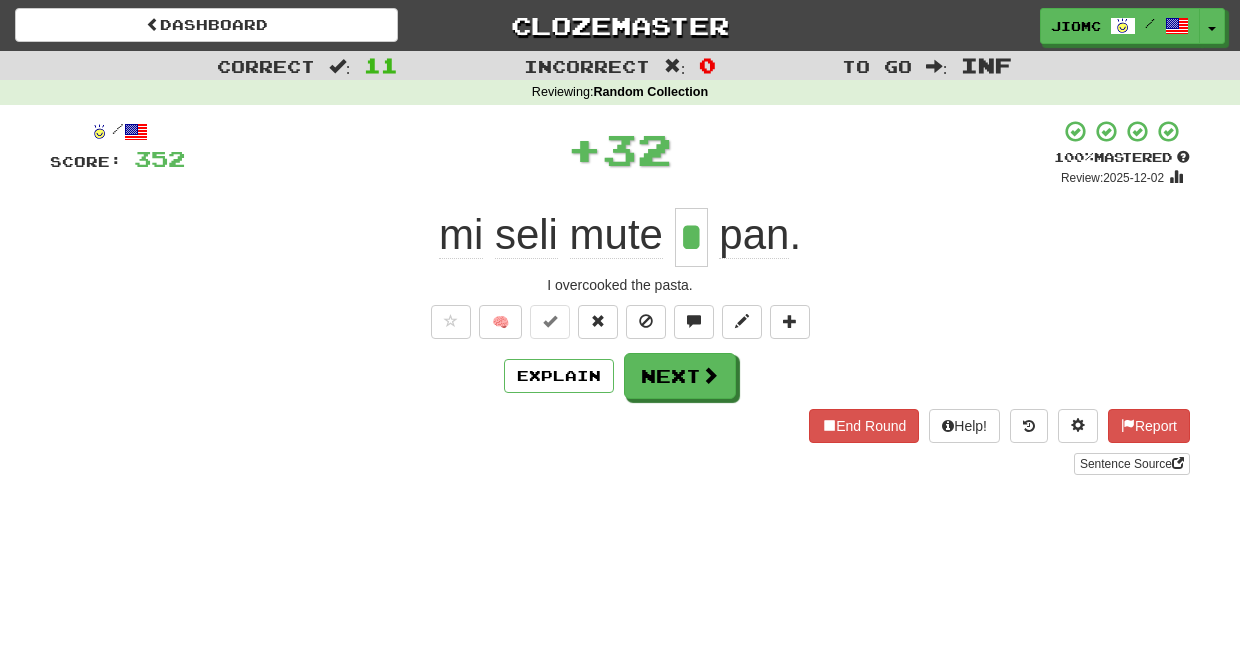 type on "*" 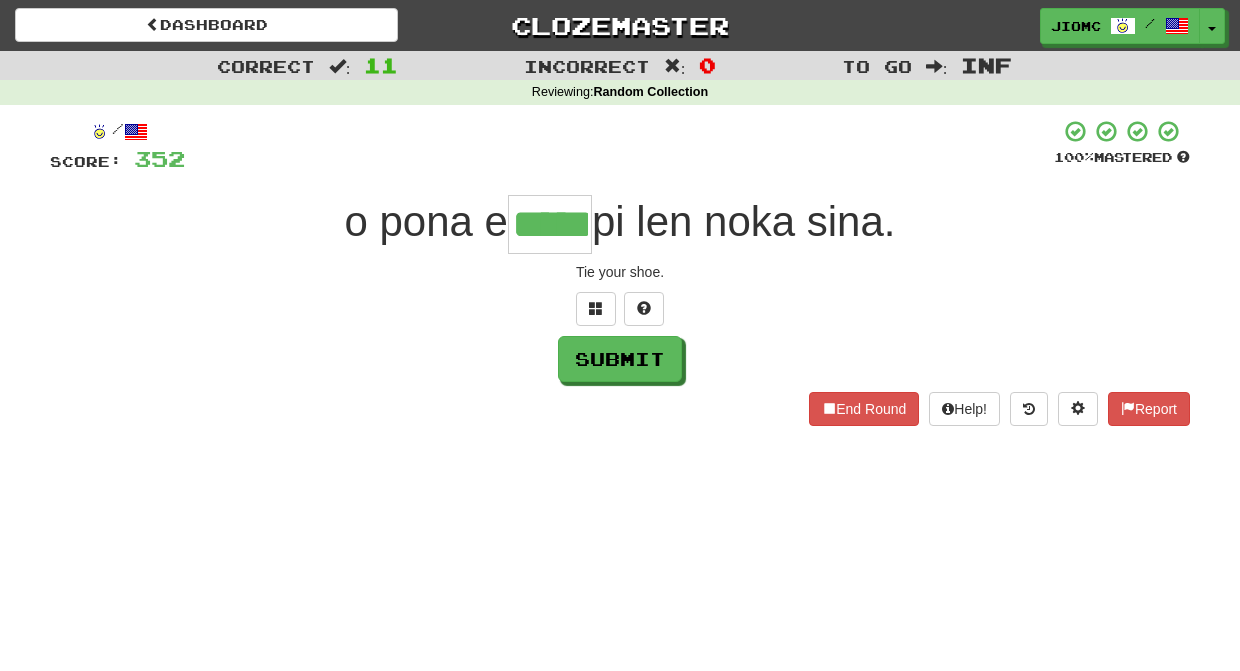 type on "*****" 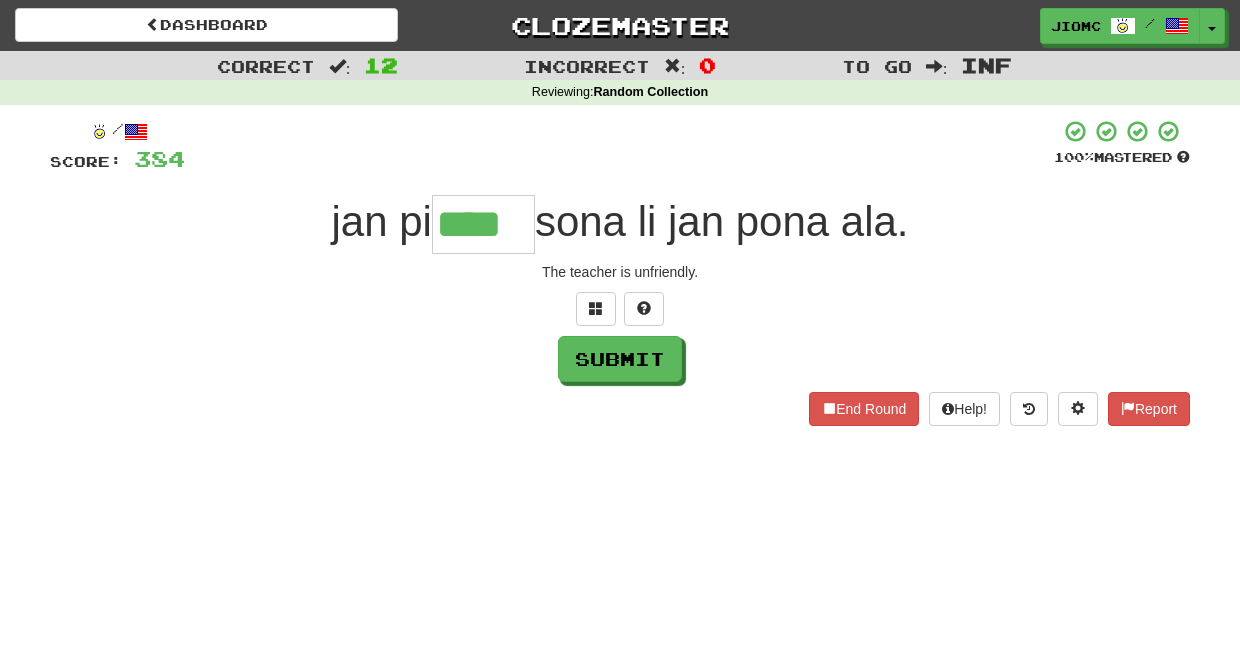 type on "****" 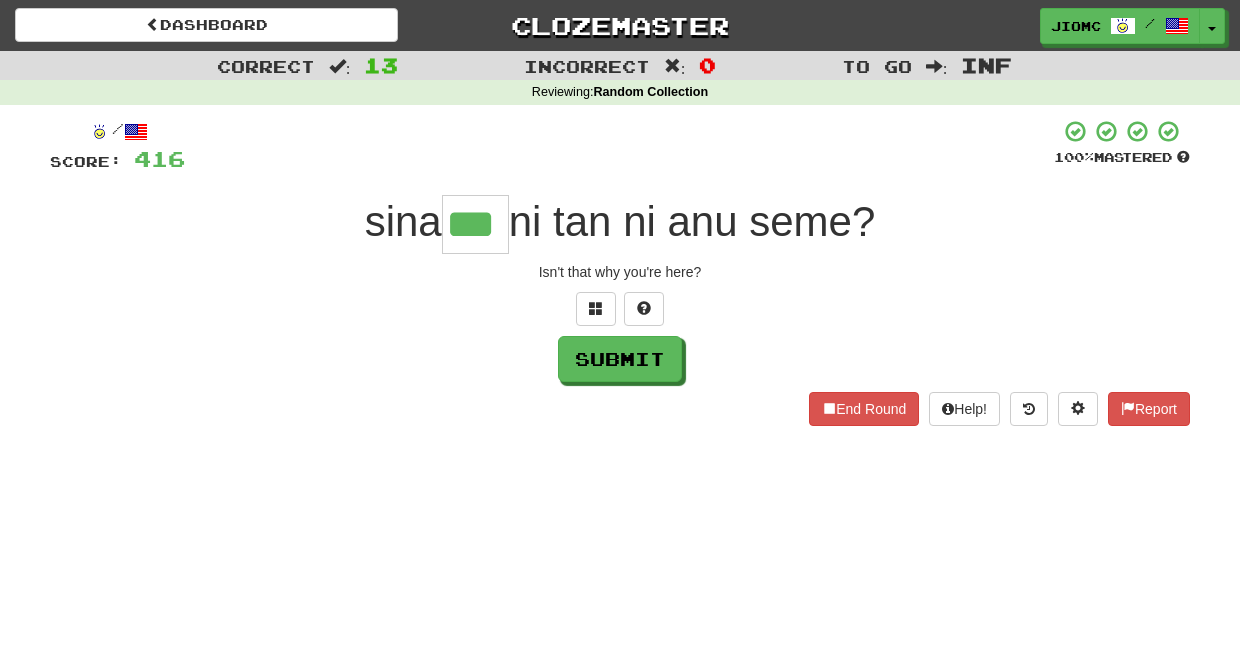type on "***" 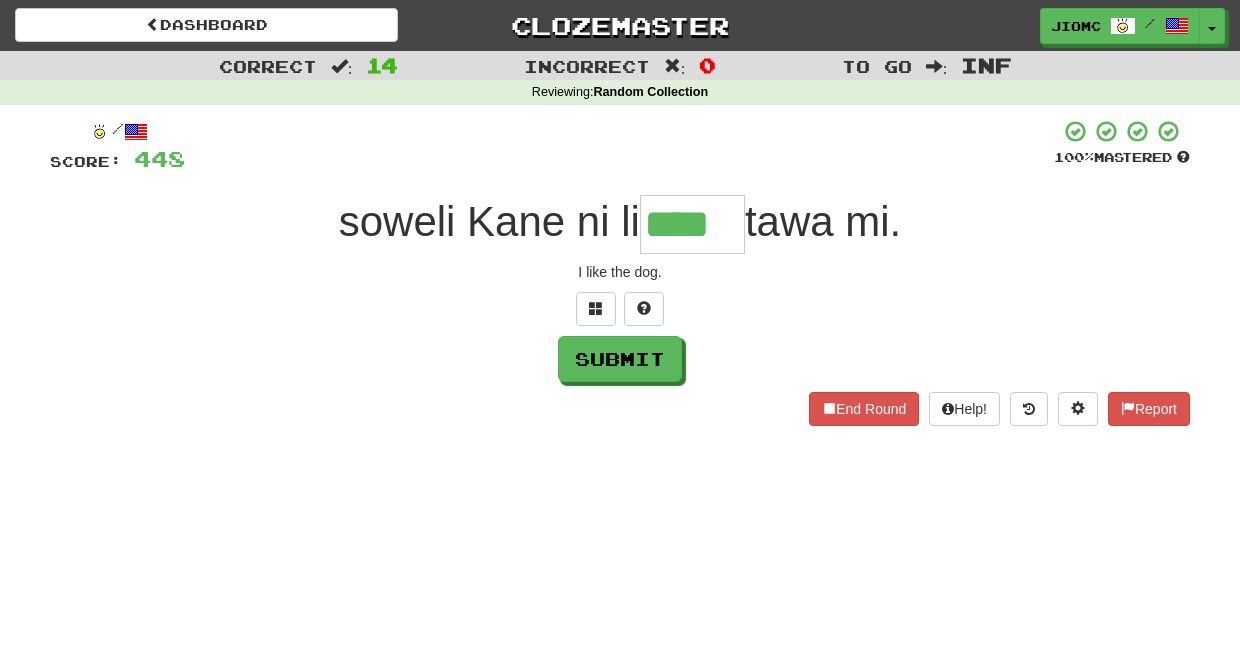 type on "****" 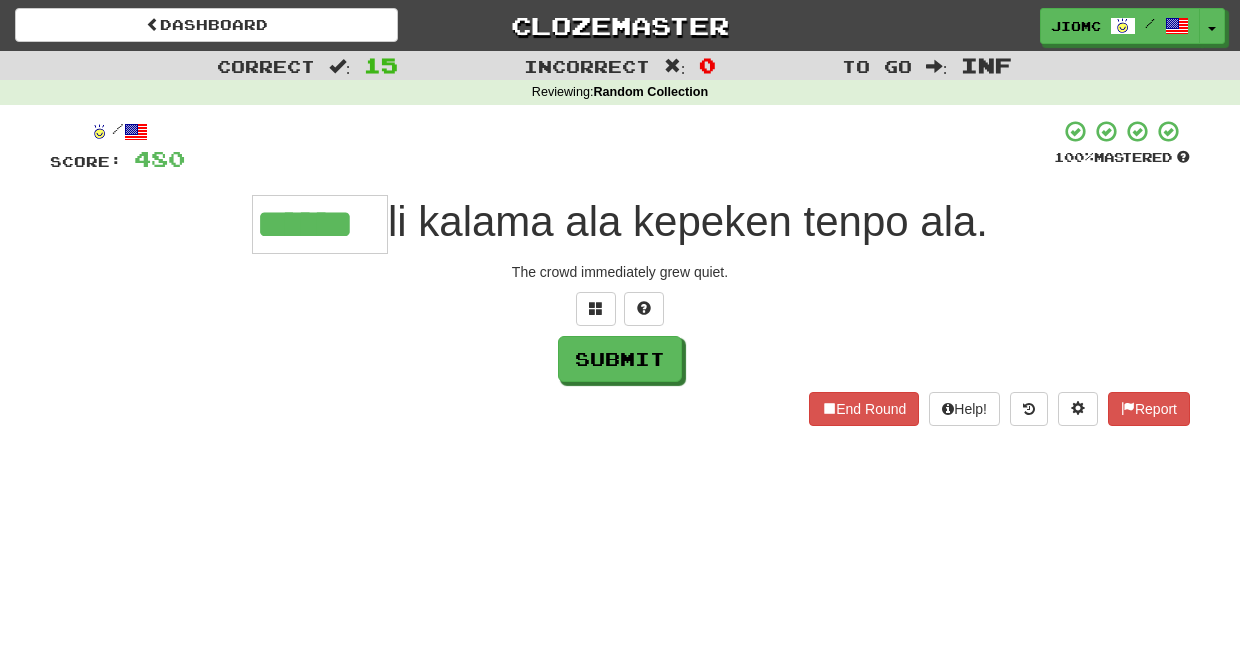 type on "******" 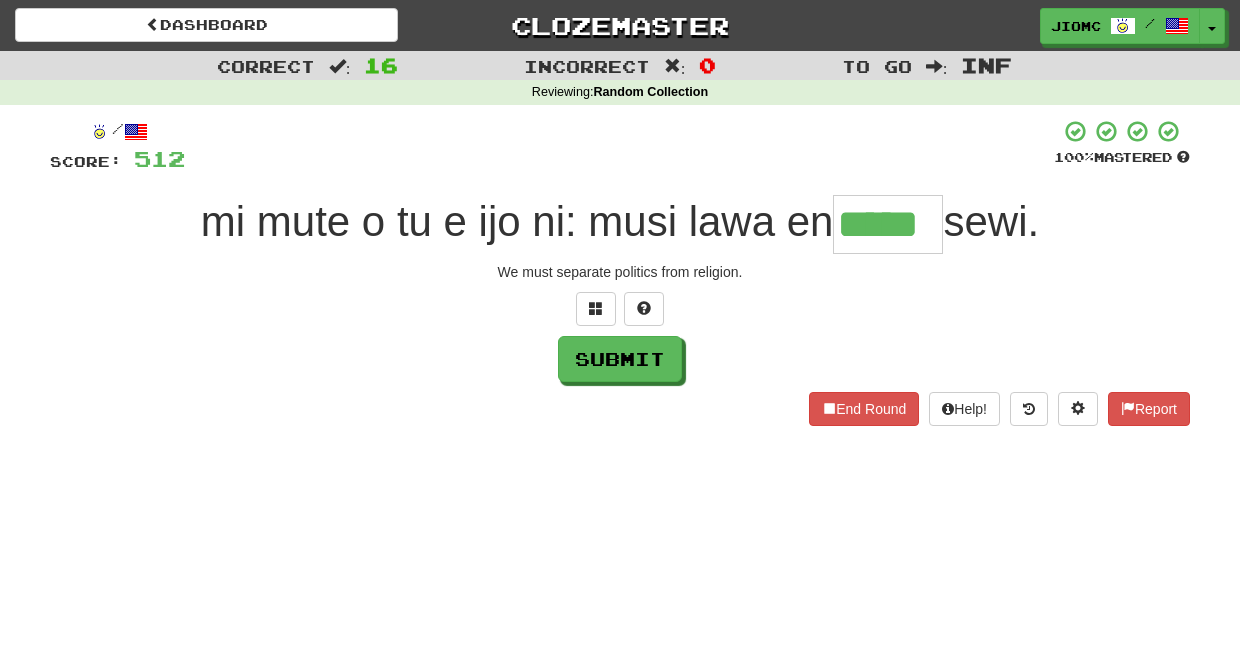 type on "*****" 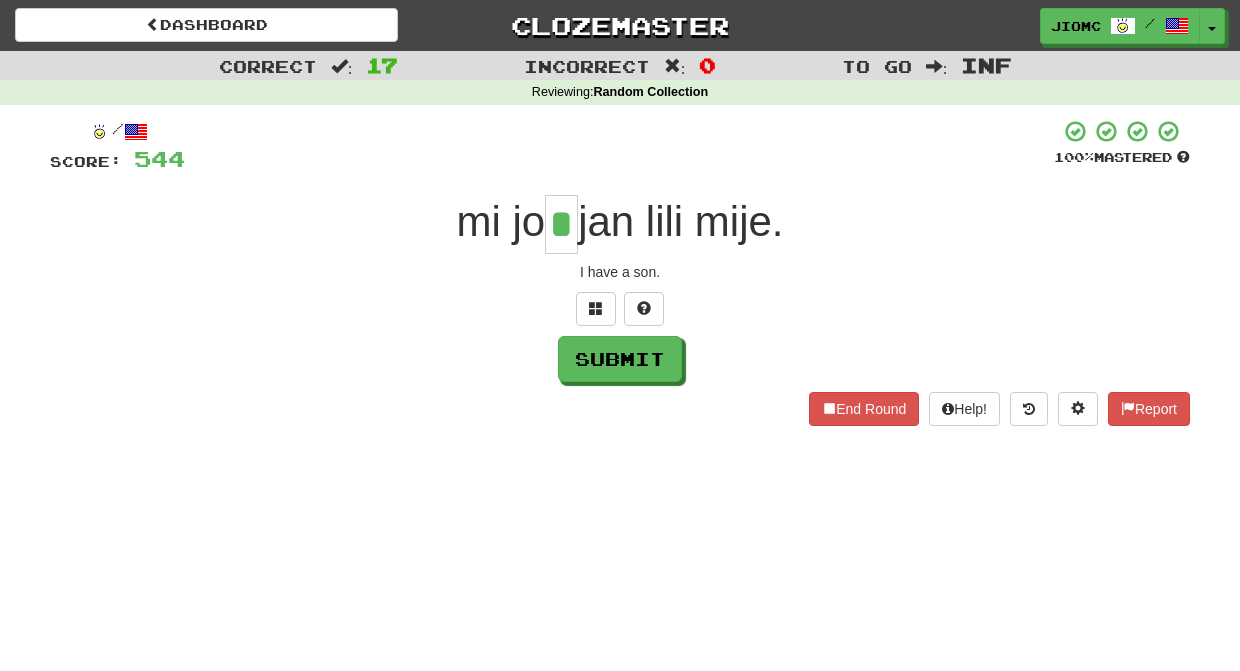 type on "*" 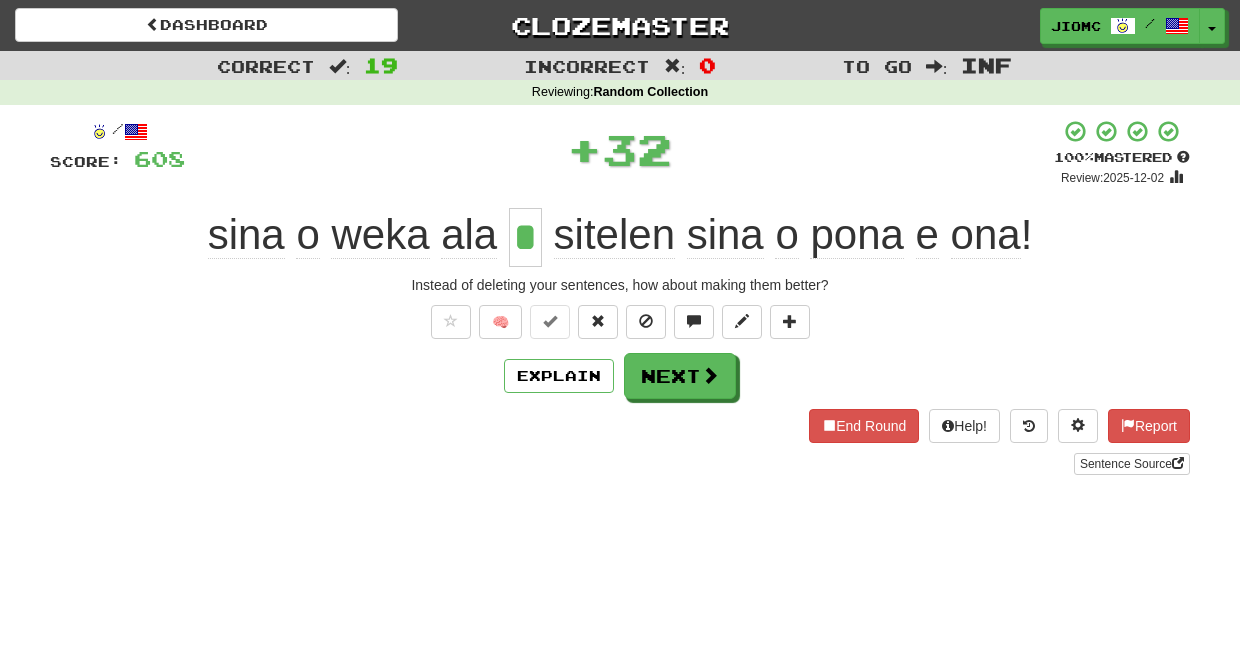type on "*" 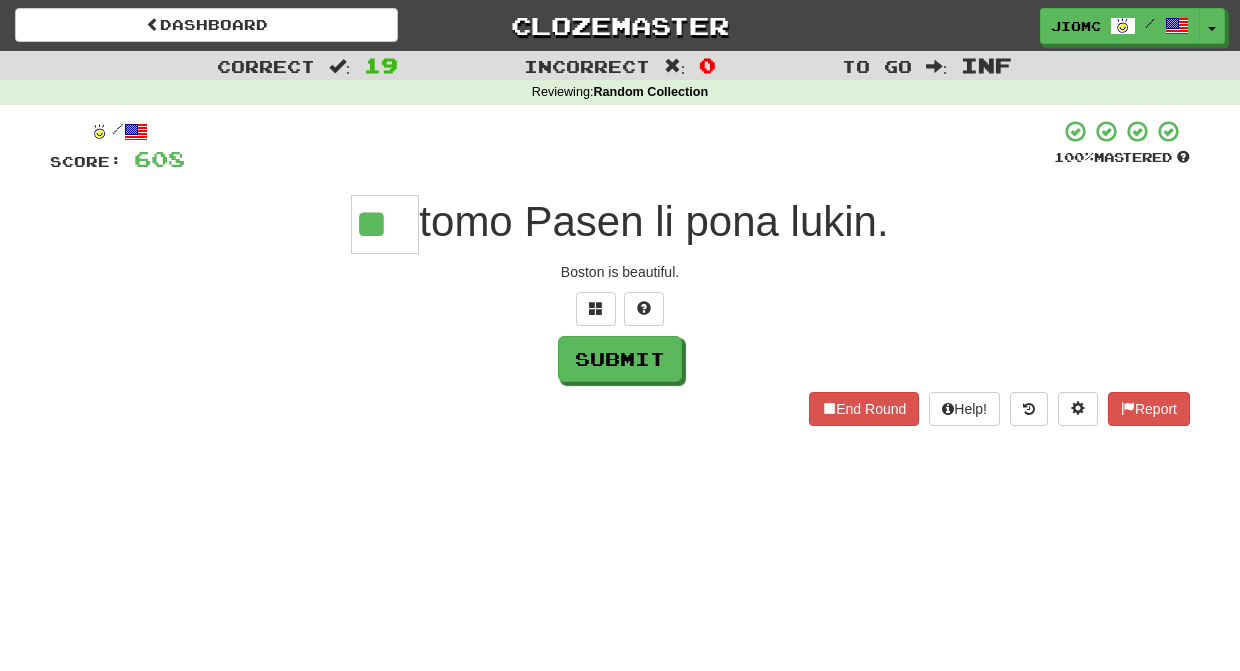 type on "**" 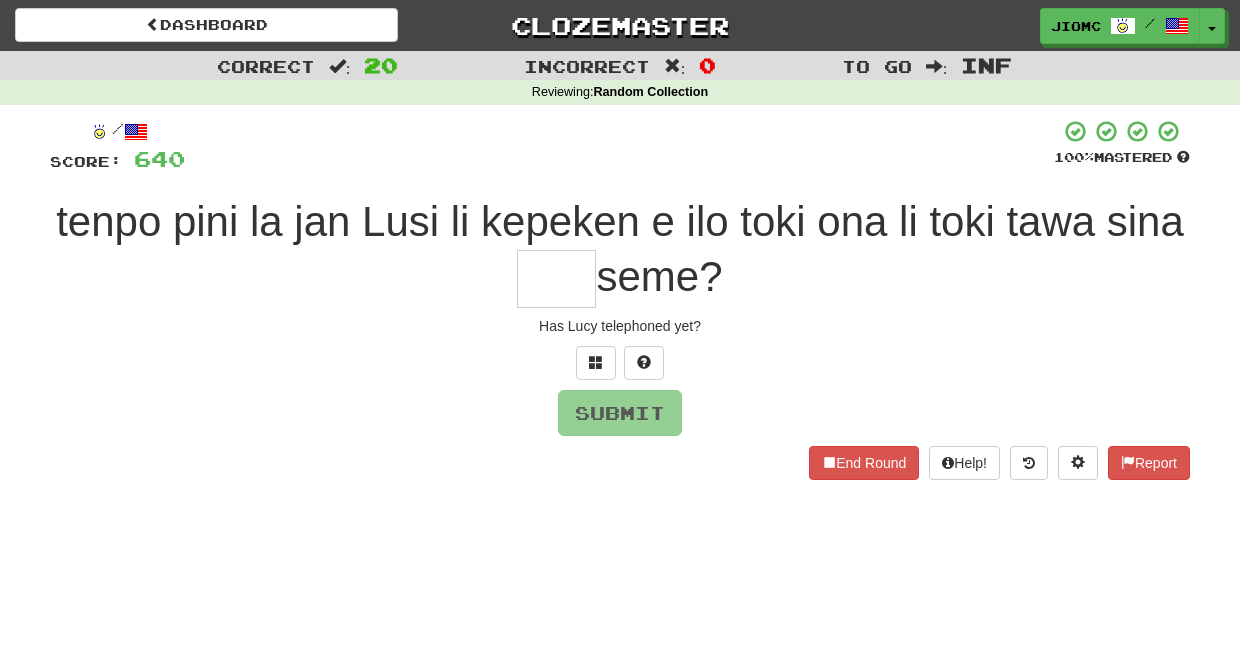 type on "*" 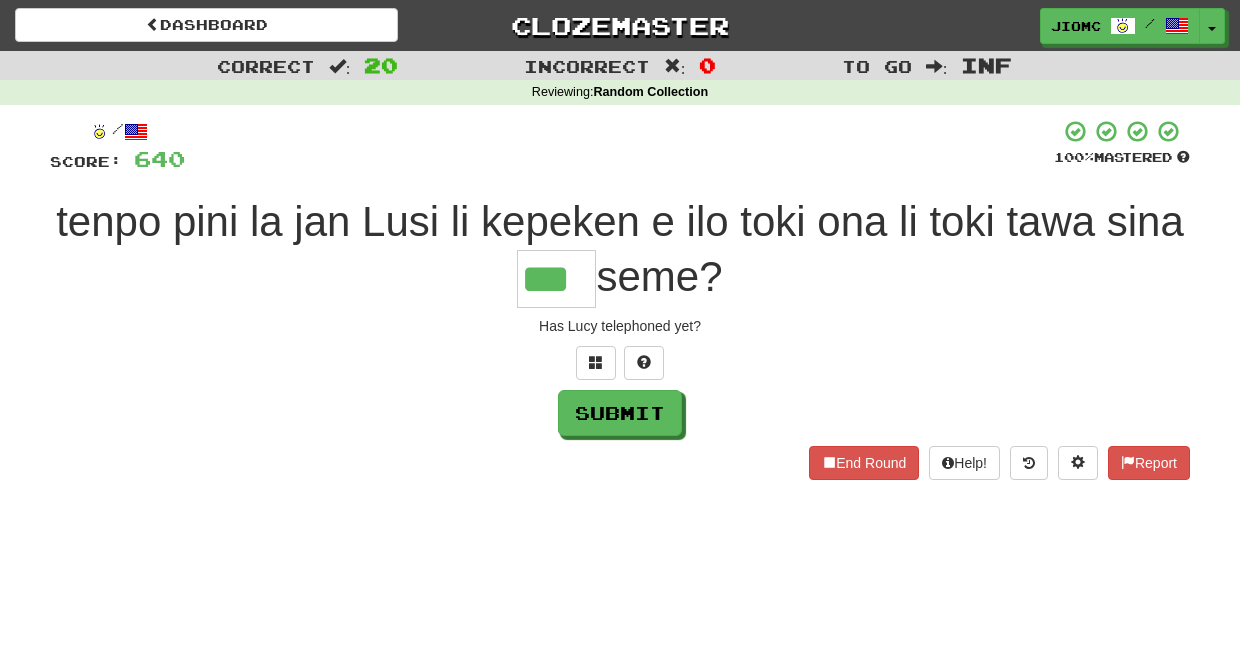 type on "***" 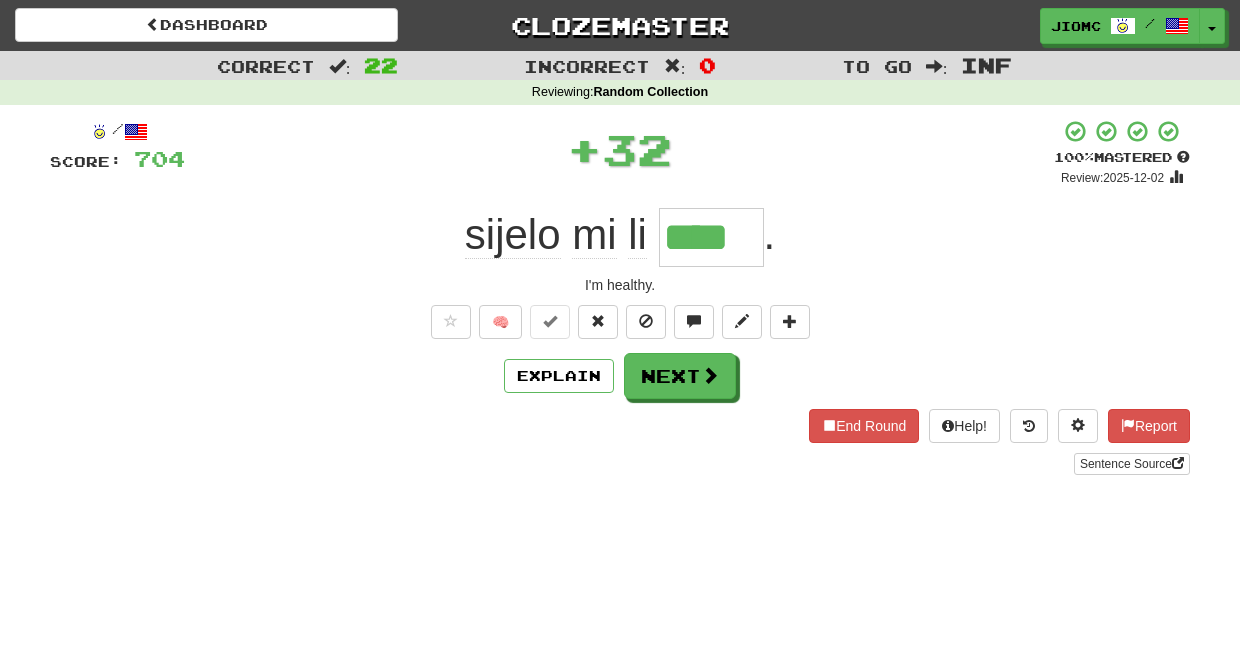 type on "****" 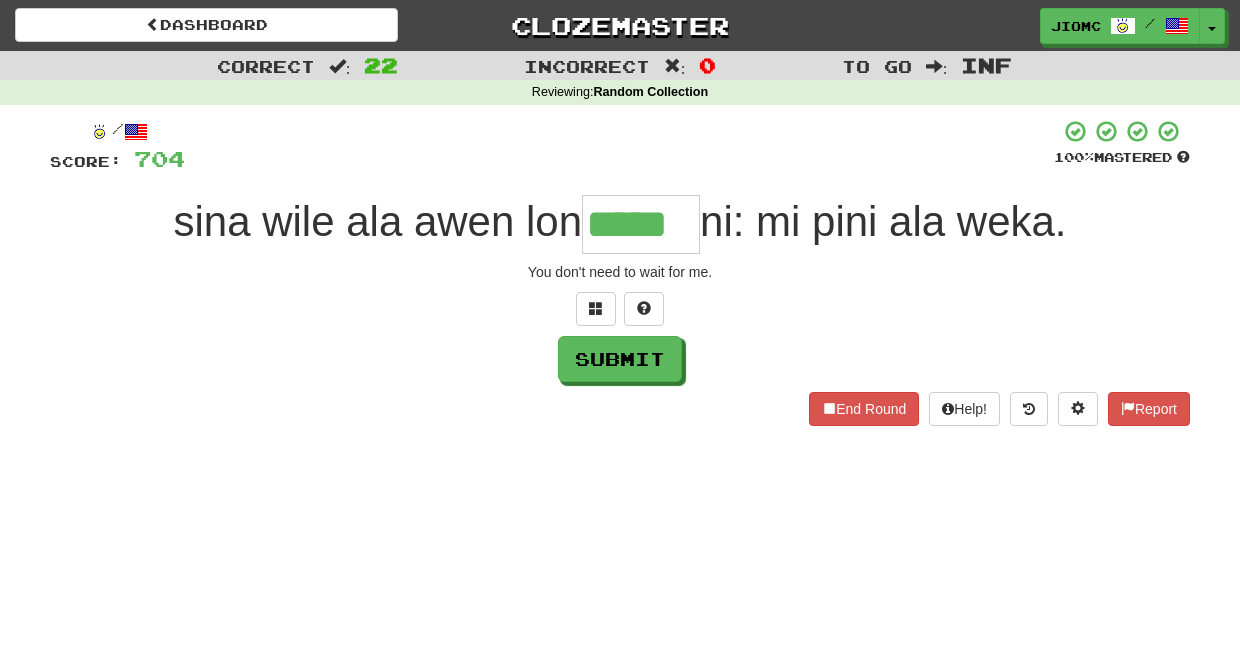type on "*****" 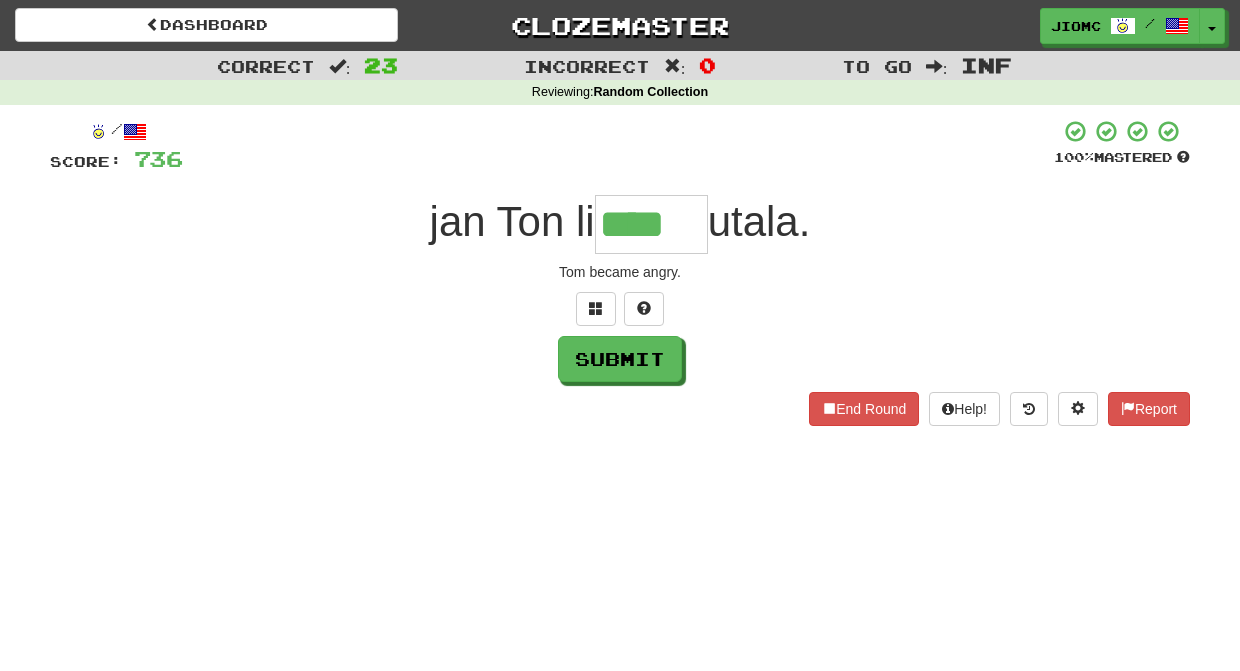 type on "****" 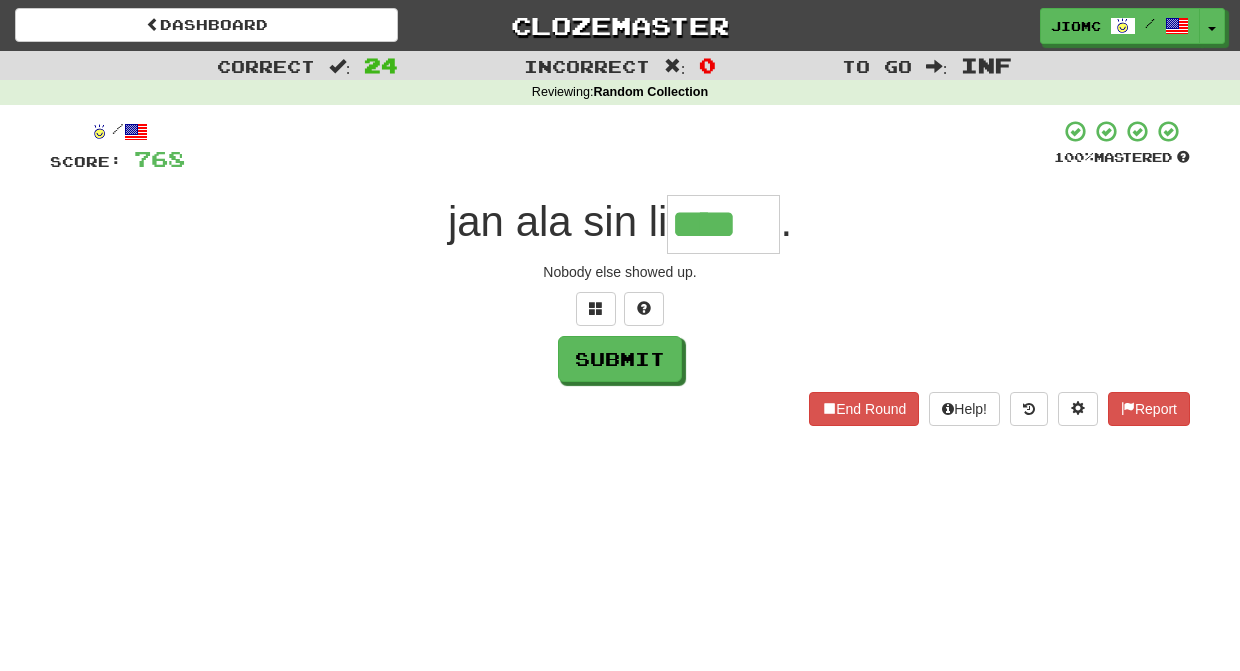 type on "****" 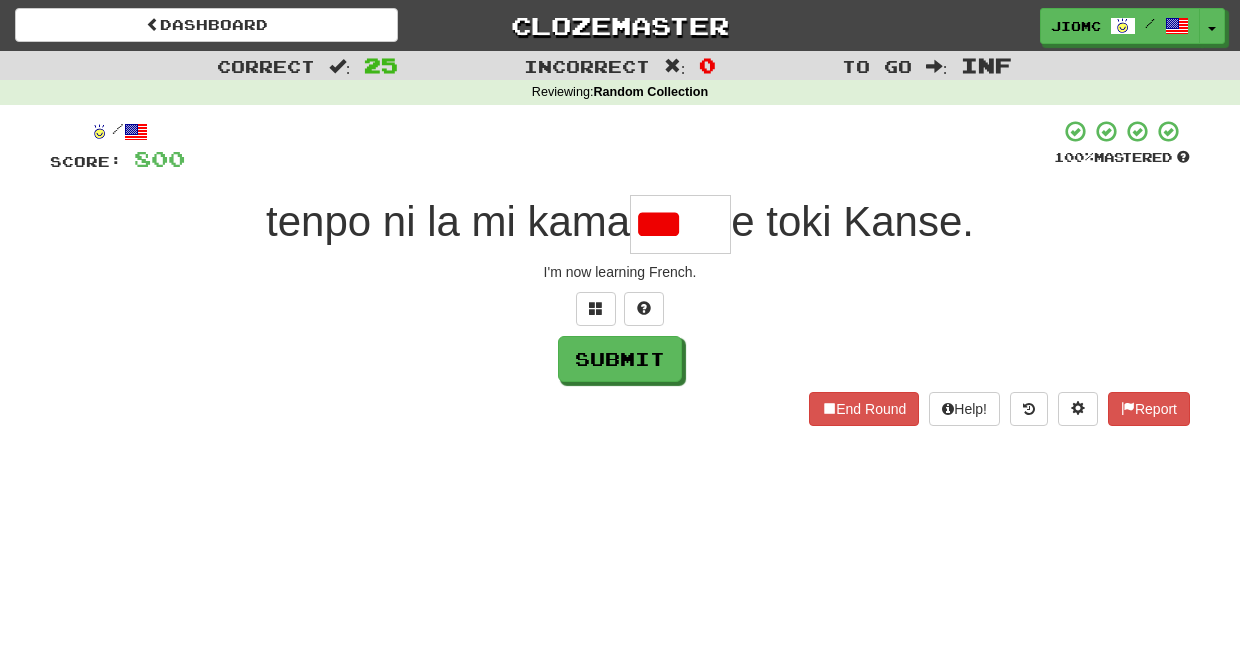 scroll, scrollTop: 0, scrollLeft: 0, axis: both 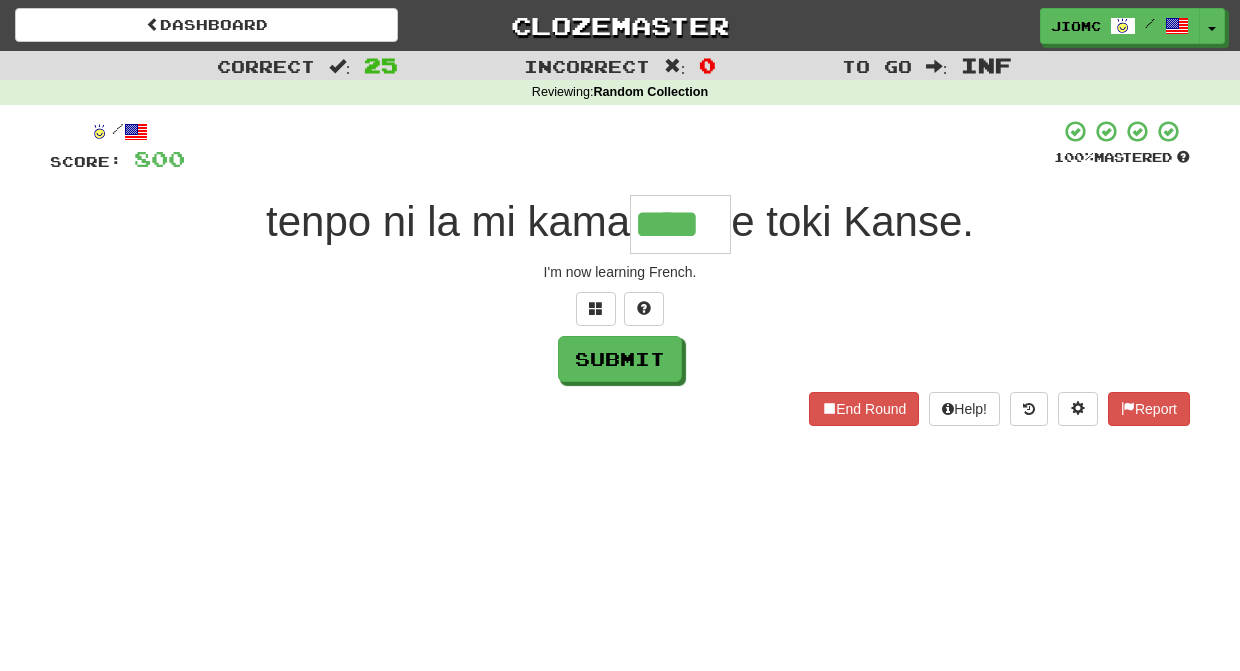 type on "****" 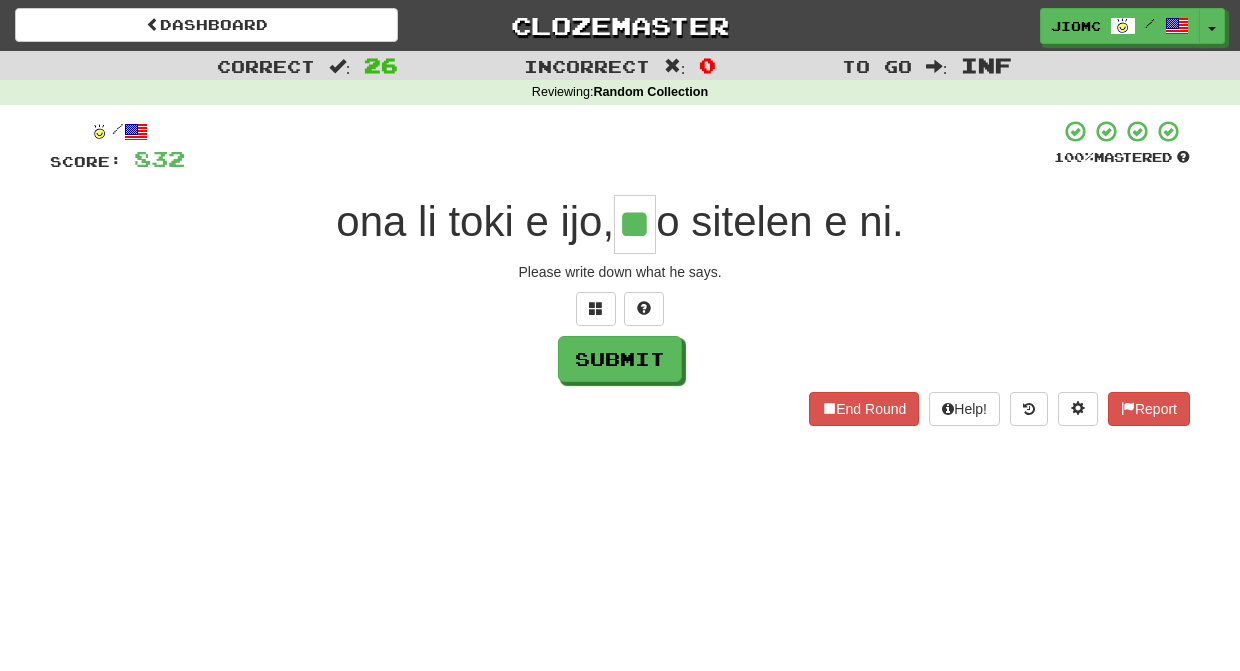 type on "**" 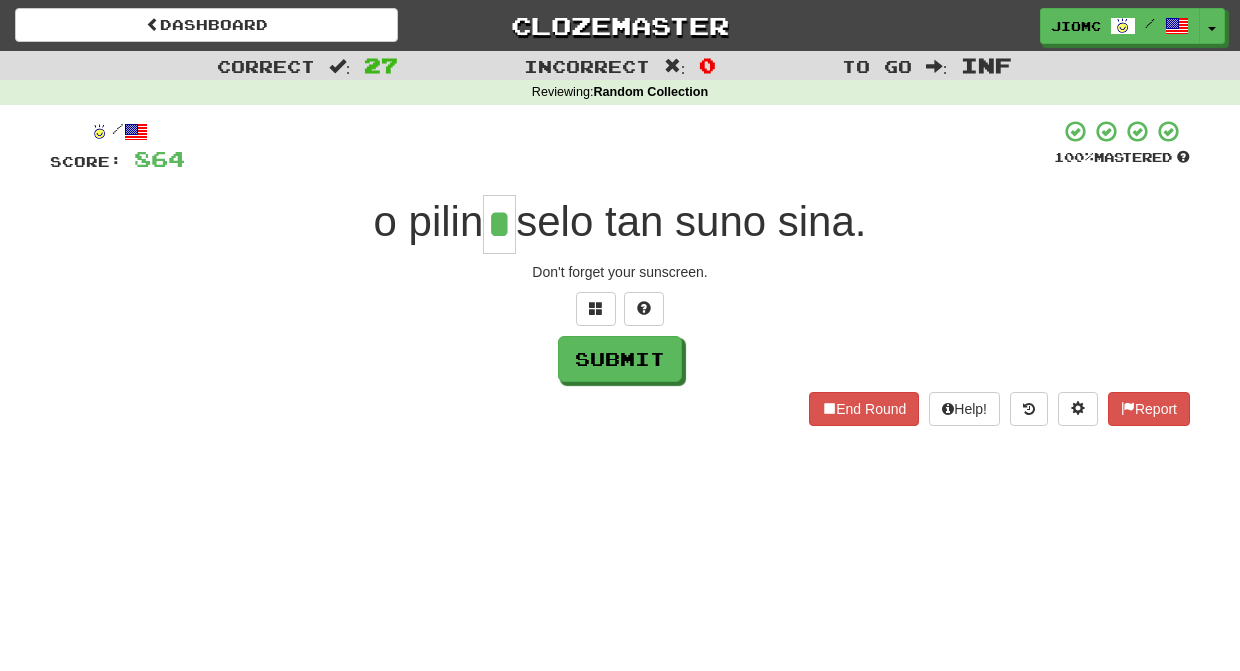 type on "*" 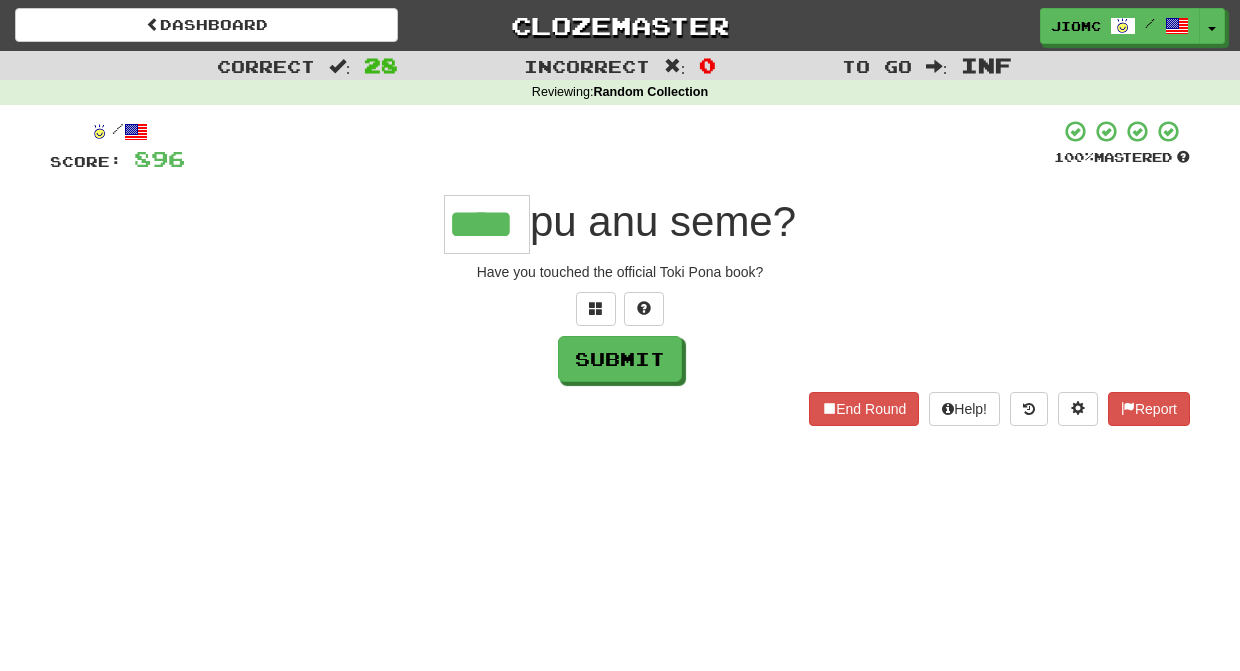 type on "****" 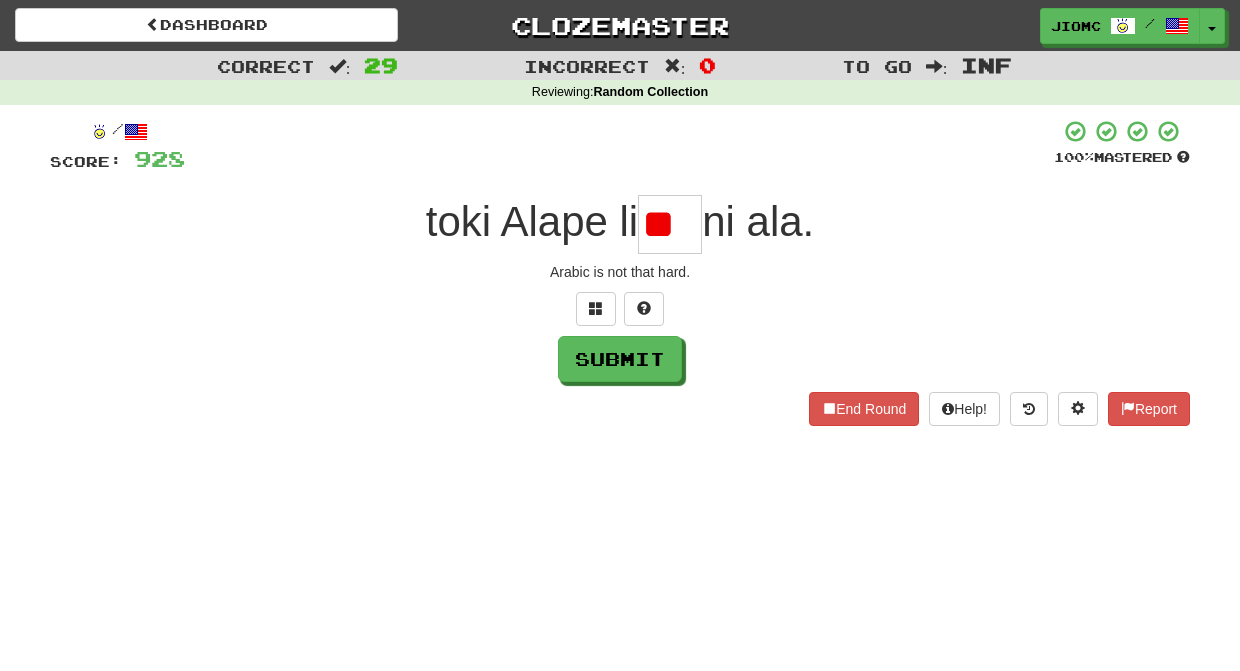 type on "*" 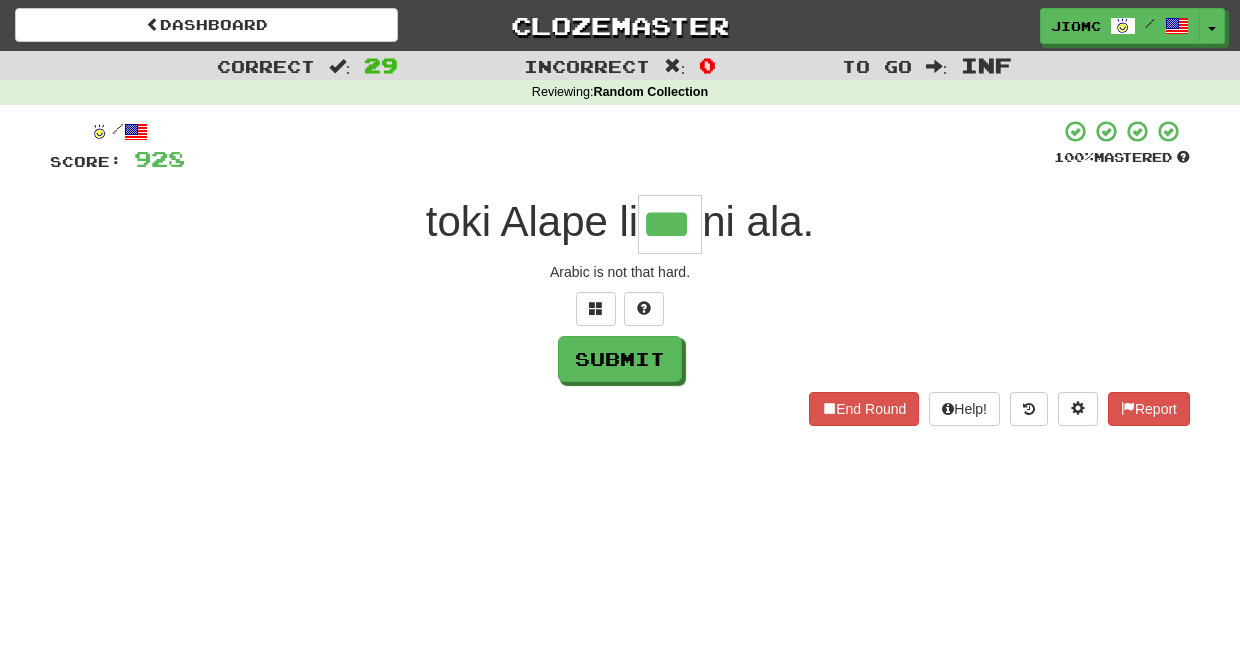 type on "***" 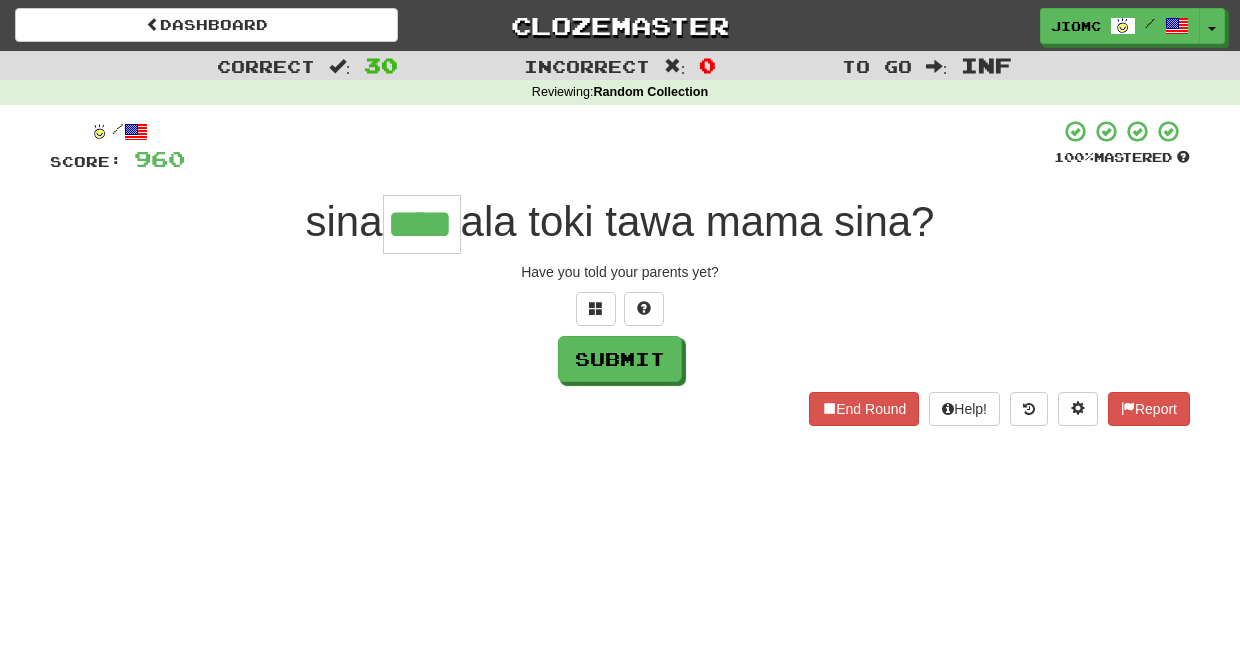 type on "****" 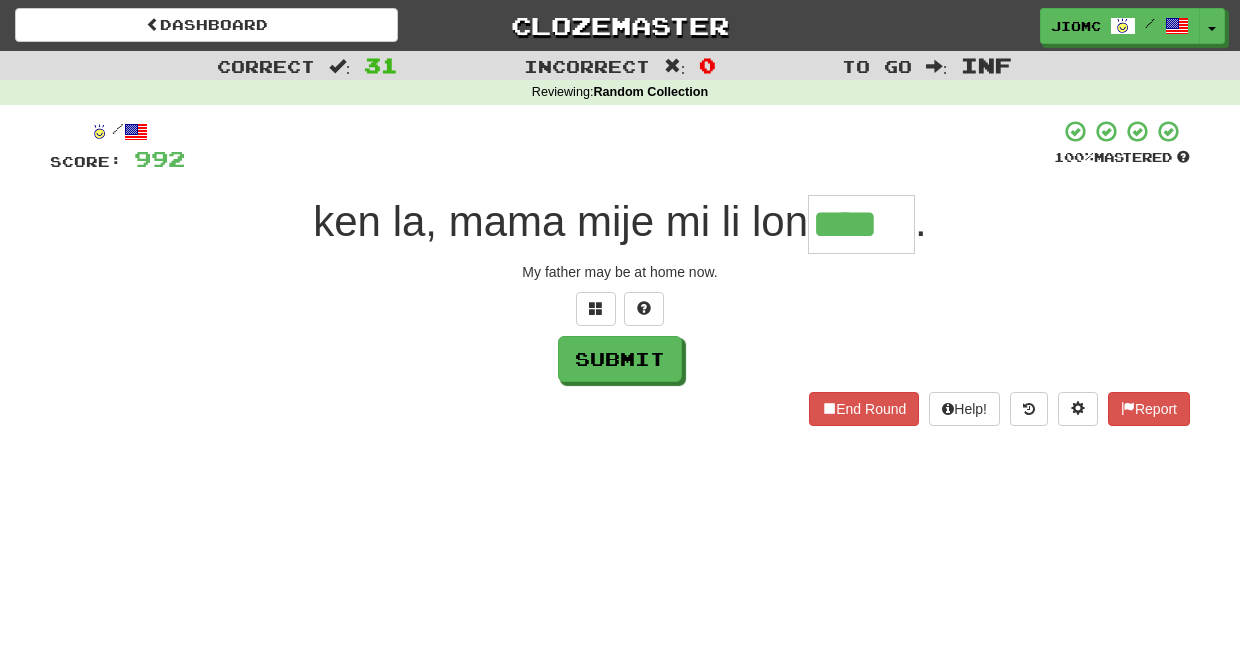 type on "****" 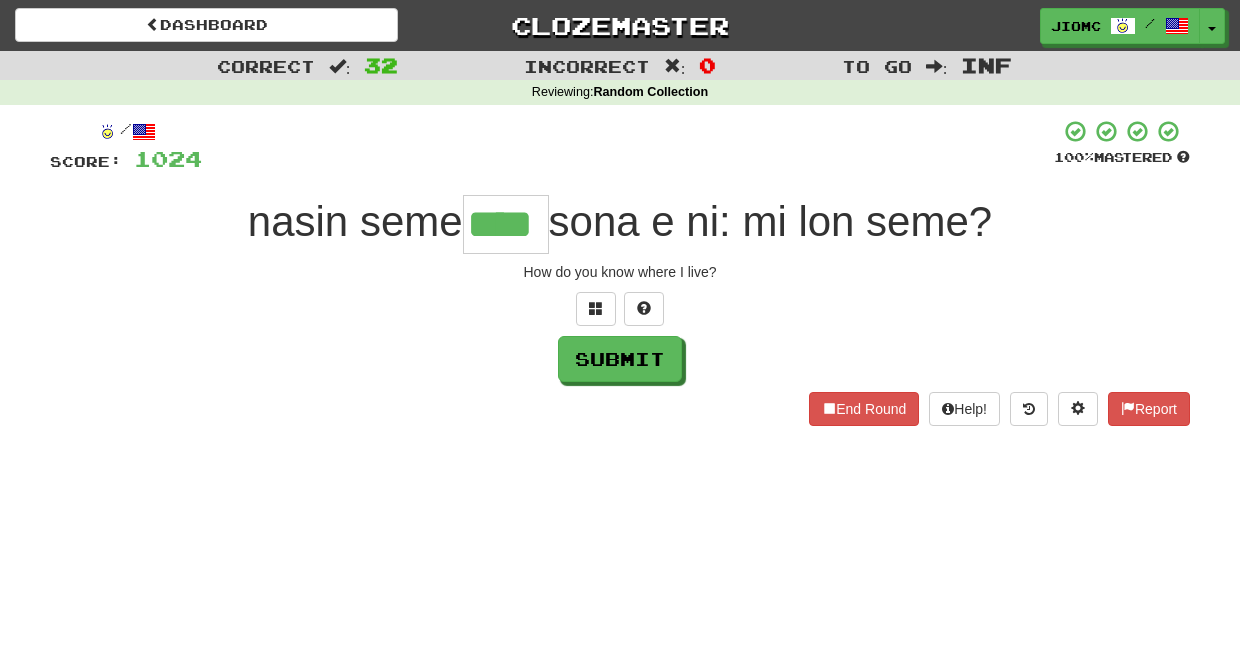 type on "****" 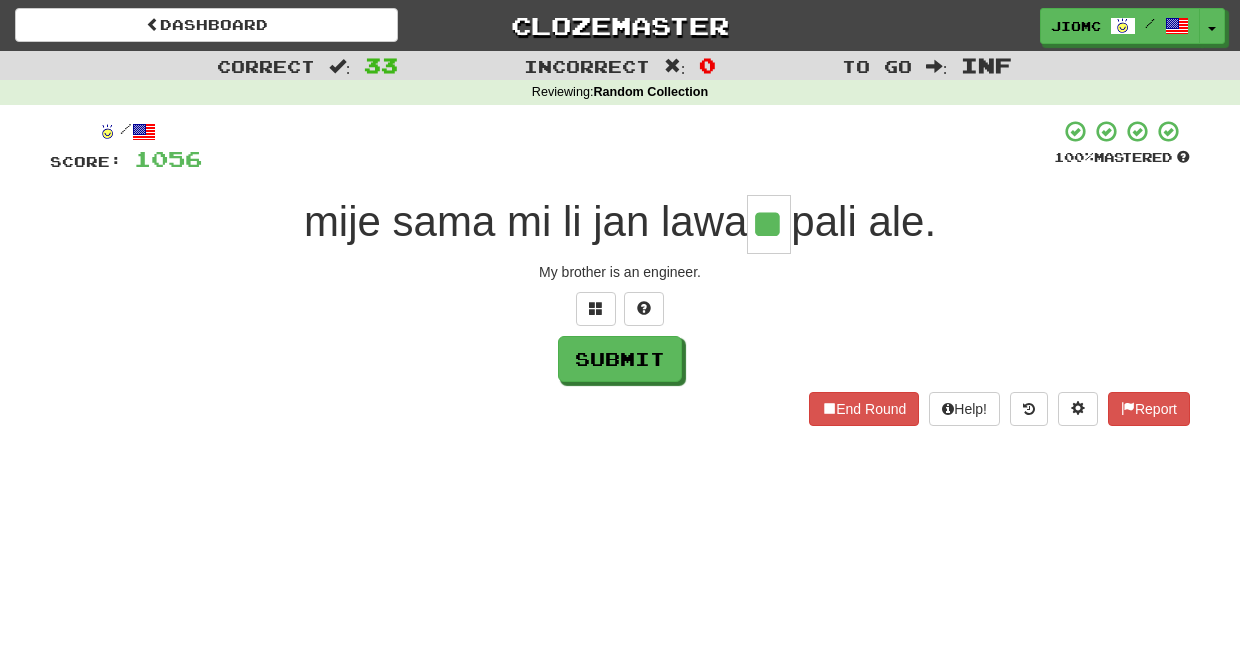 type on "**" 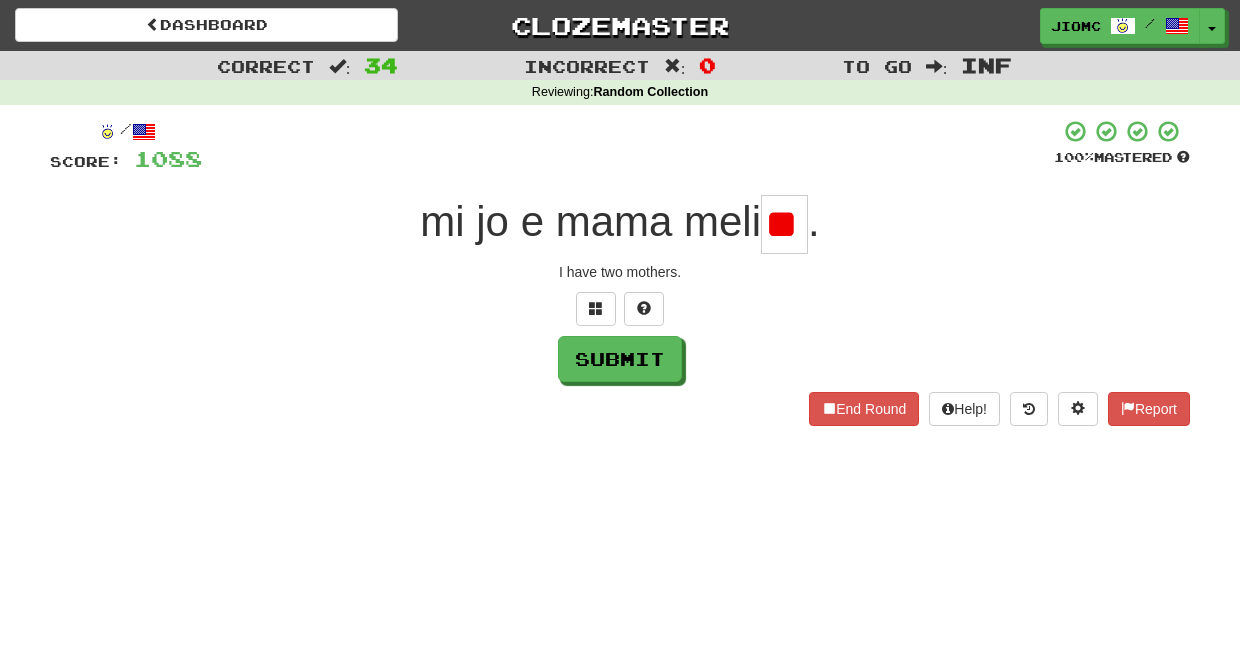 type on "*" 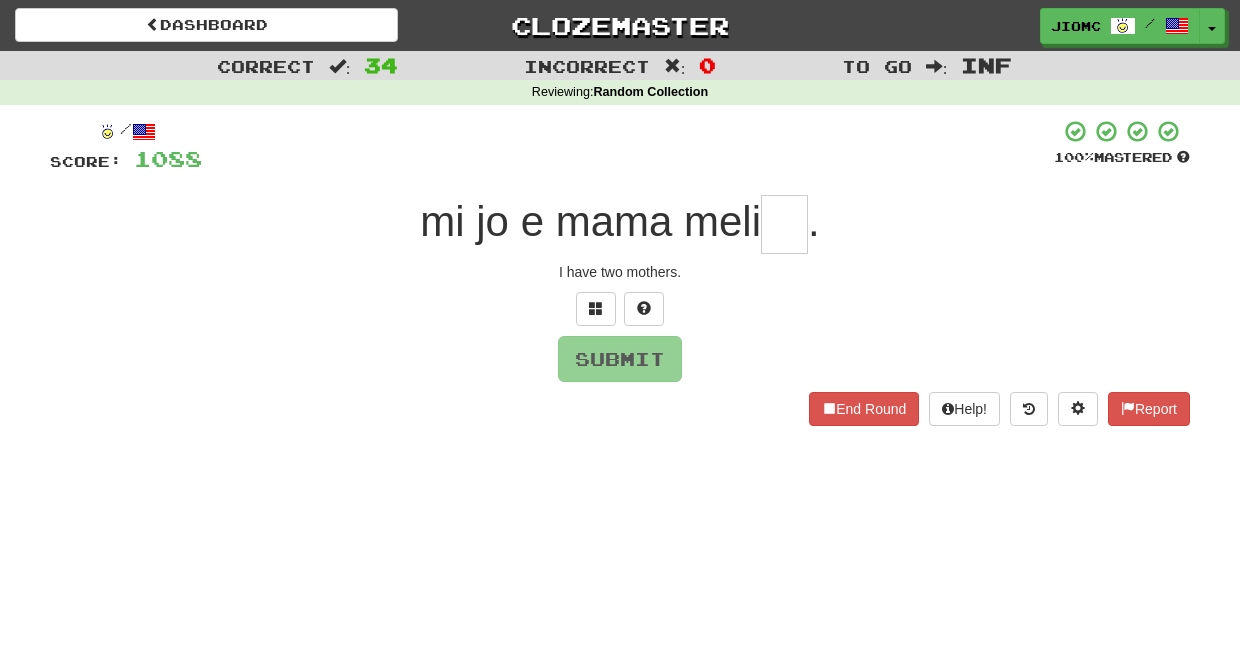 type on "*" 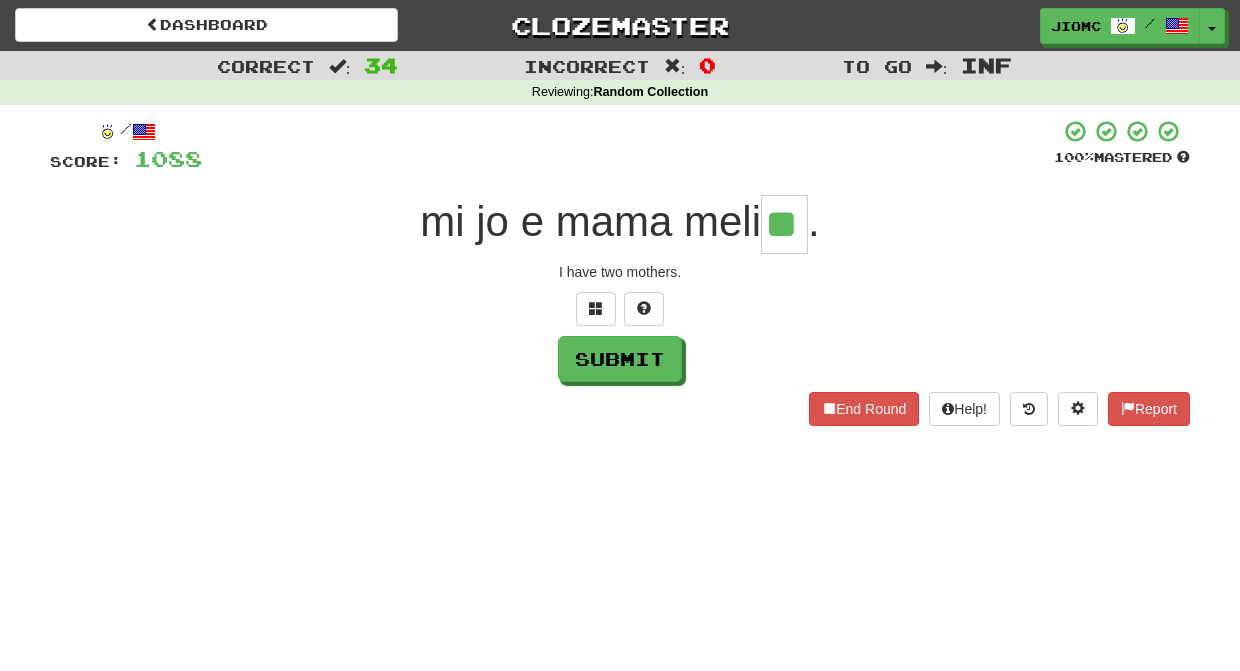 type on "**" 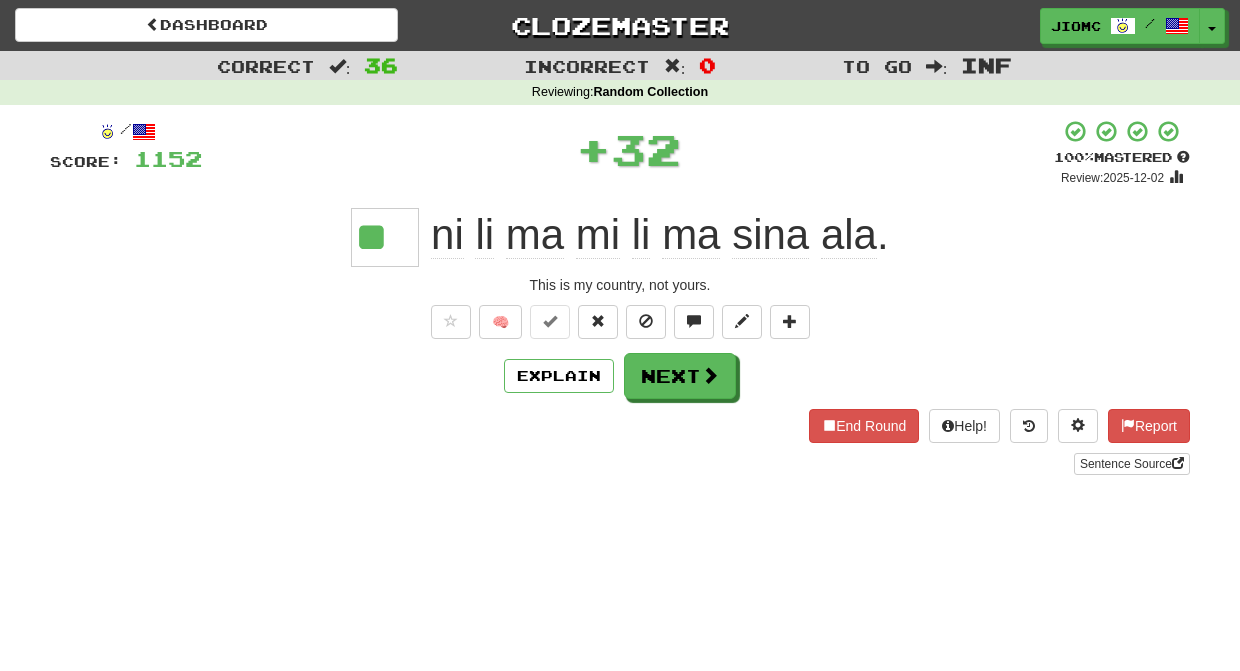 type on "**" 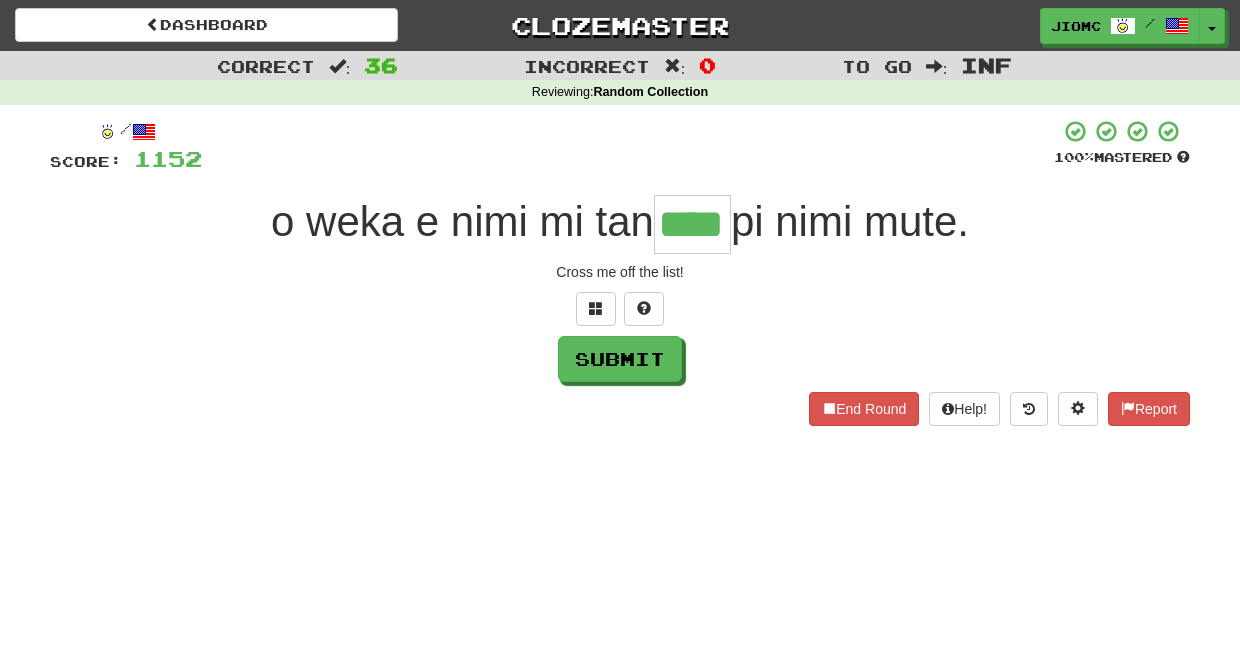 type on "****" 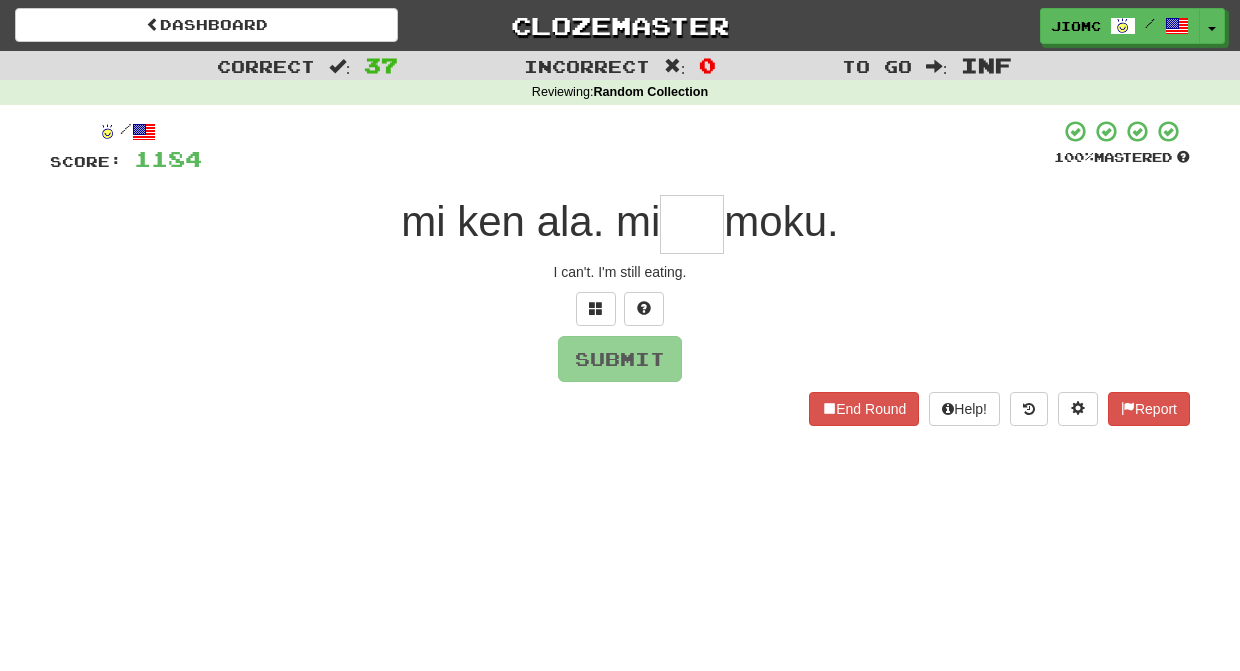 type on "*" 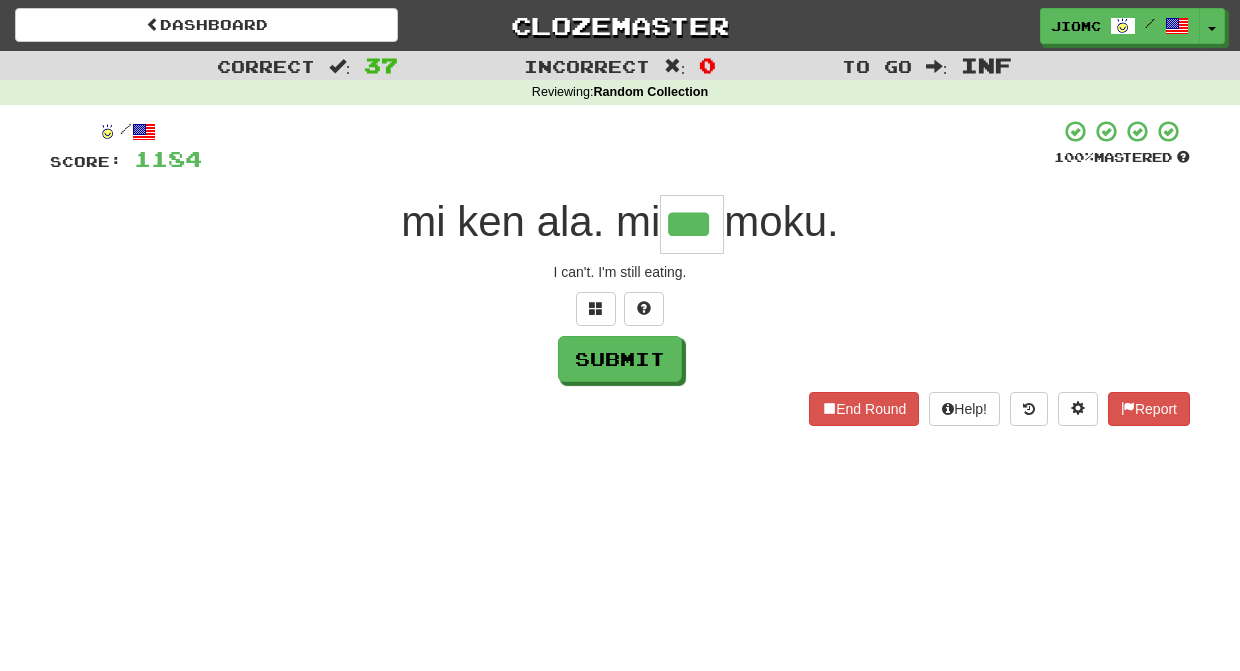 type on "***" 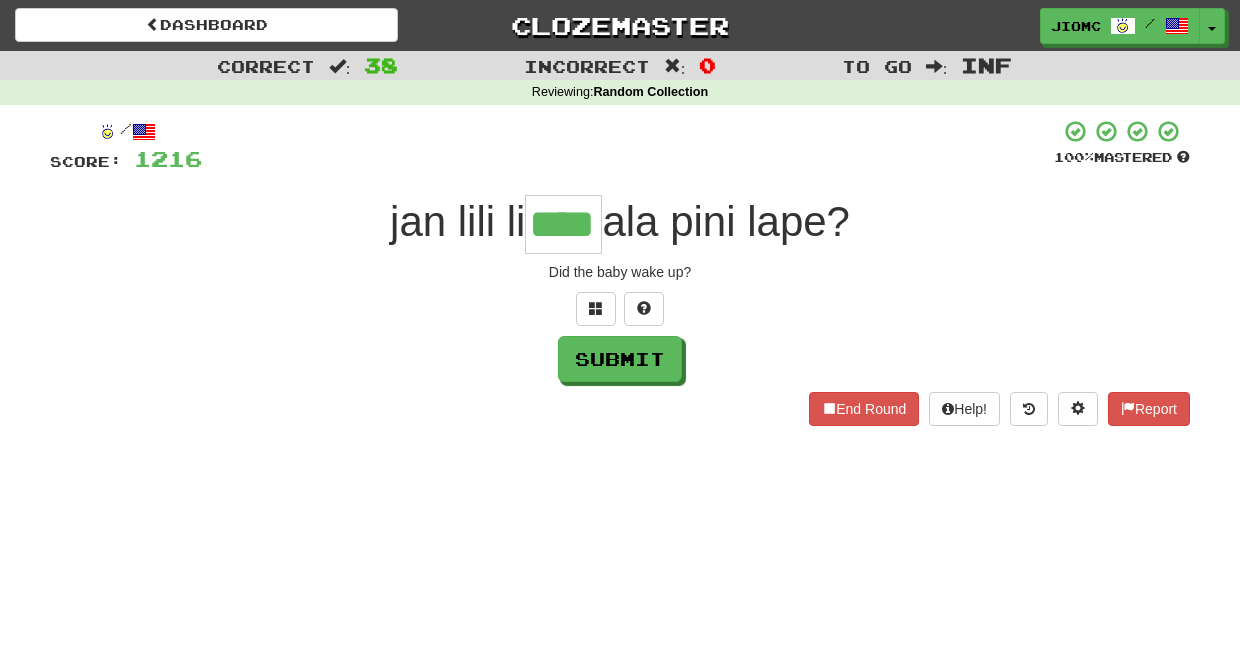 type on "****" 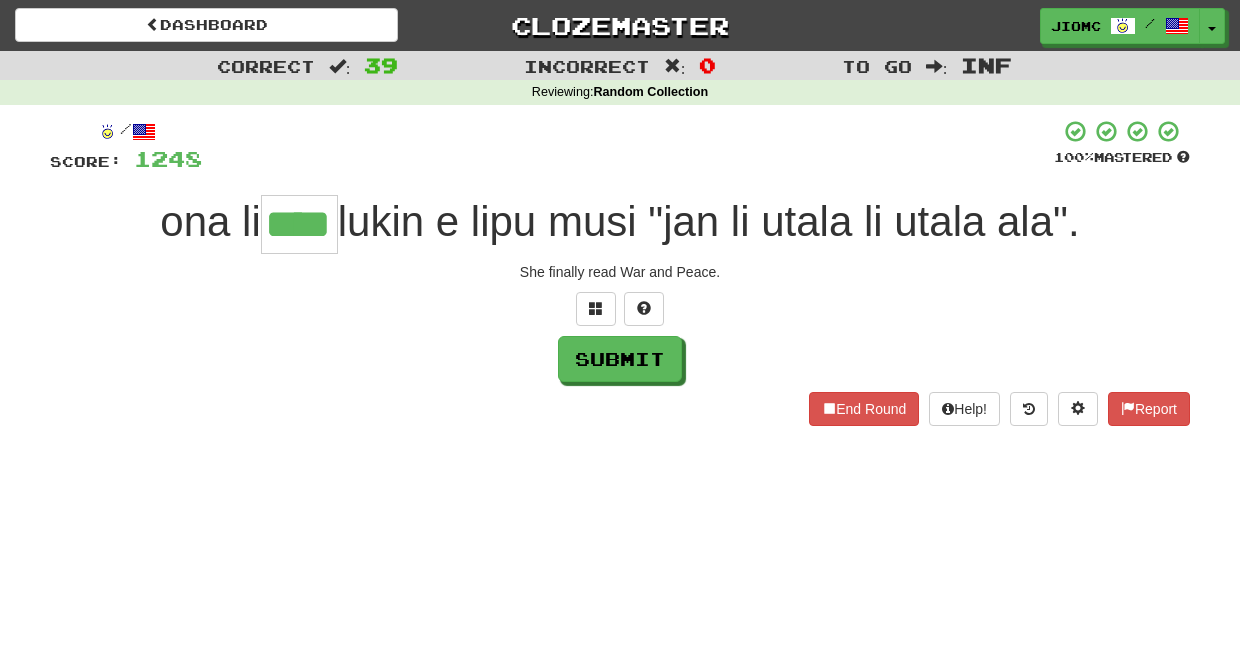 type on "****" 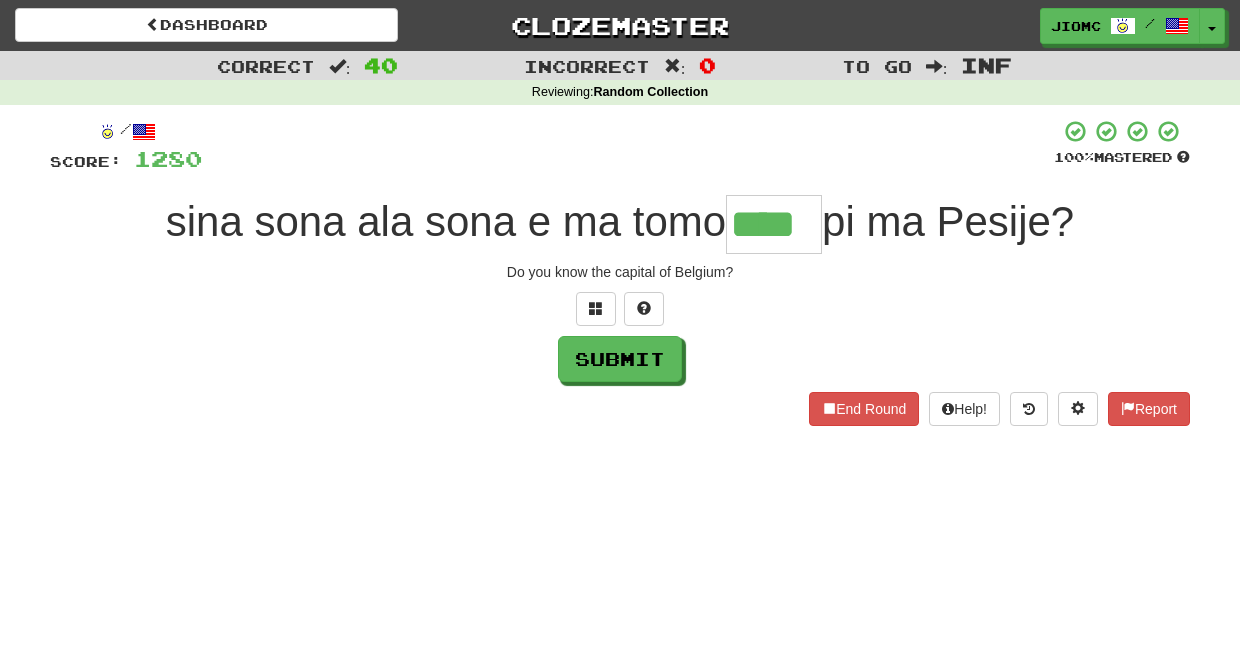 type on "****" 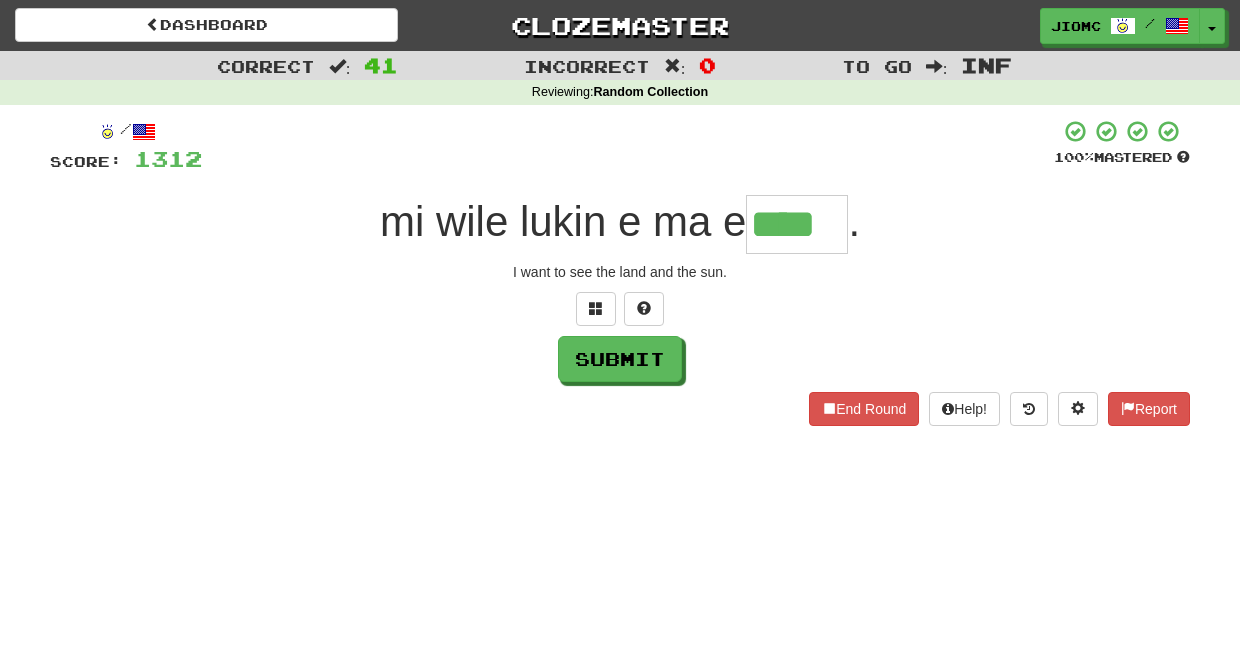 type on "****" 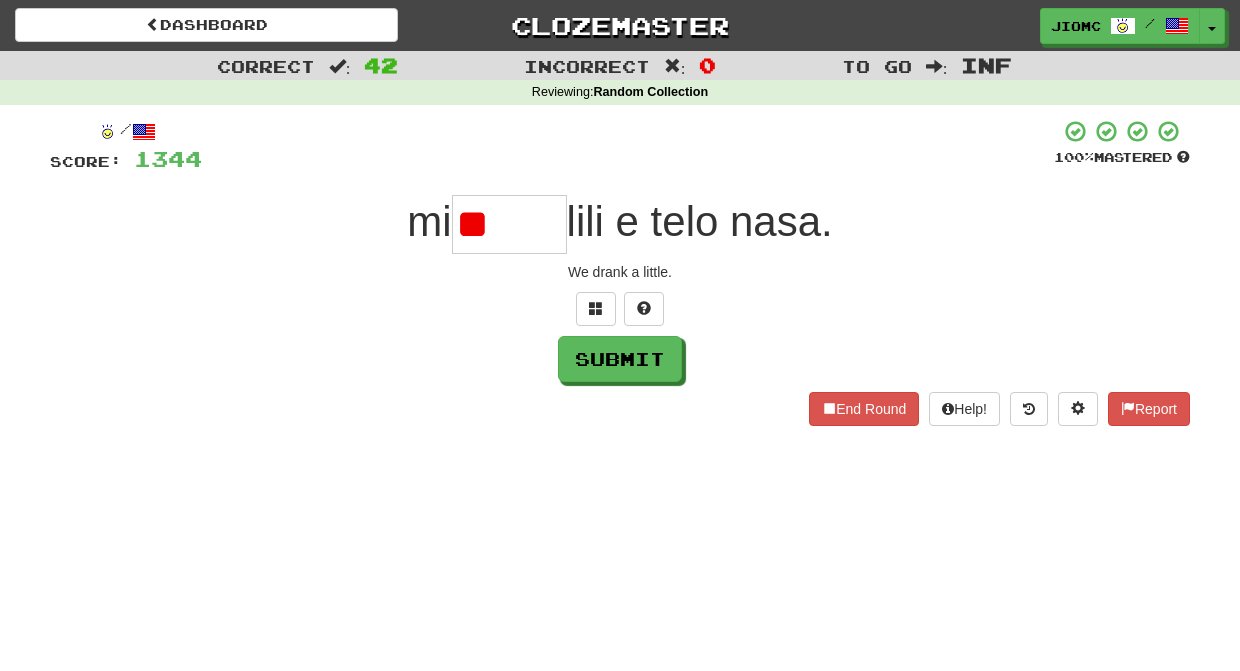 type on "*" 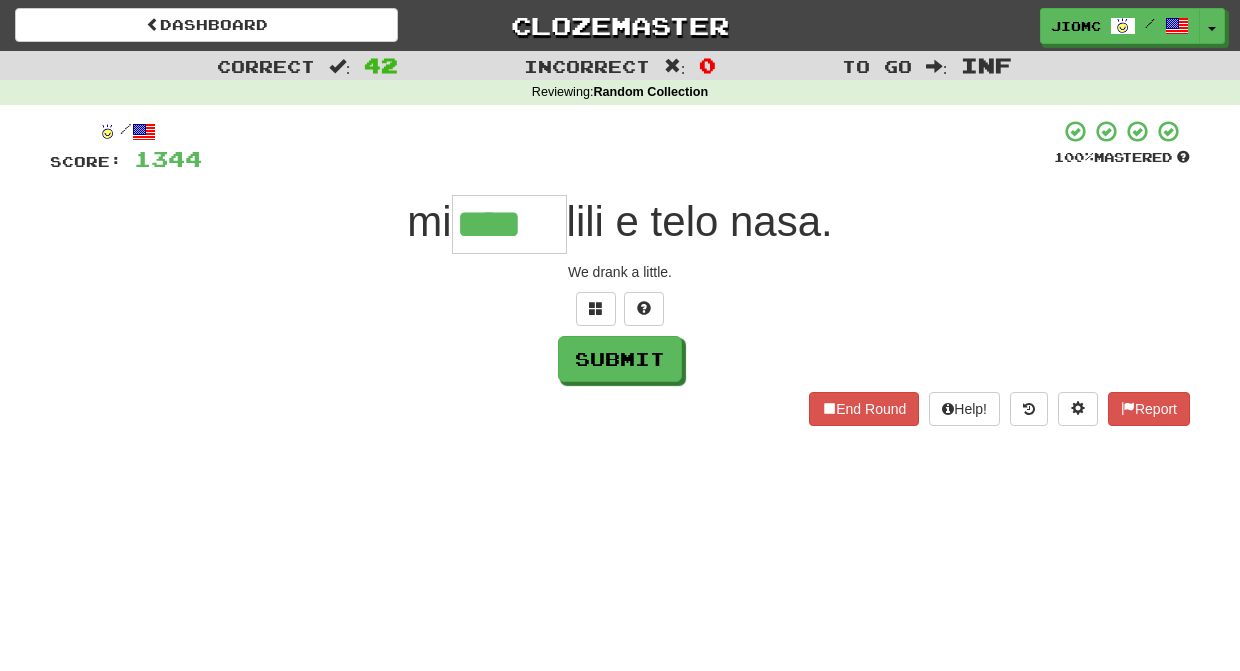 type on "****" 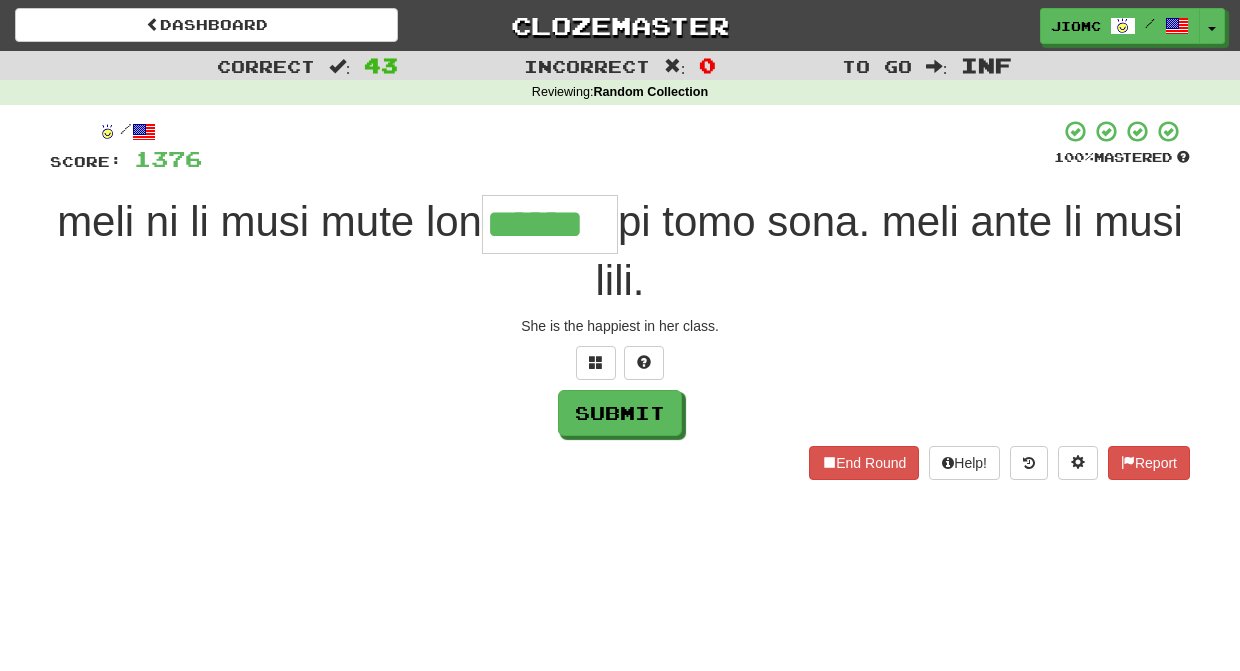 type on "******" 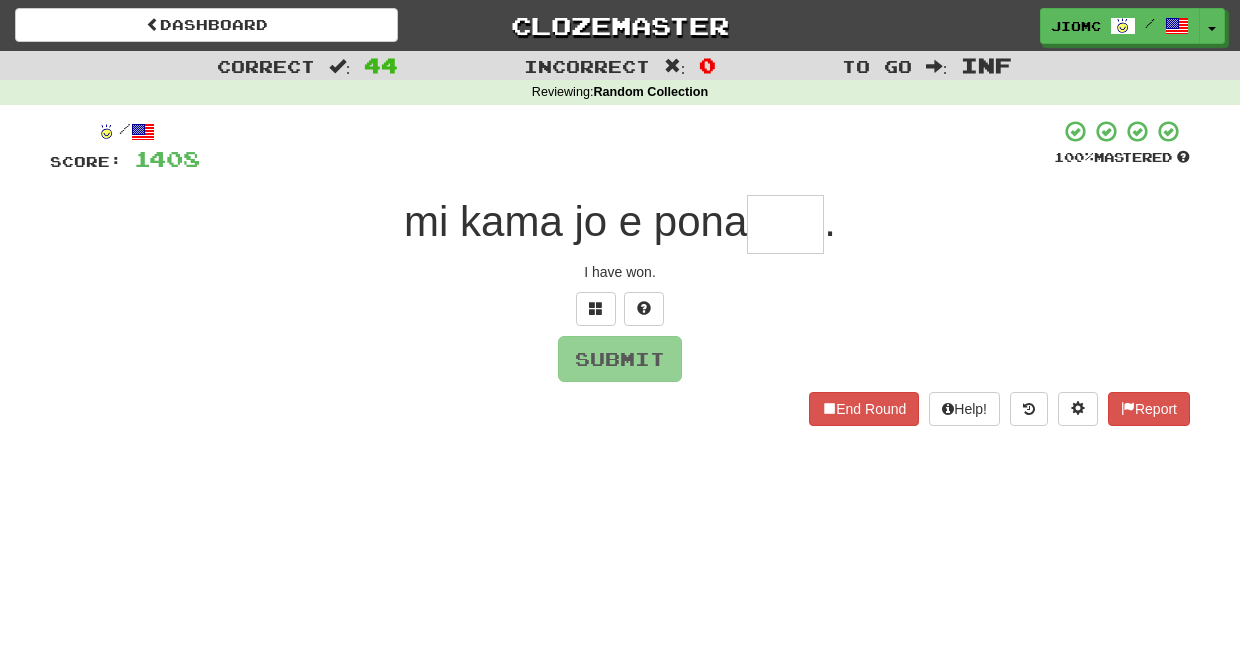 type on "*" 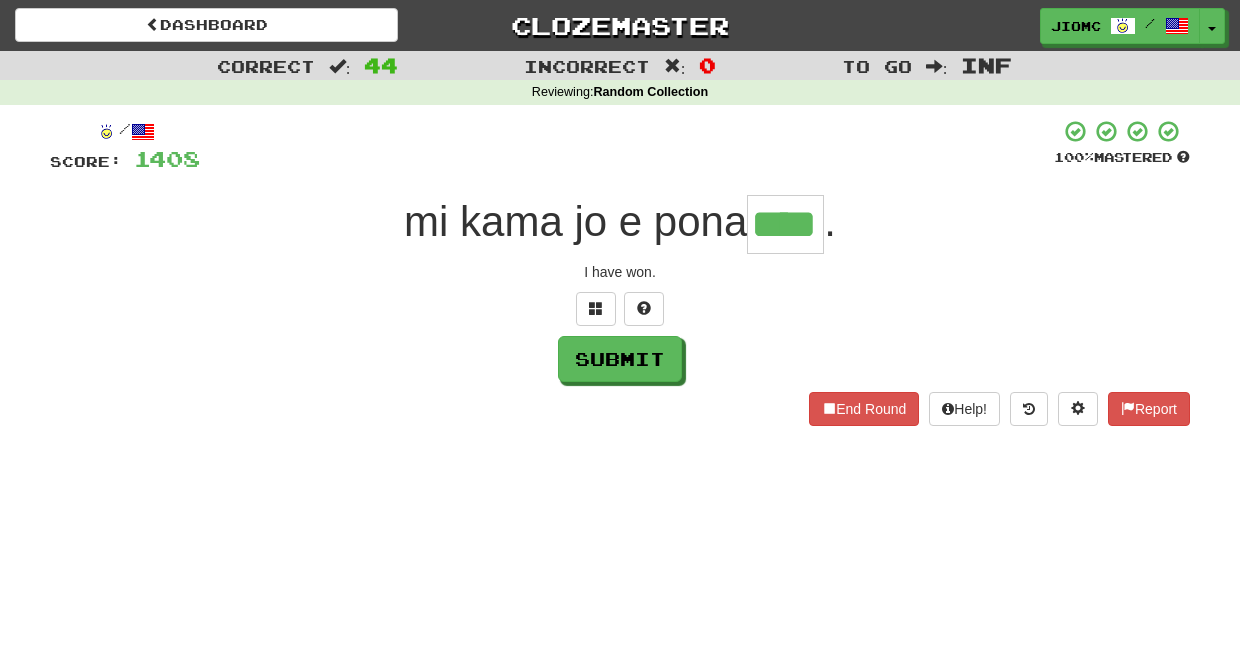 type on "****" 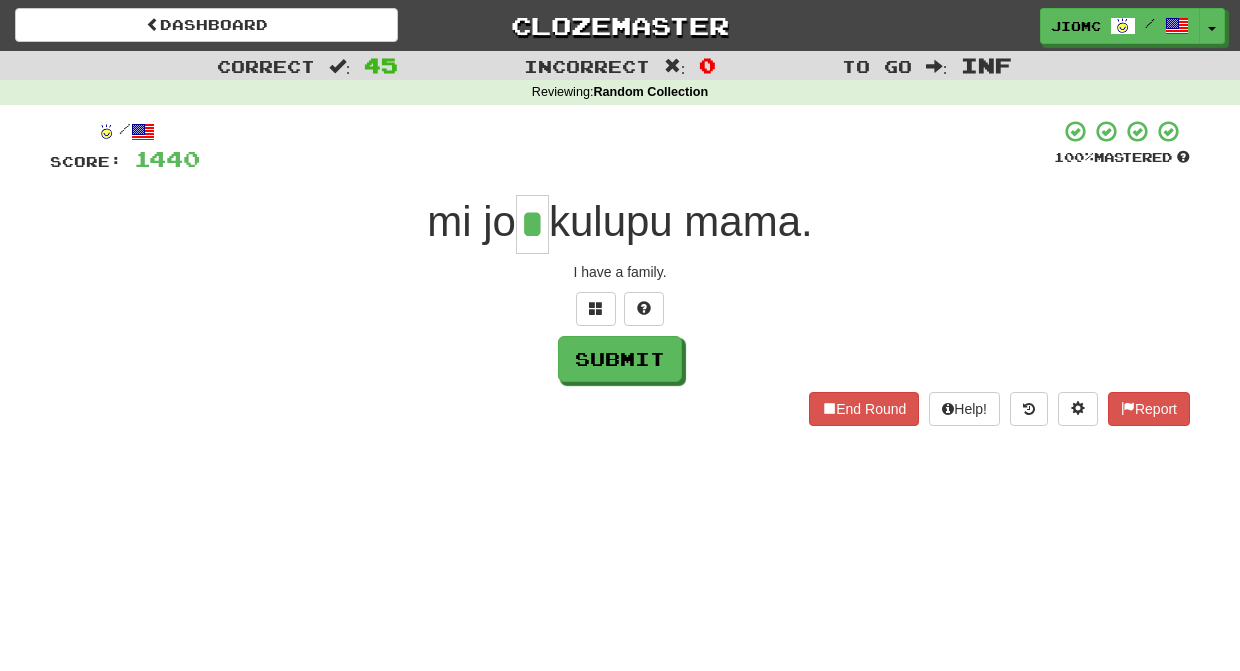 type on "*" 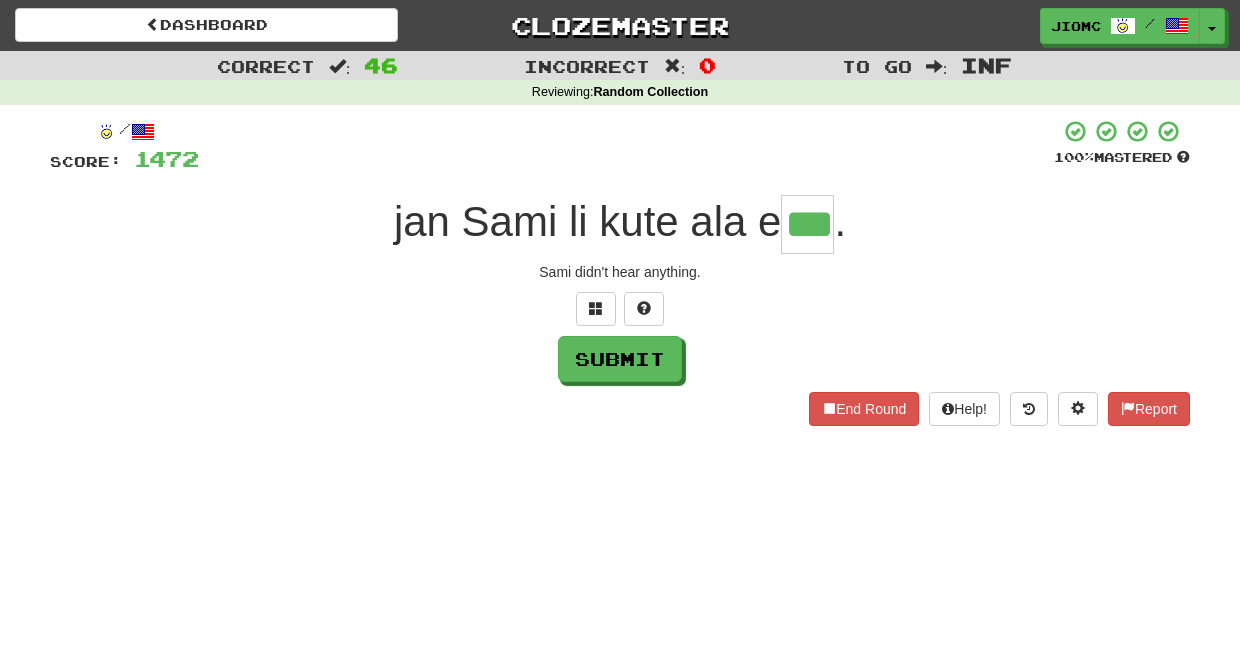 type on "***" 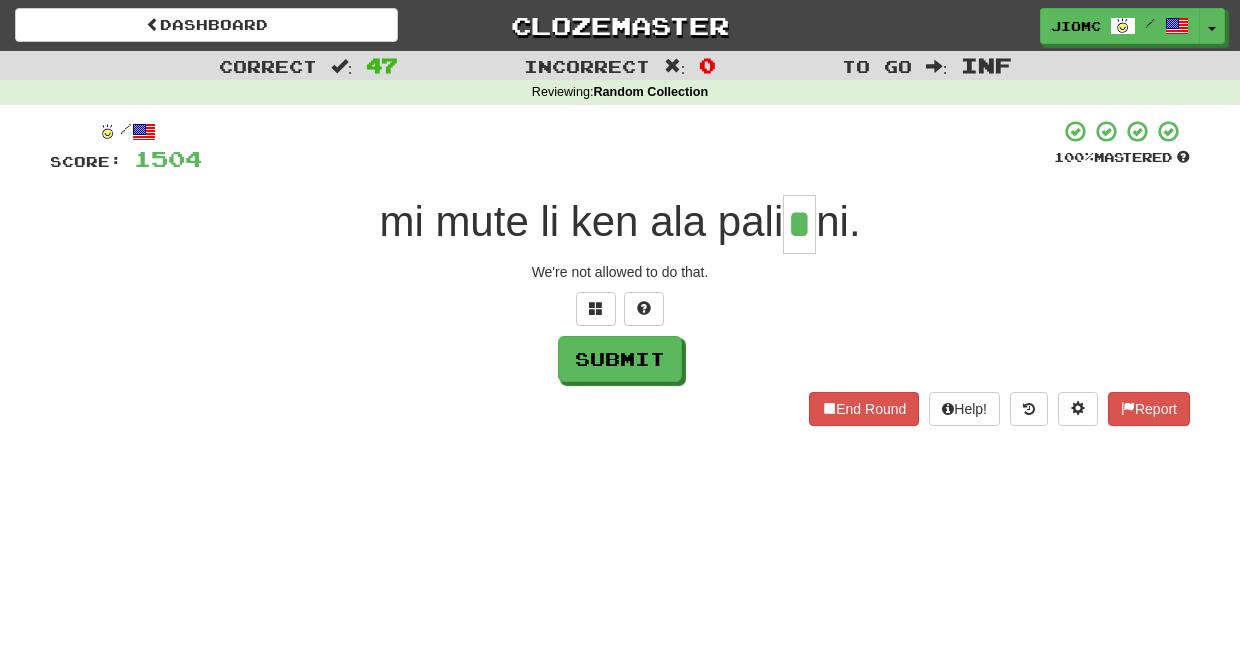 type on "*" 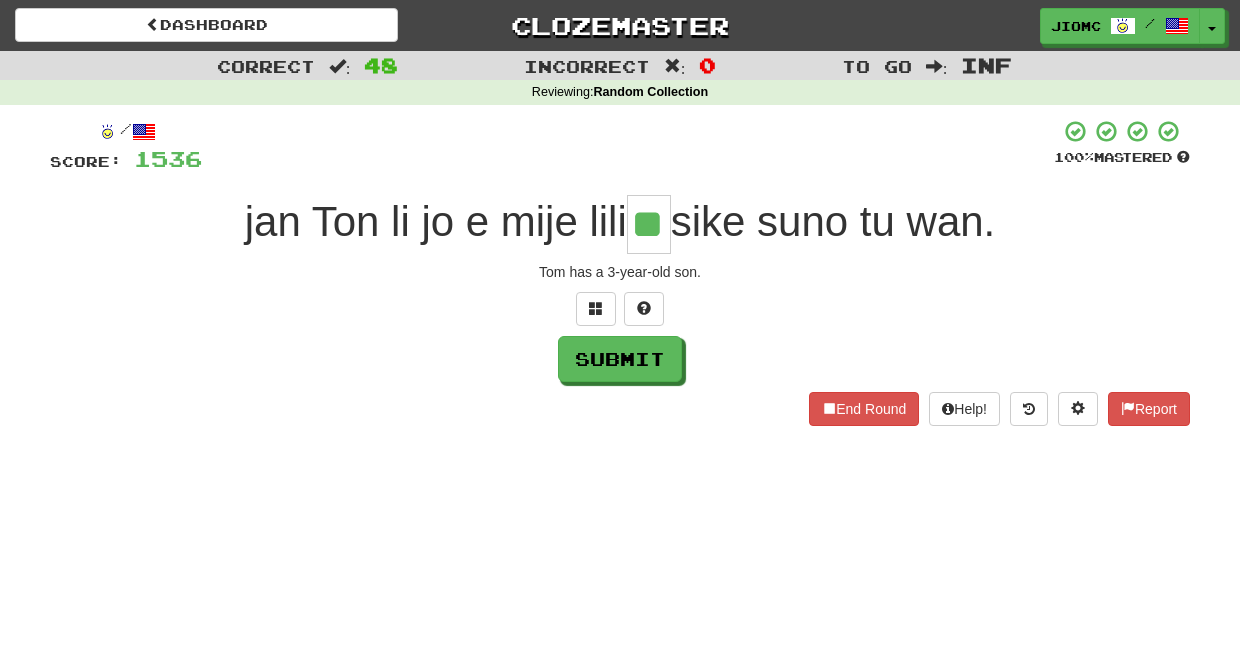 type on "**" 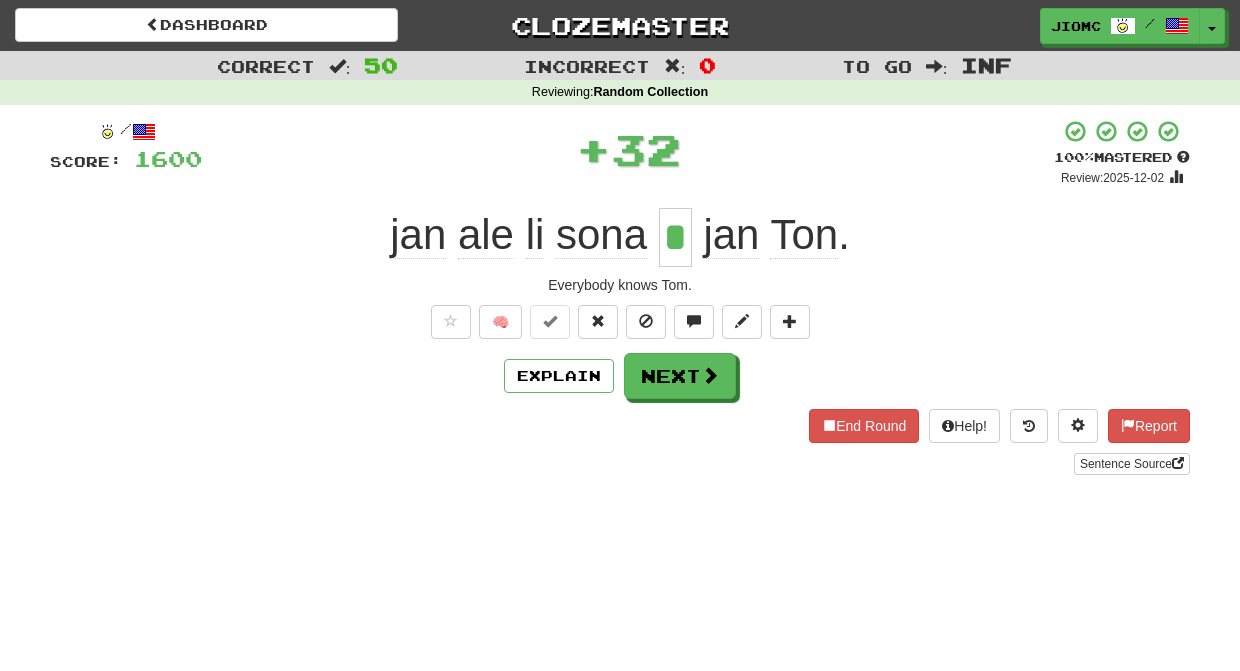 type on "*" 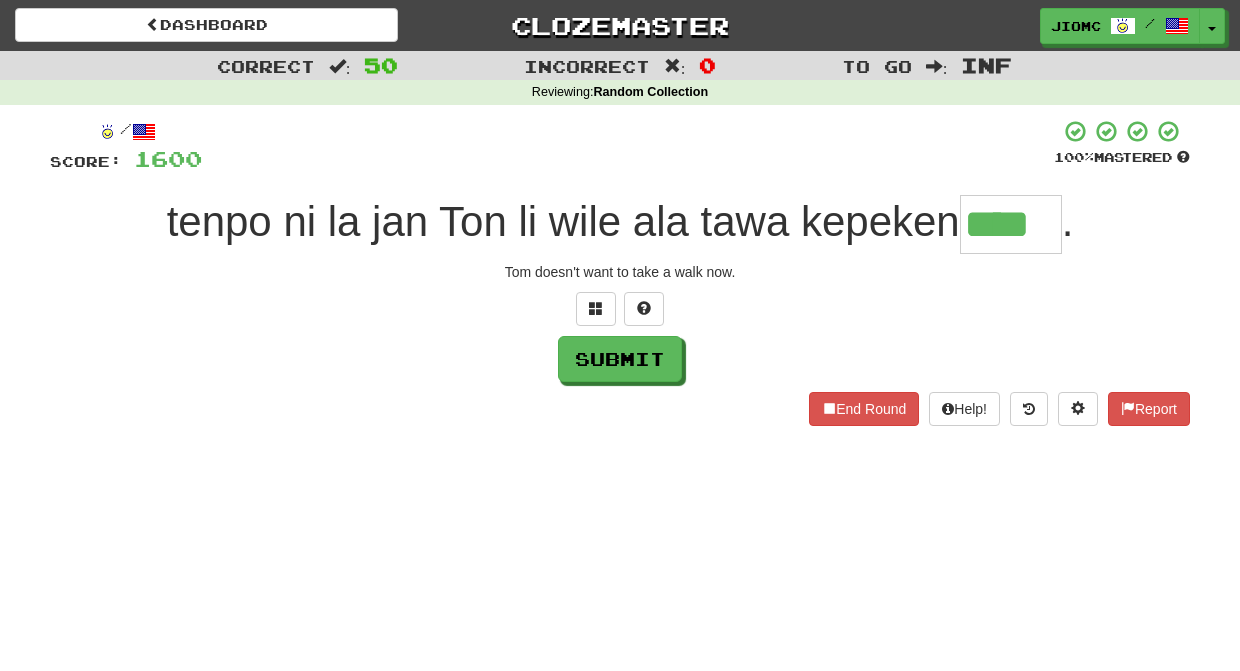 type on "****" 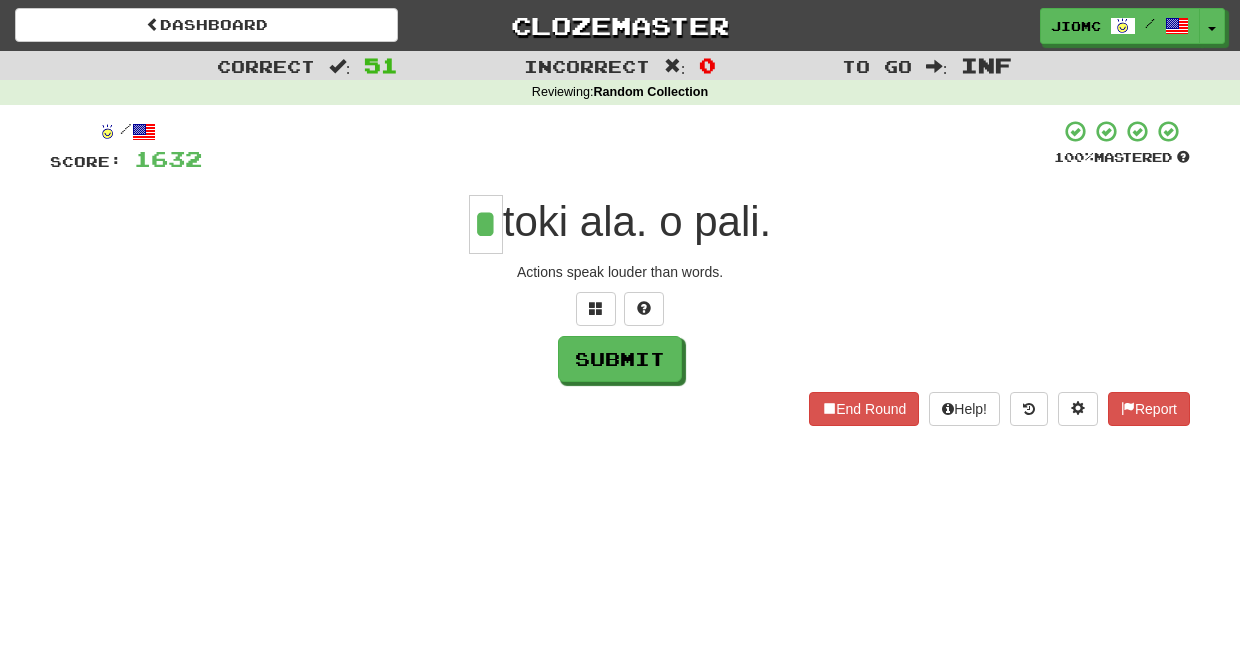 type on "*" 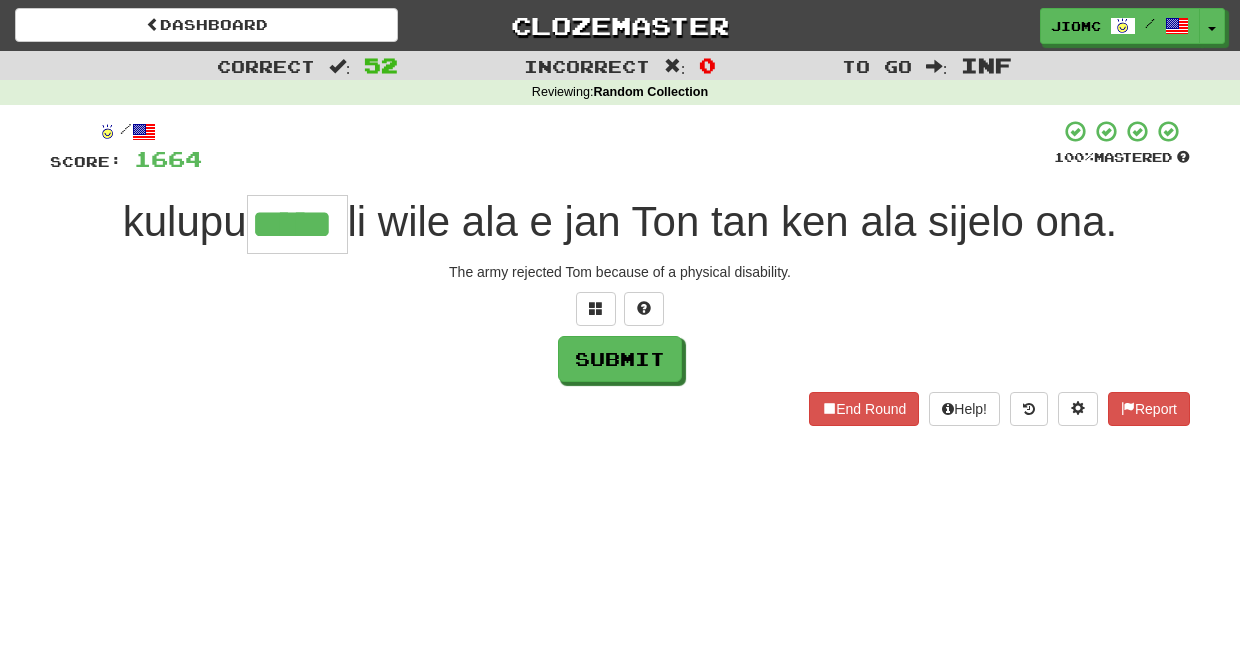 type on "*****" 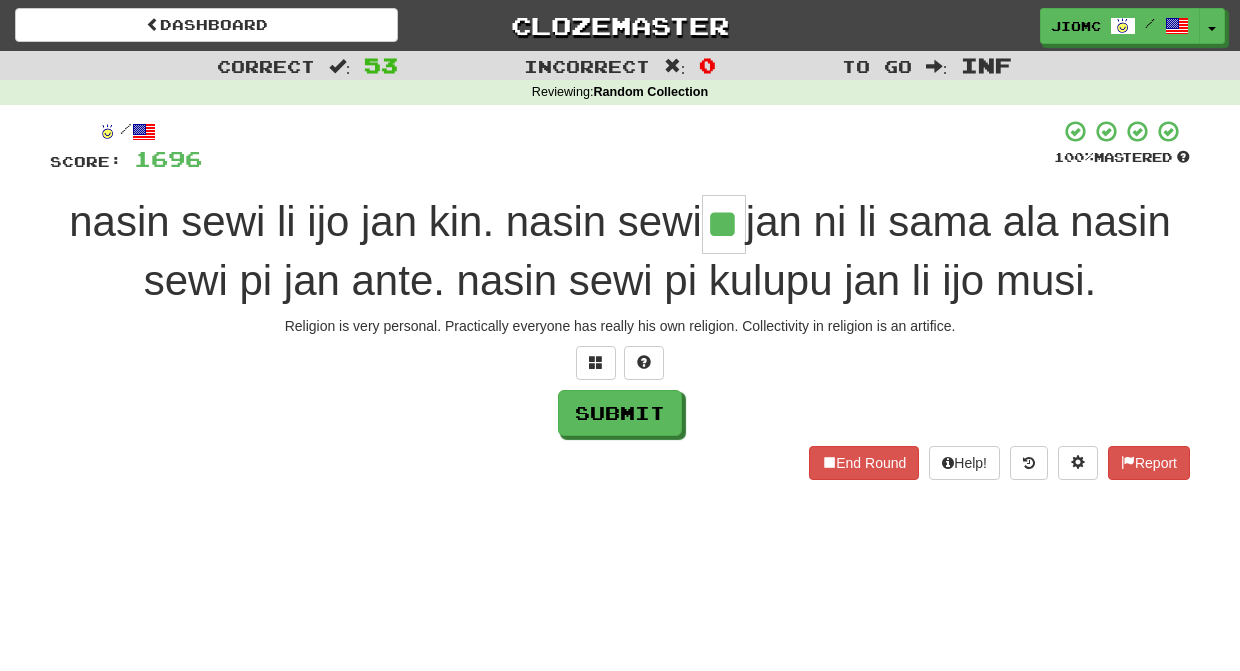 type on "**" 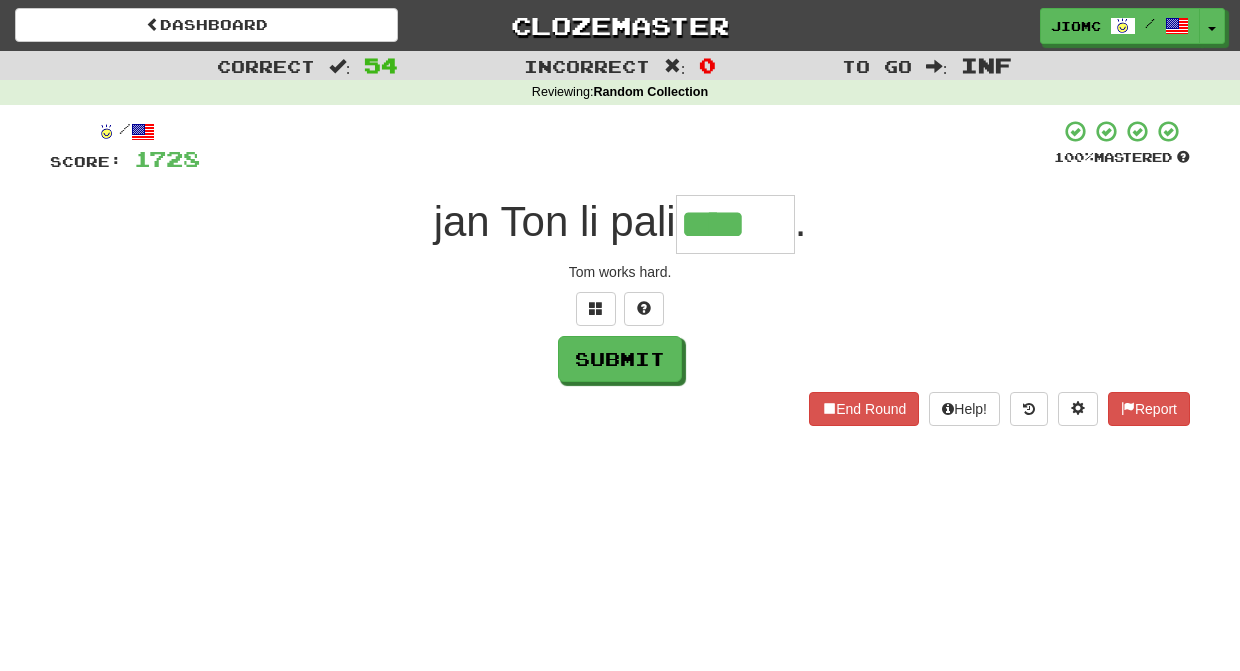 type on "****" 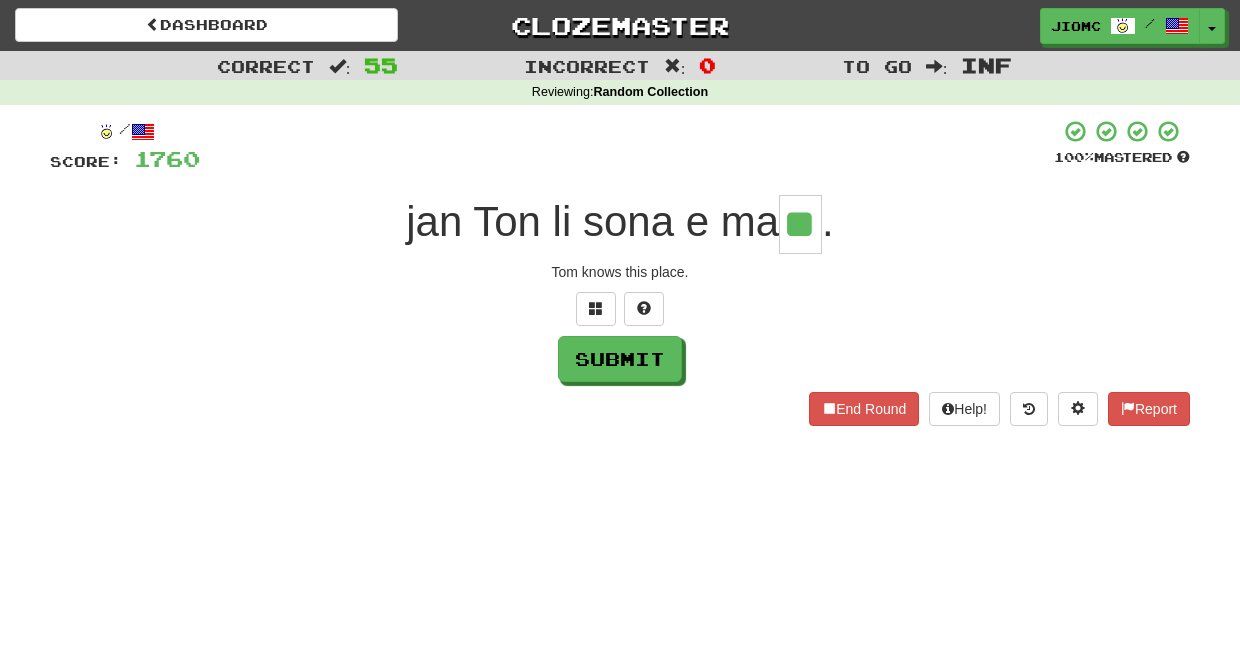 type on "**" 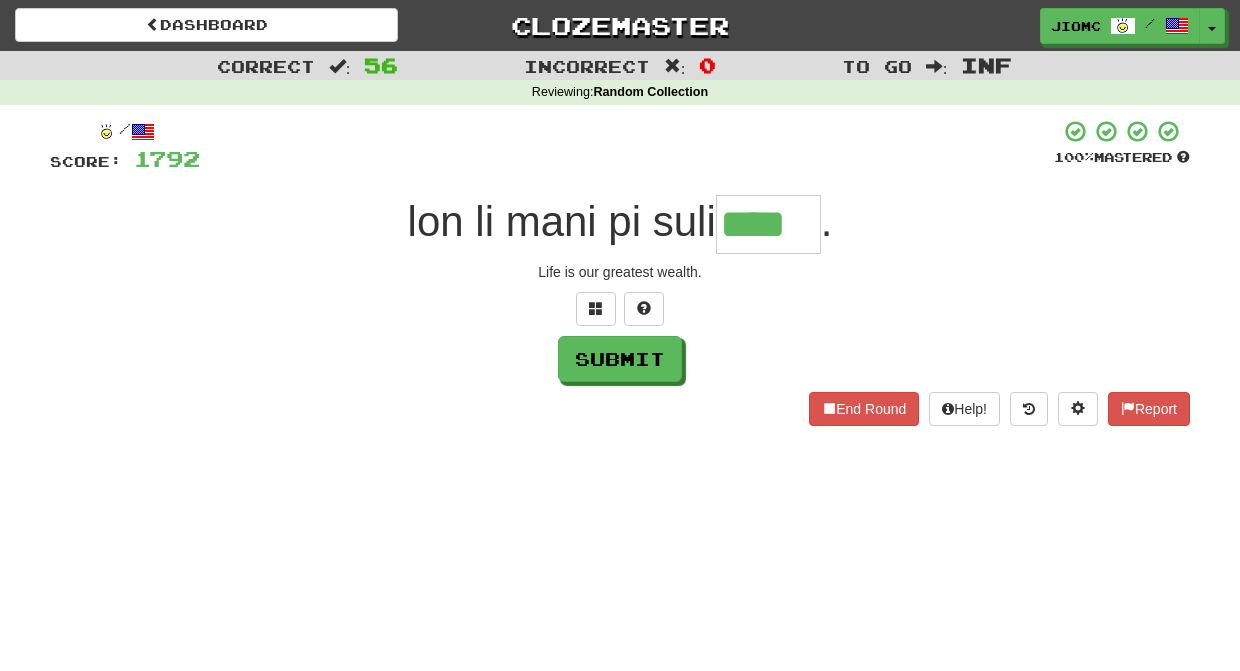 type on "****" 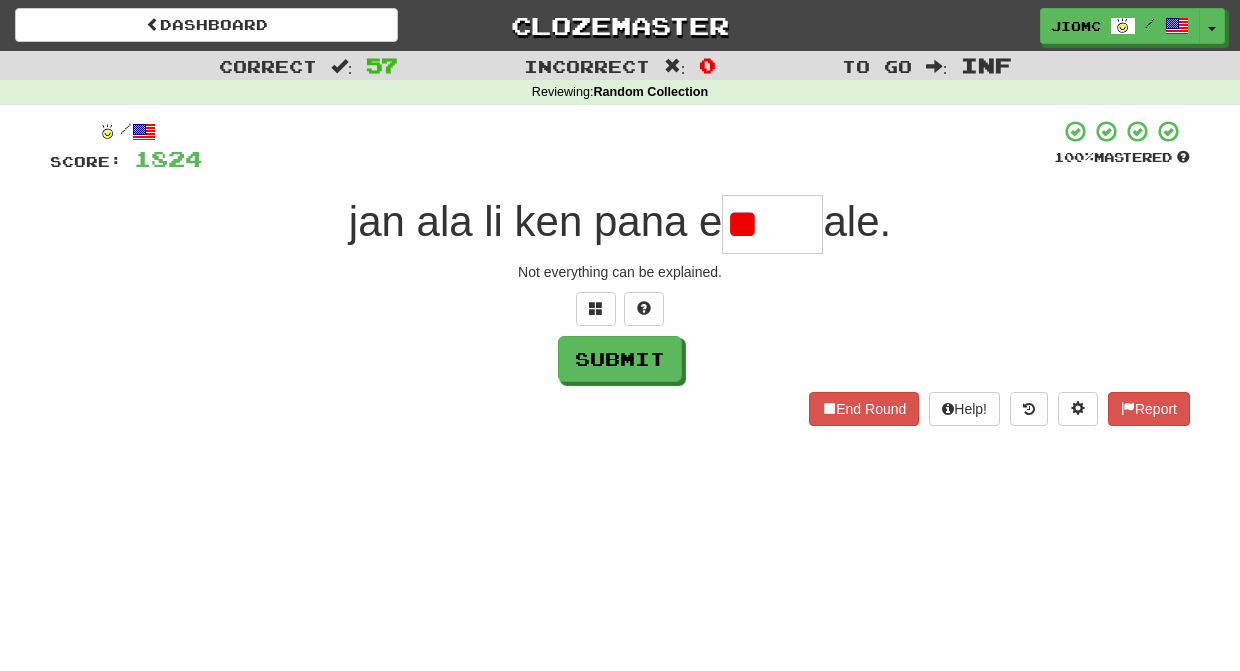 type on "*" 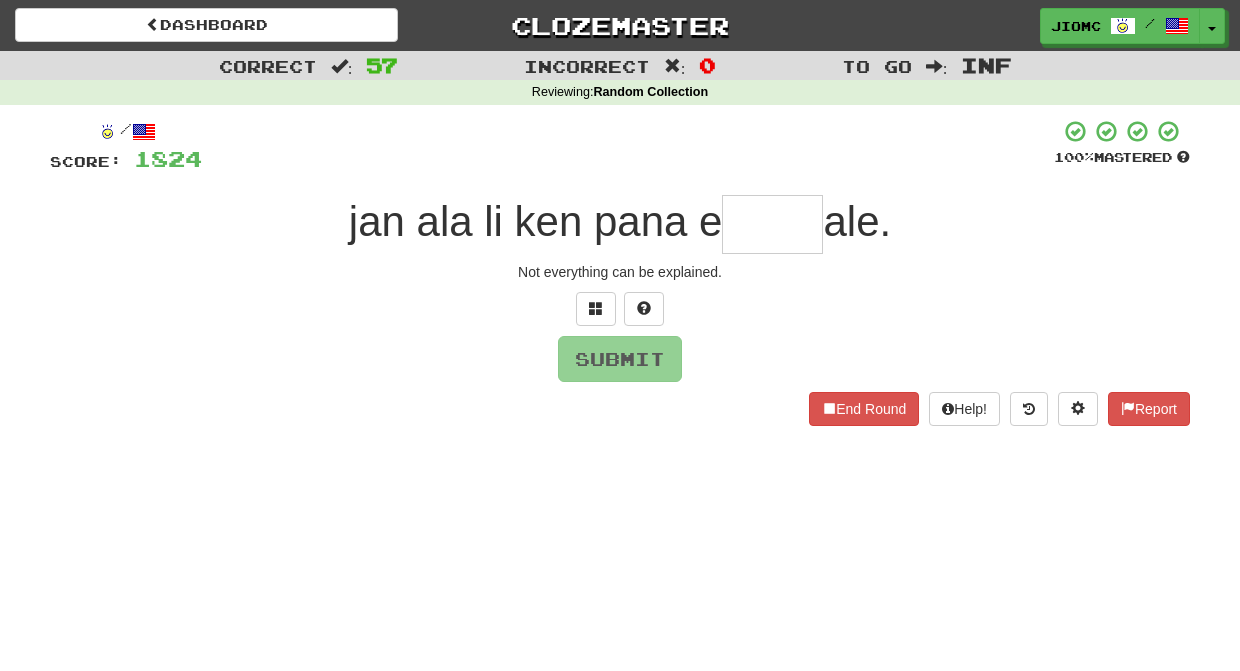 type on "*" 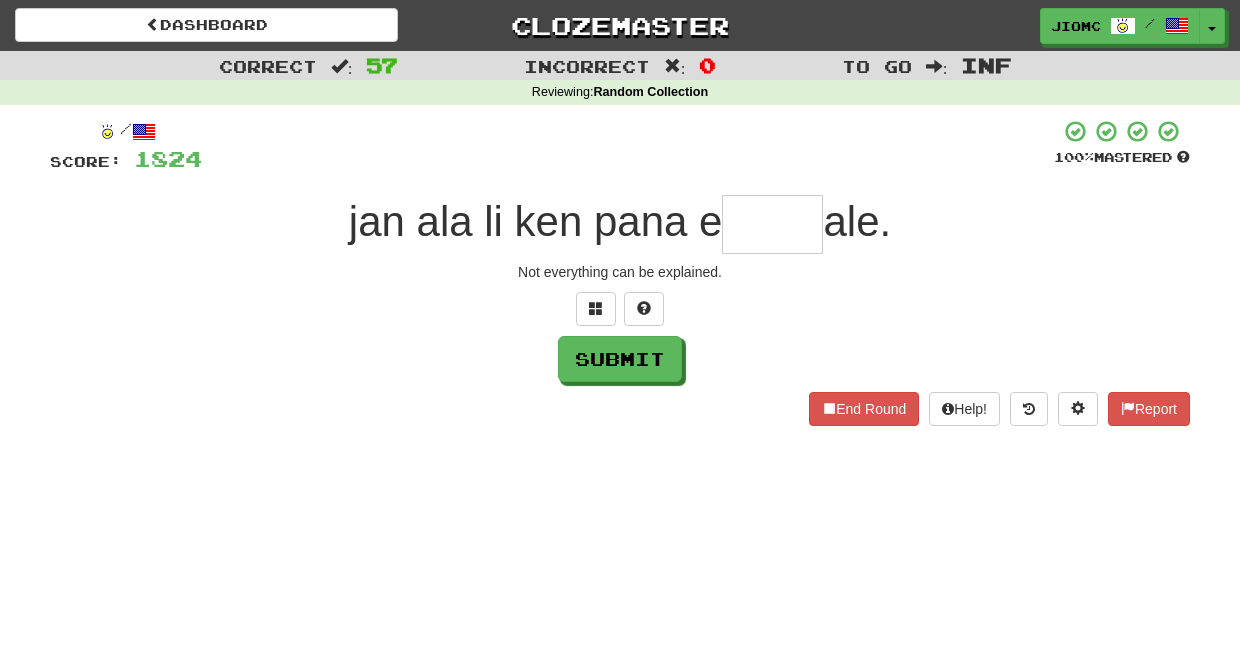 type on "*" 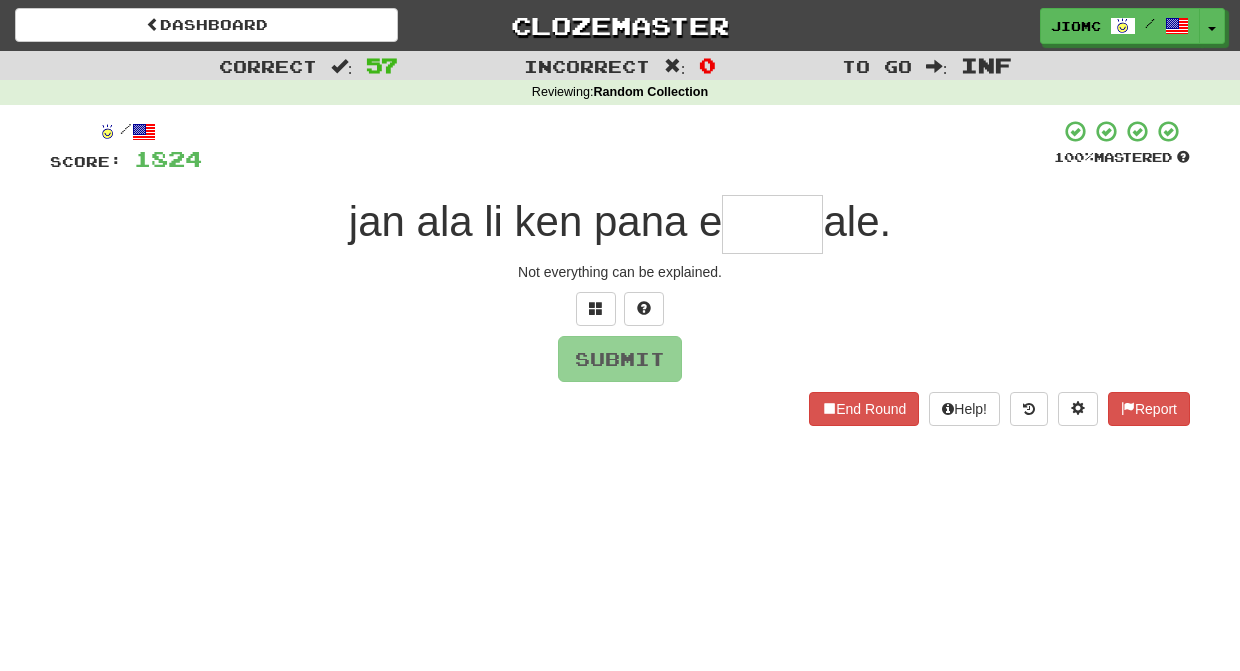 type on "*" 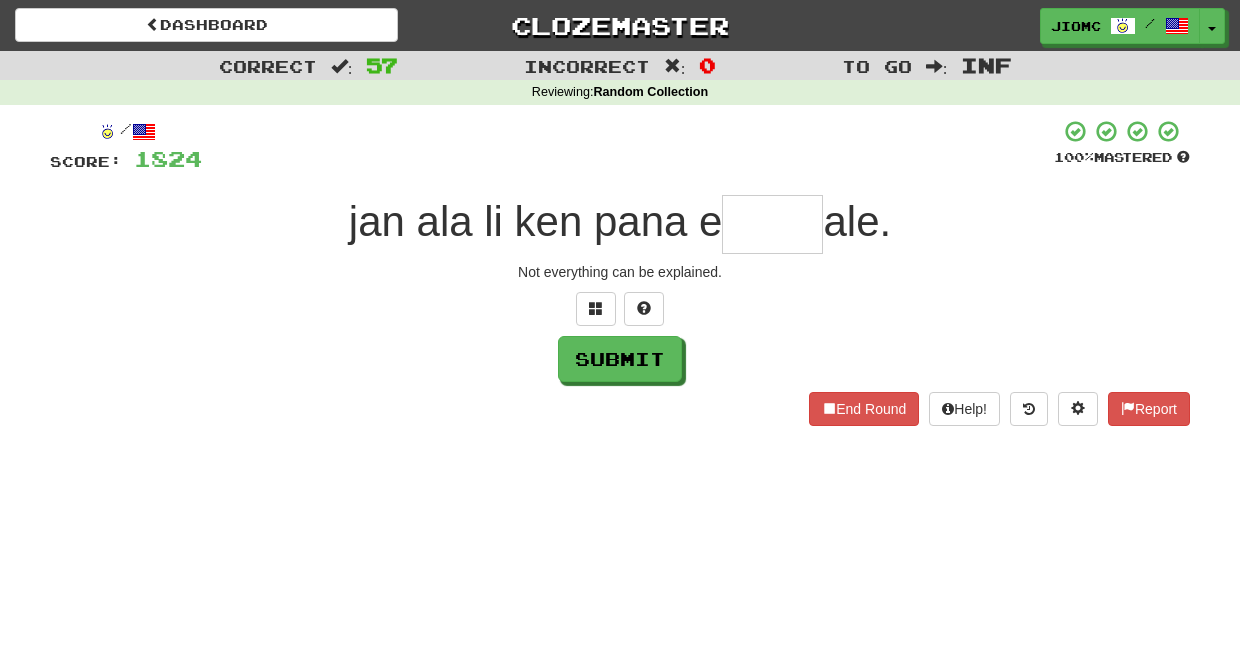 type on "*" 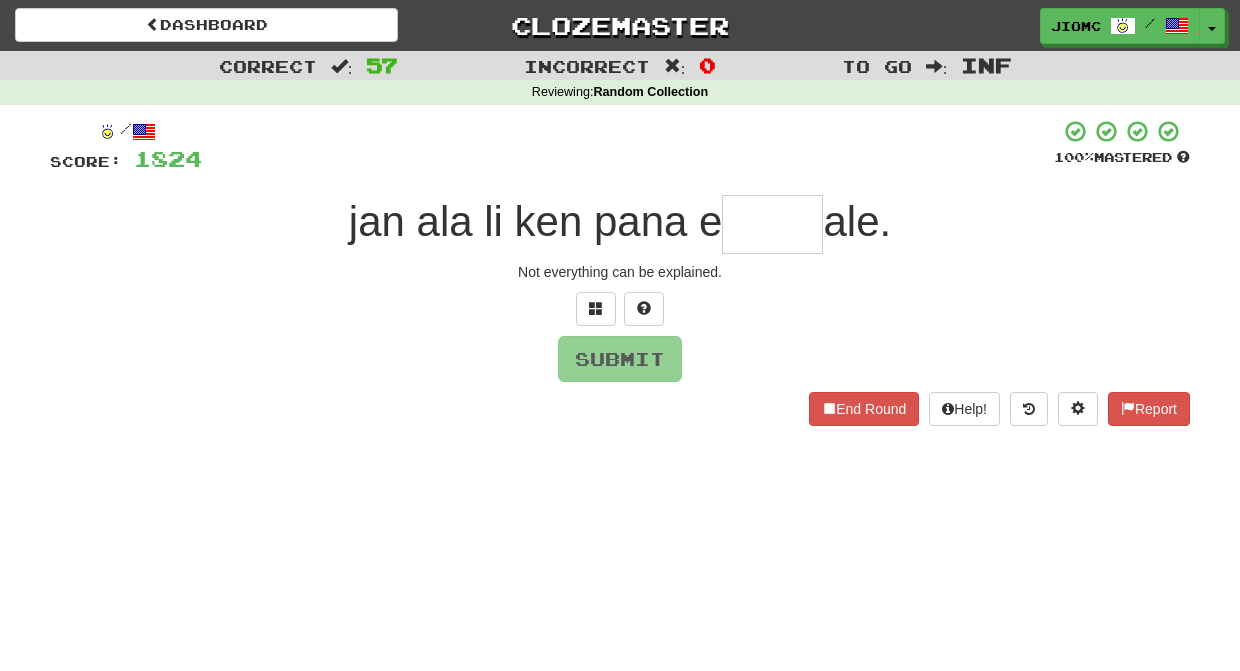 type on "*" 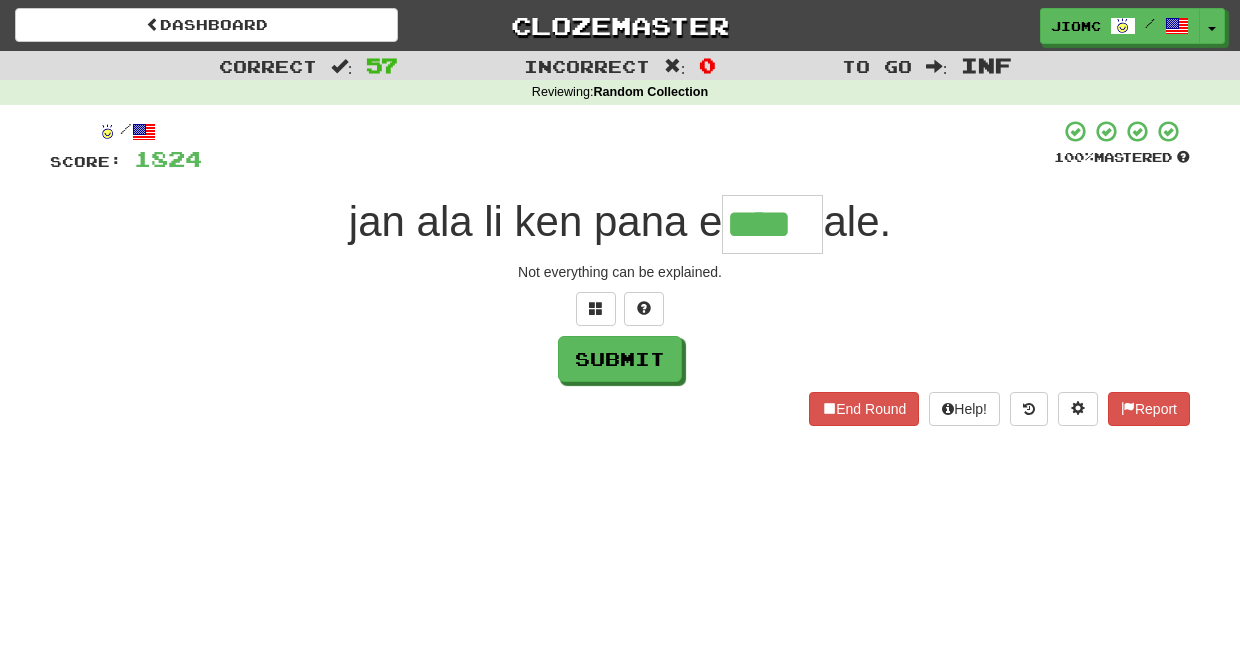 type on "****" 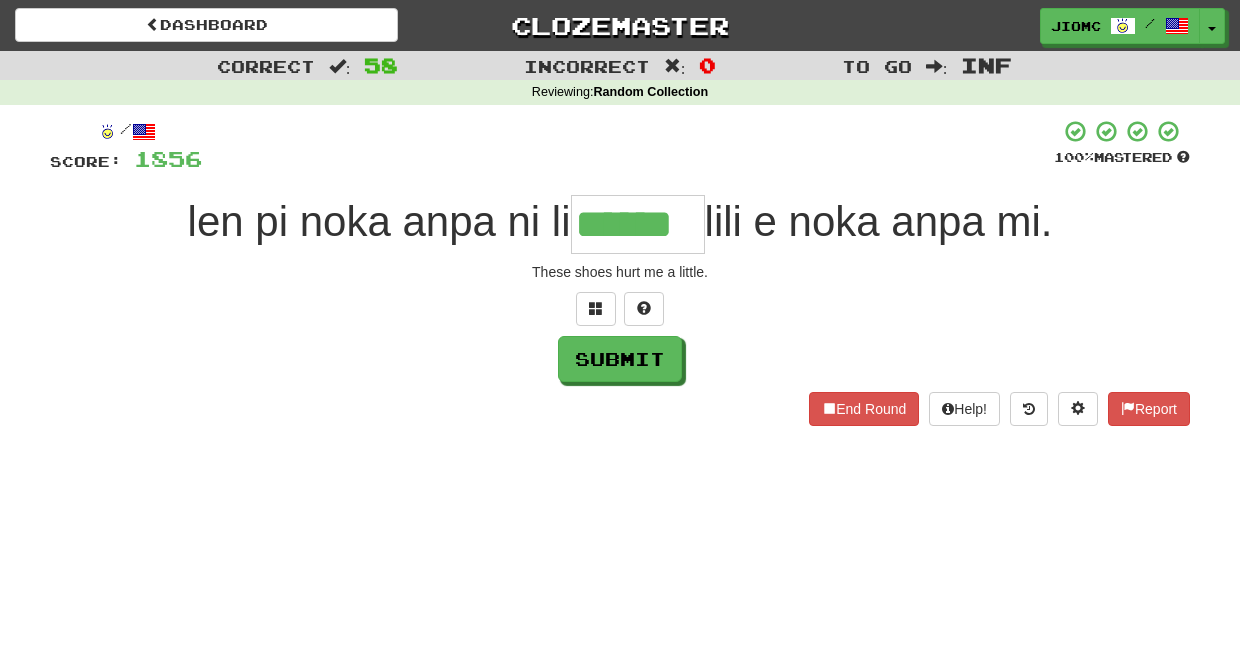 type on "******" 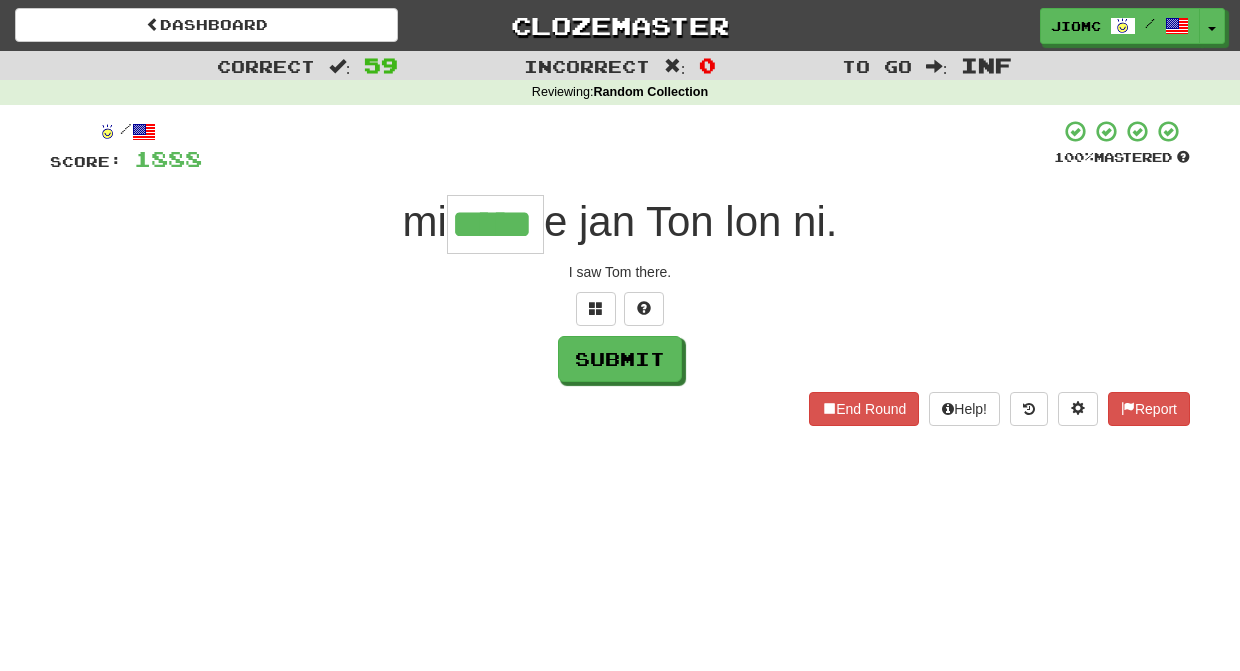 type on "*****" 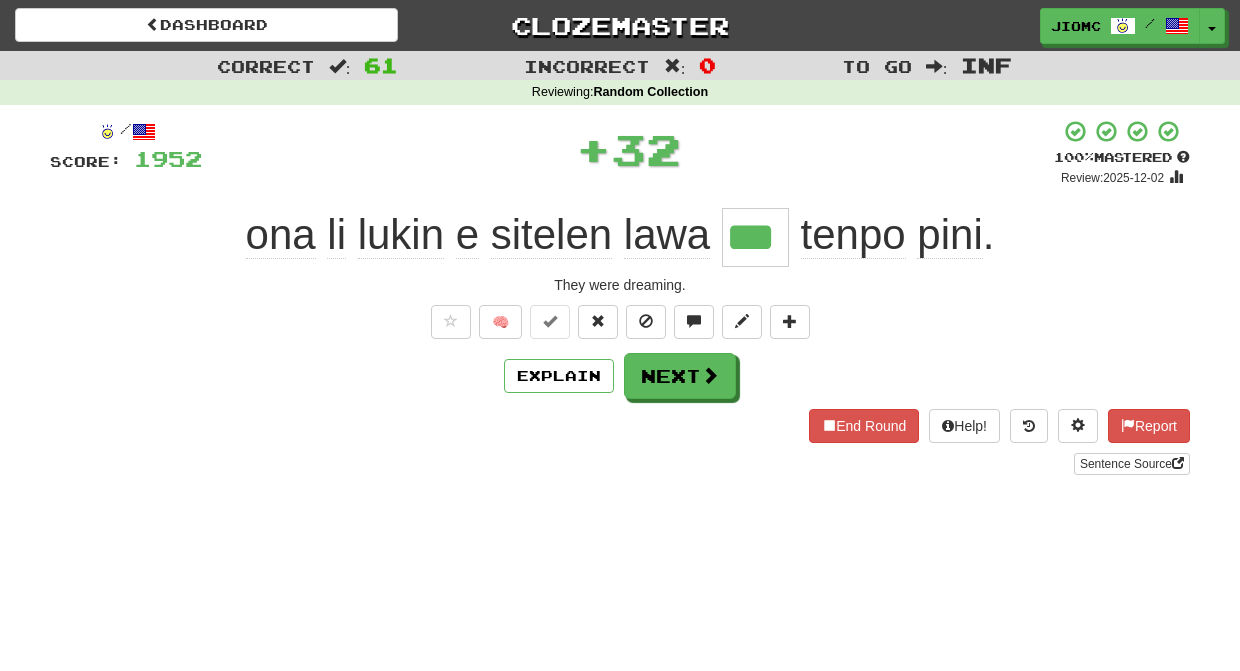 type on "***" 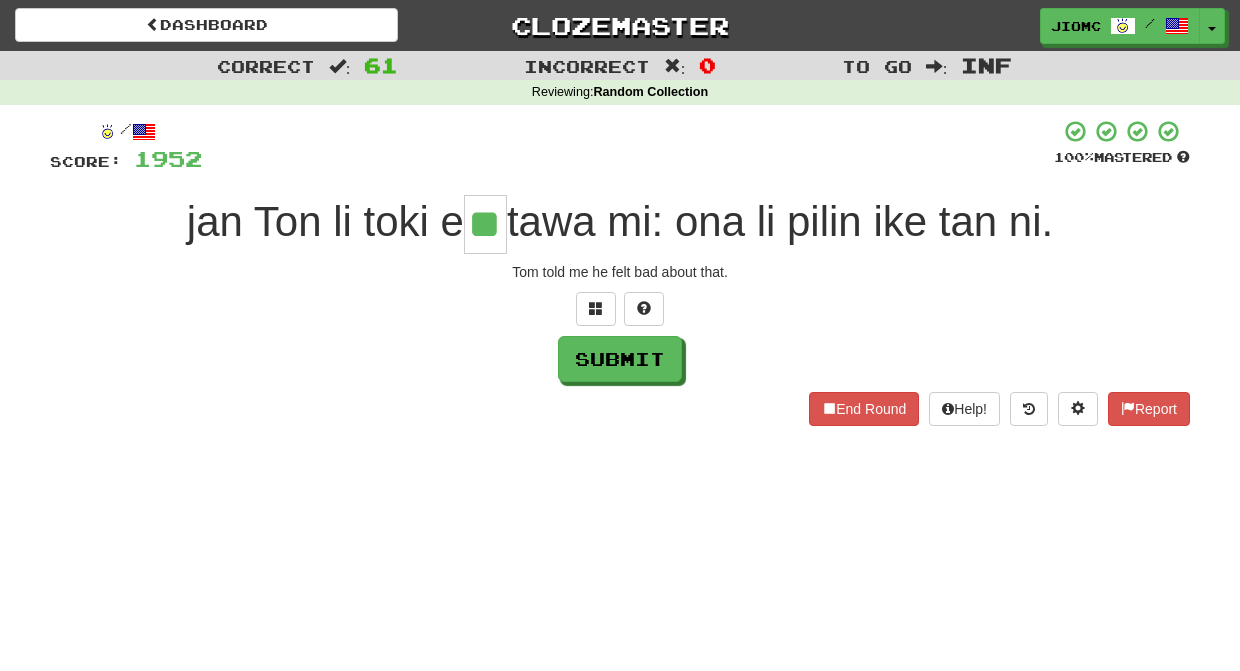 type on "**" 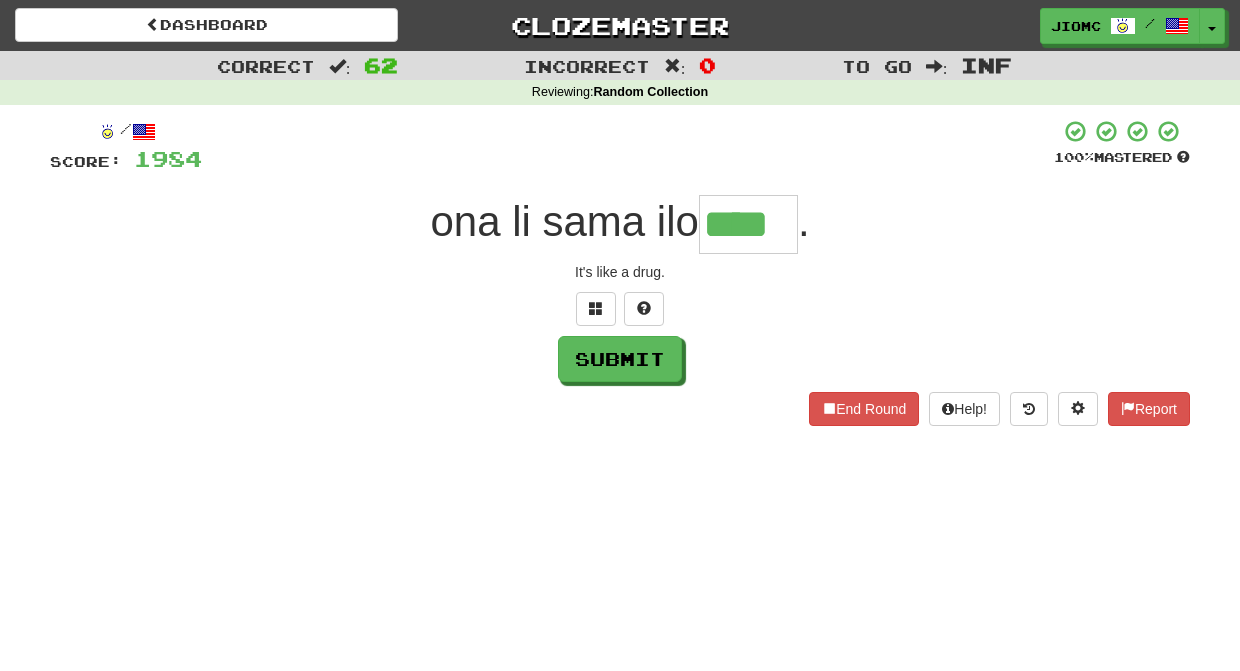 type on "****" 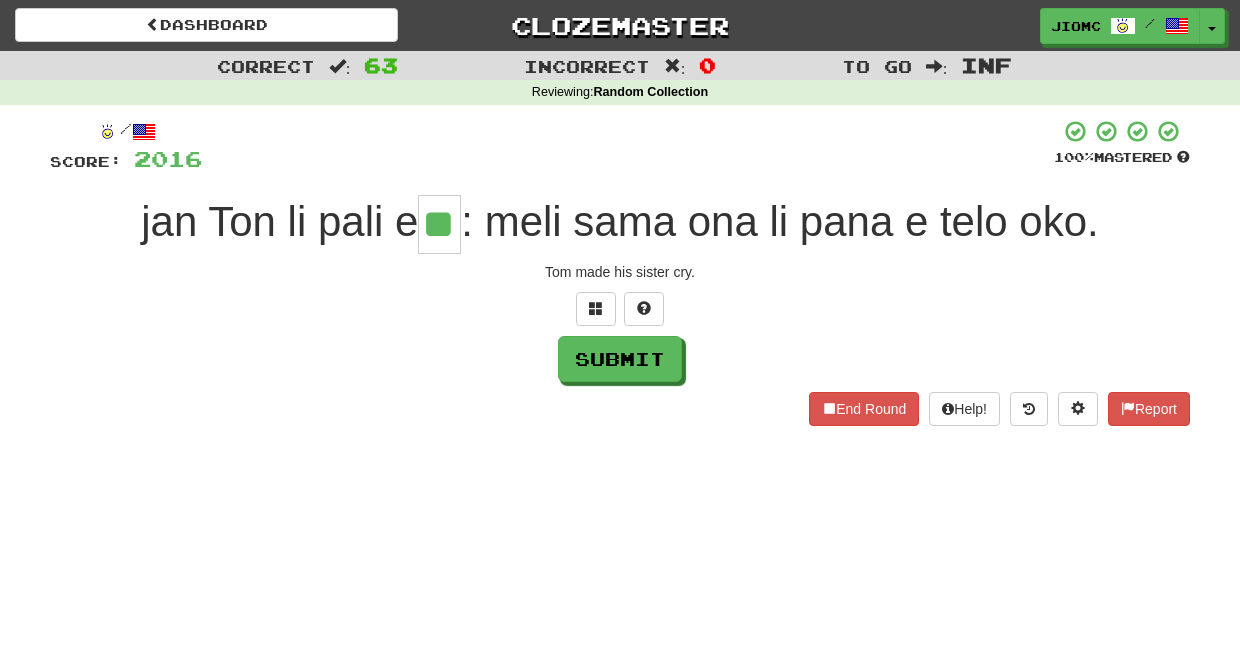 type on "**" 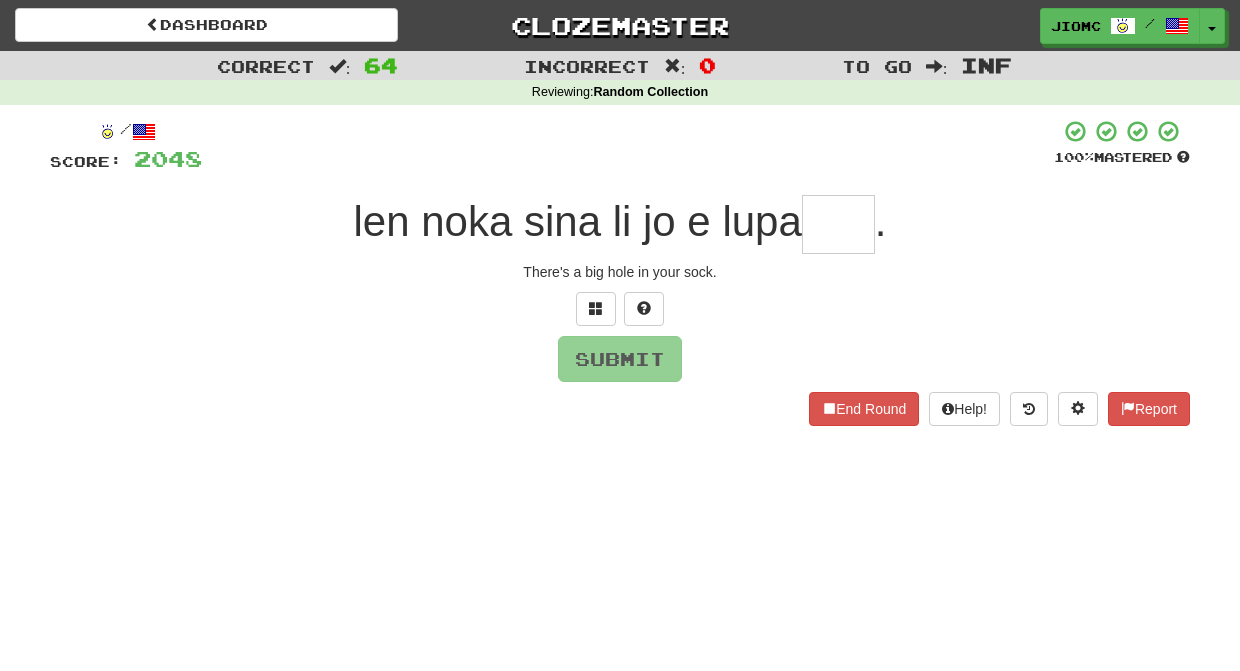 type on "*" 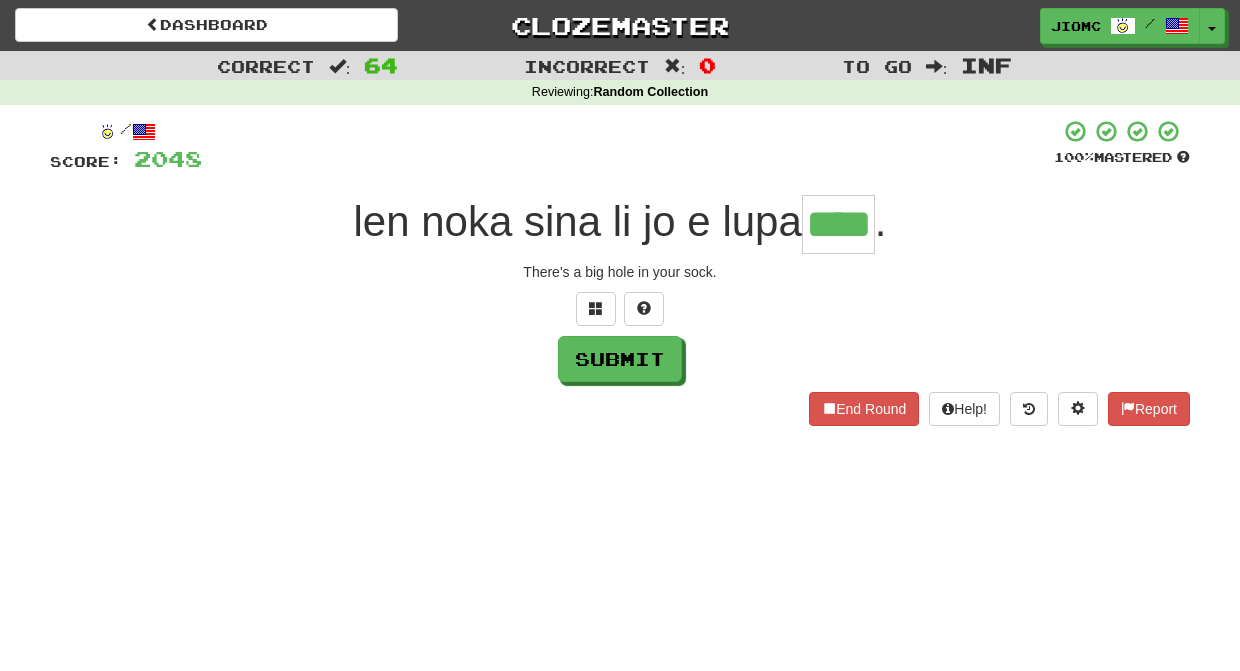 type on "****" 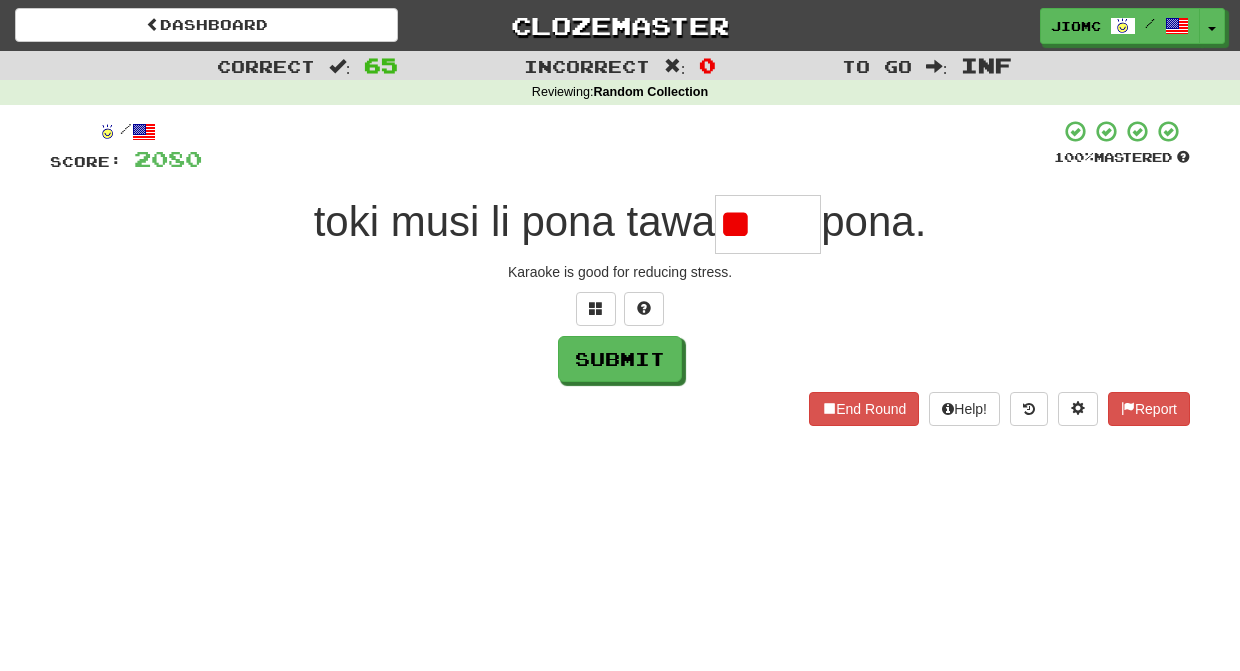type on "*" 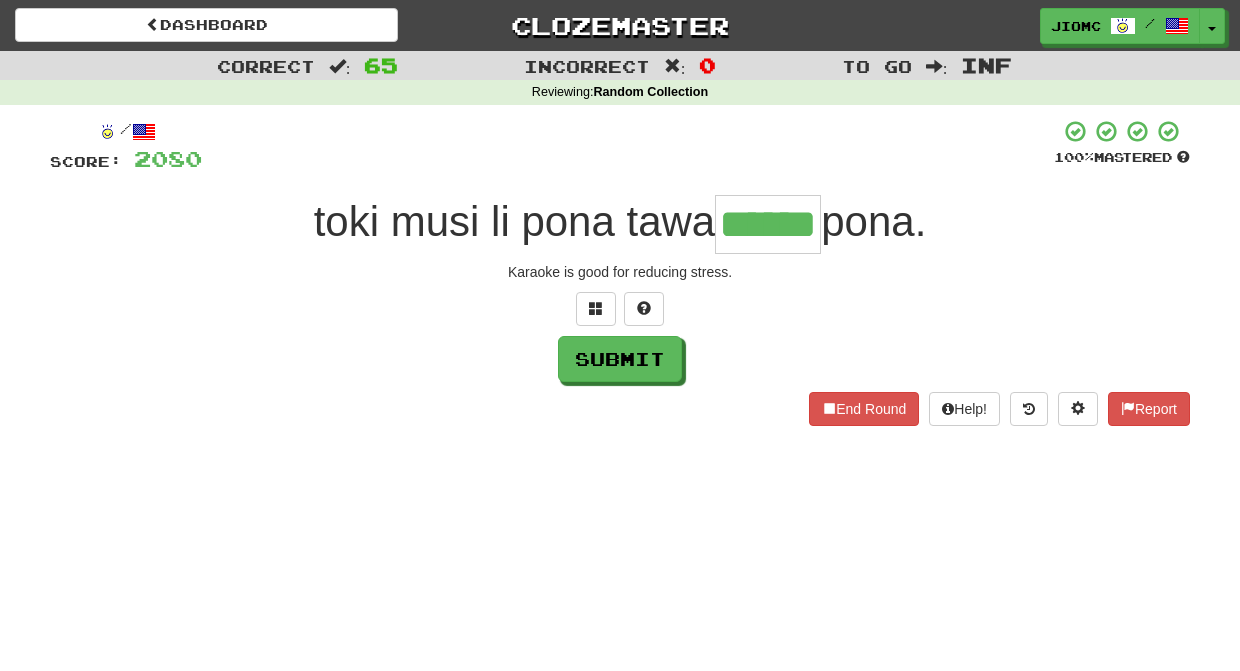 type on "******" 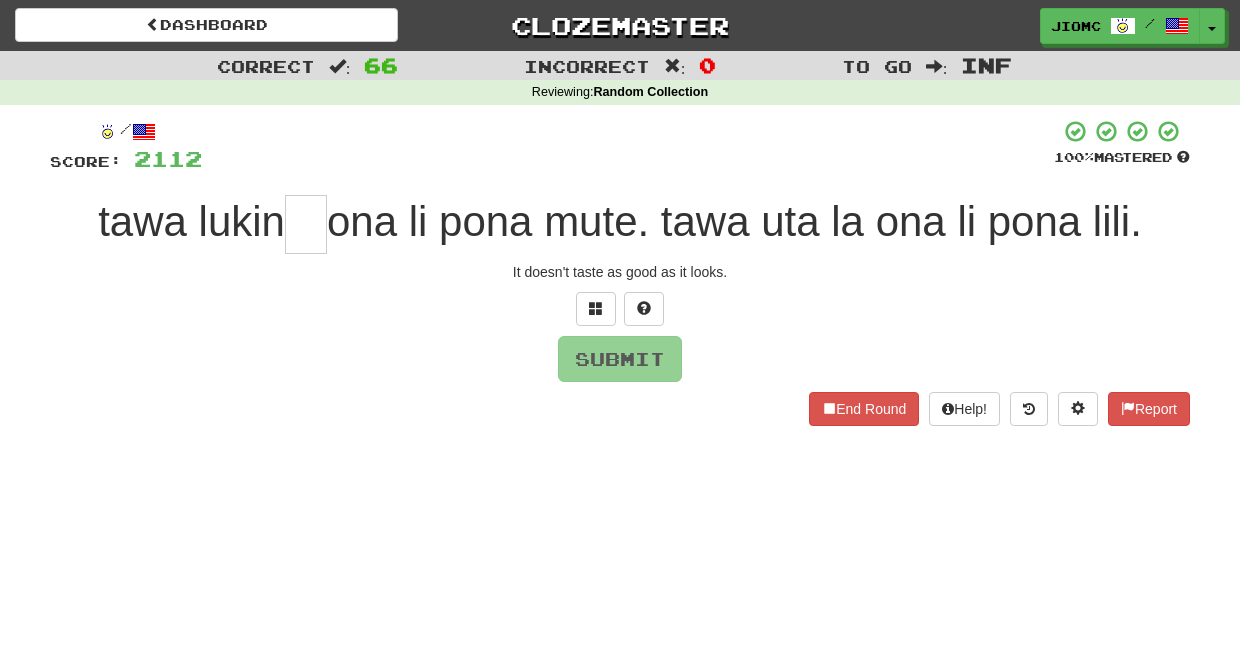type on "*" 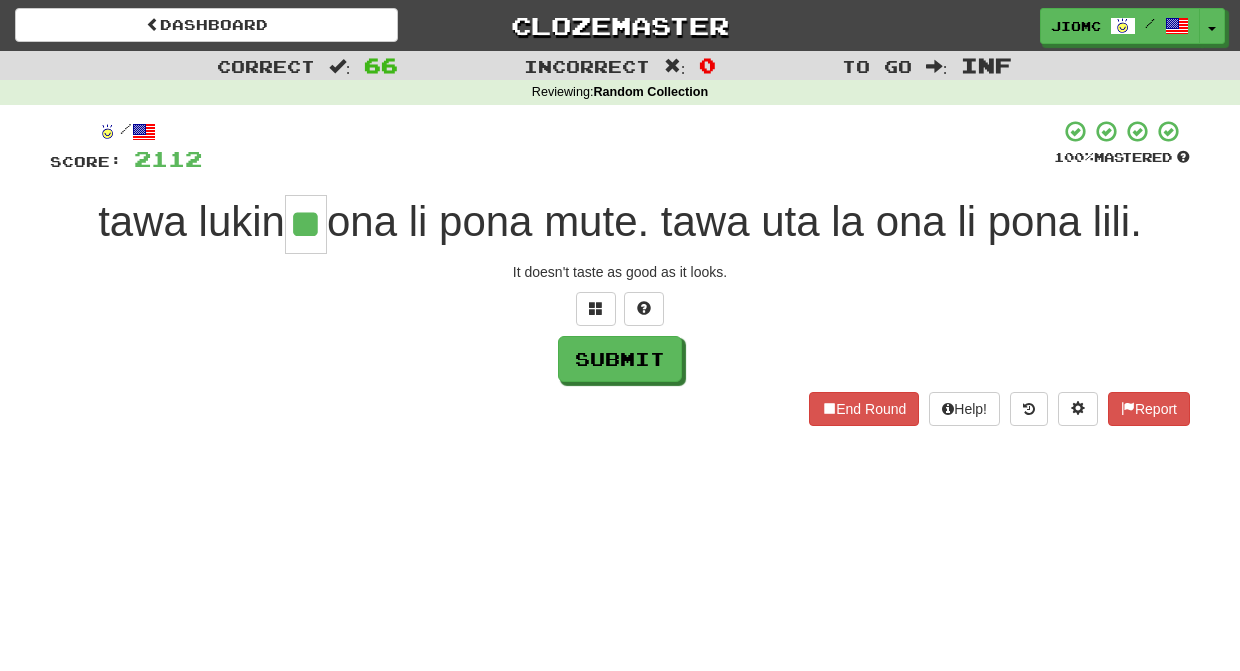 type on "**" 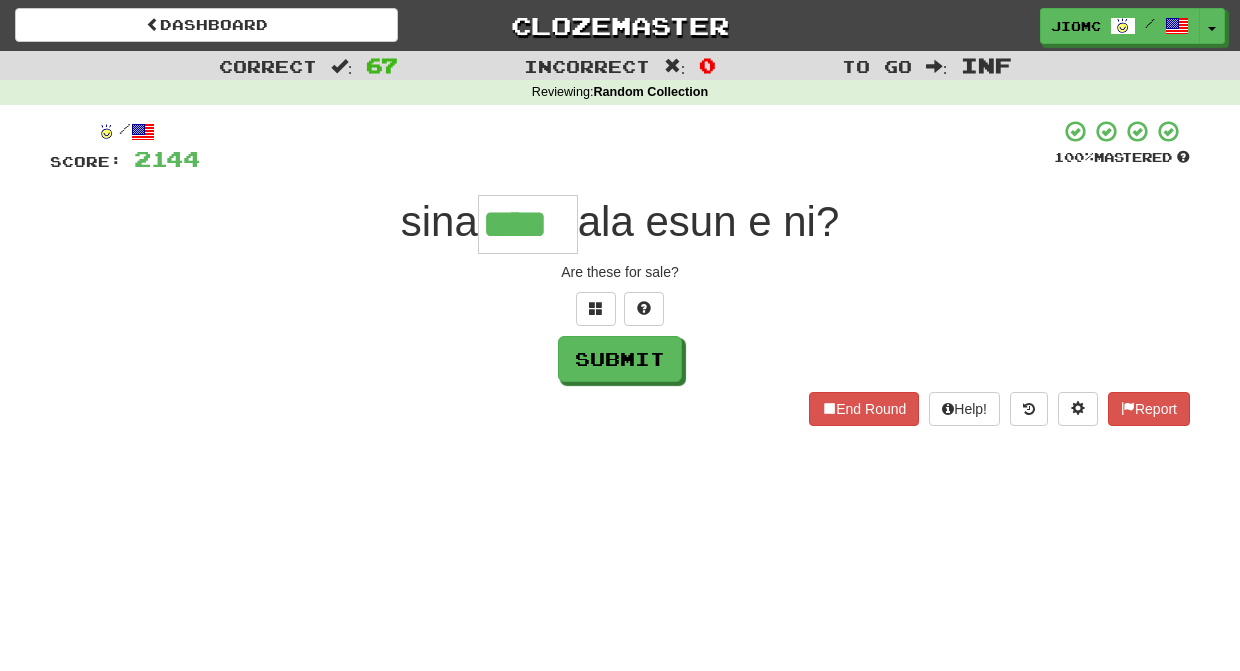 type on "****" 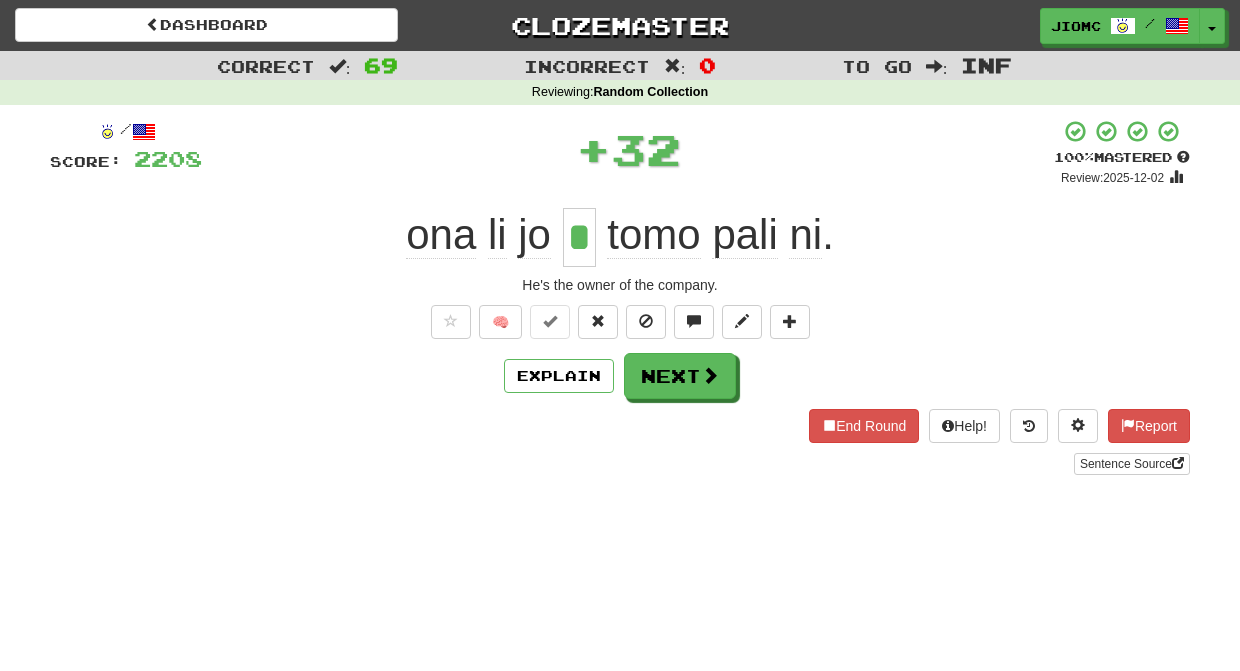 type on "*" 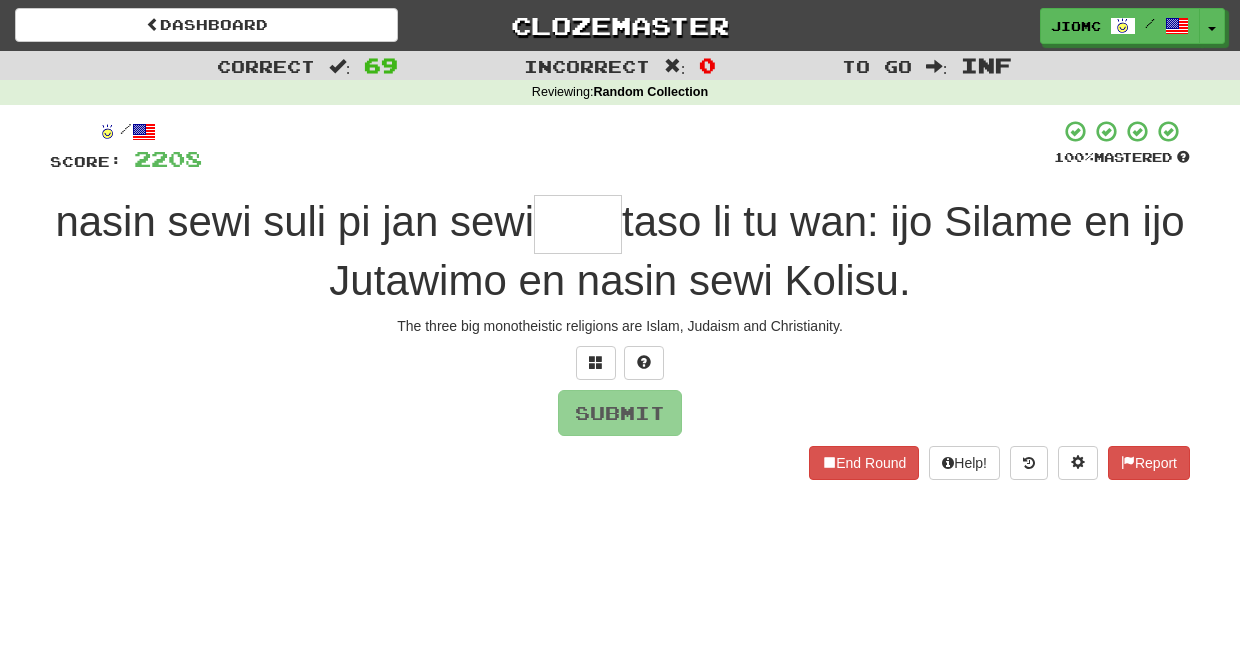 type on "*" 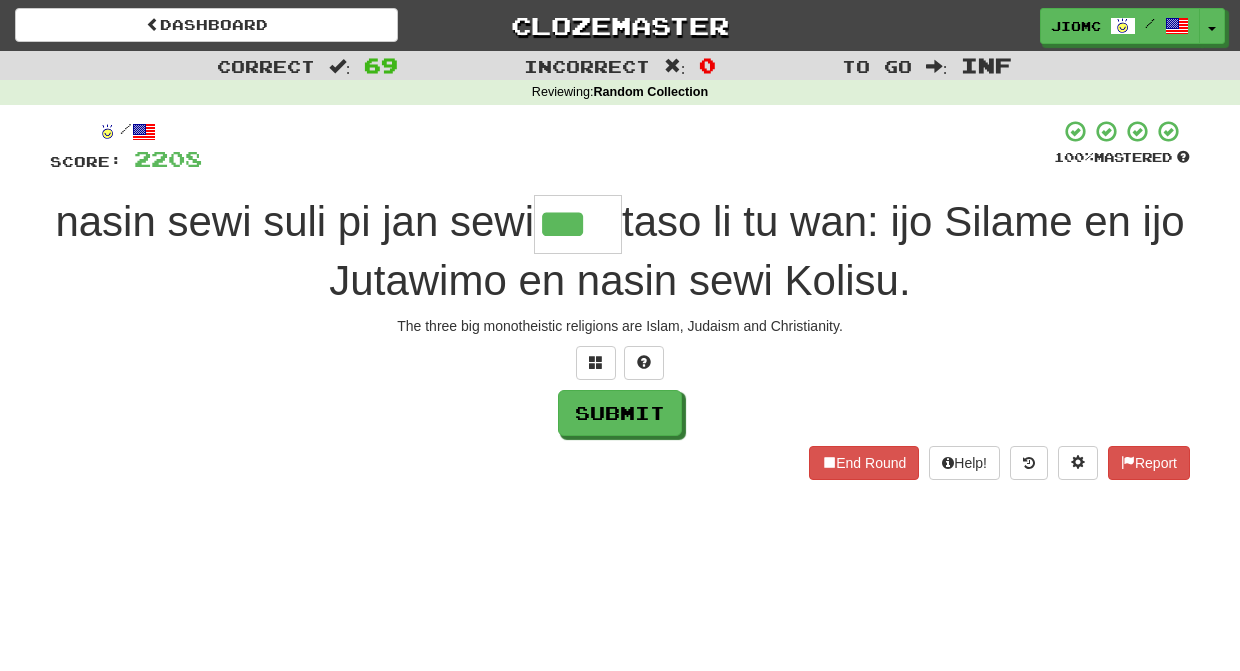 type on "***" 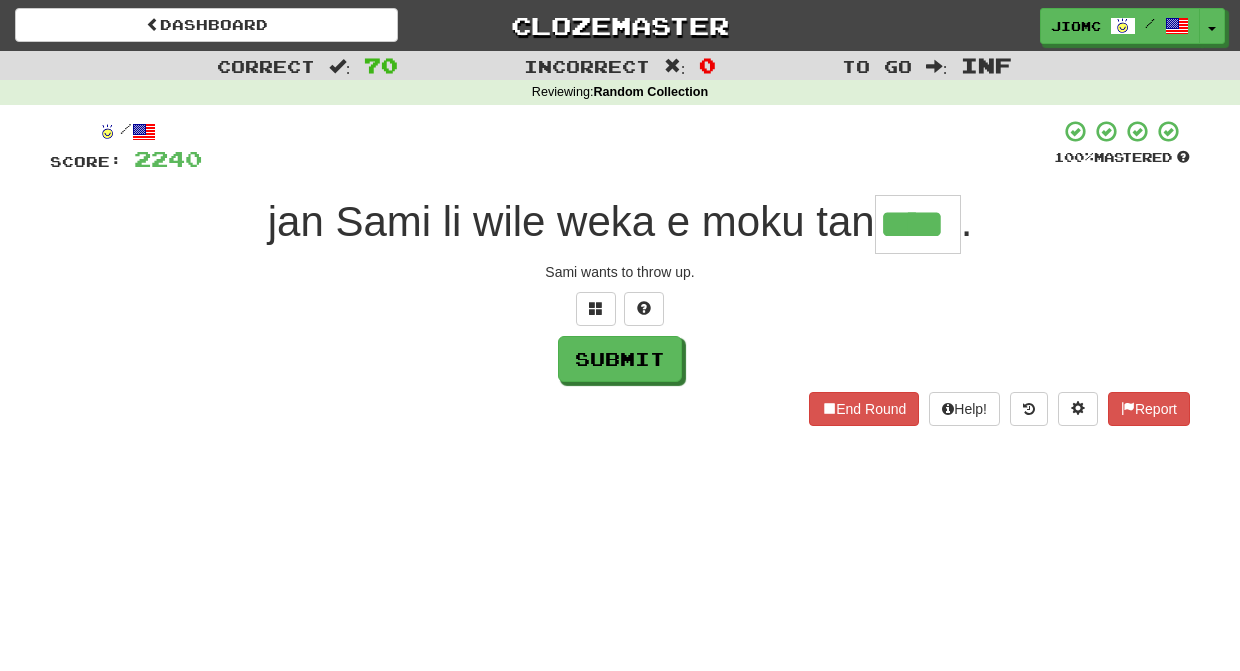 type on "****" 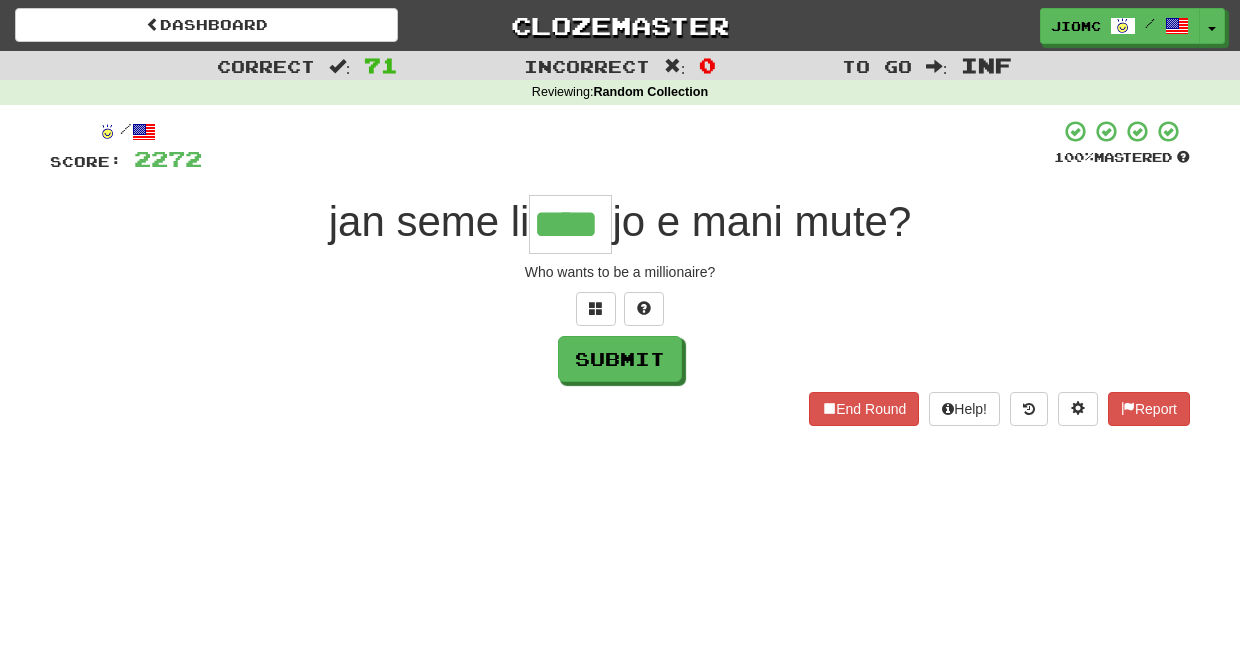 type on "****" 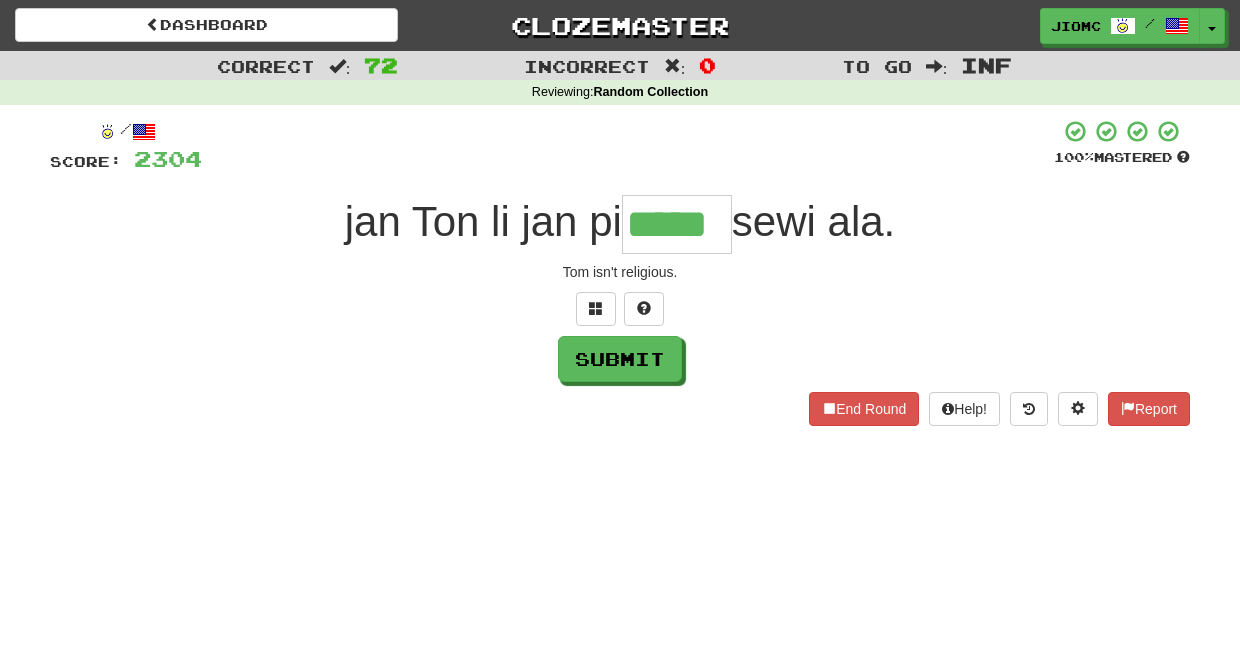 type on "*****" 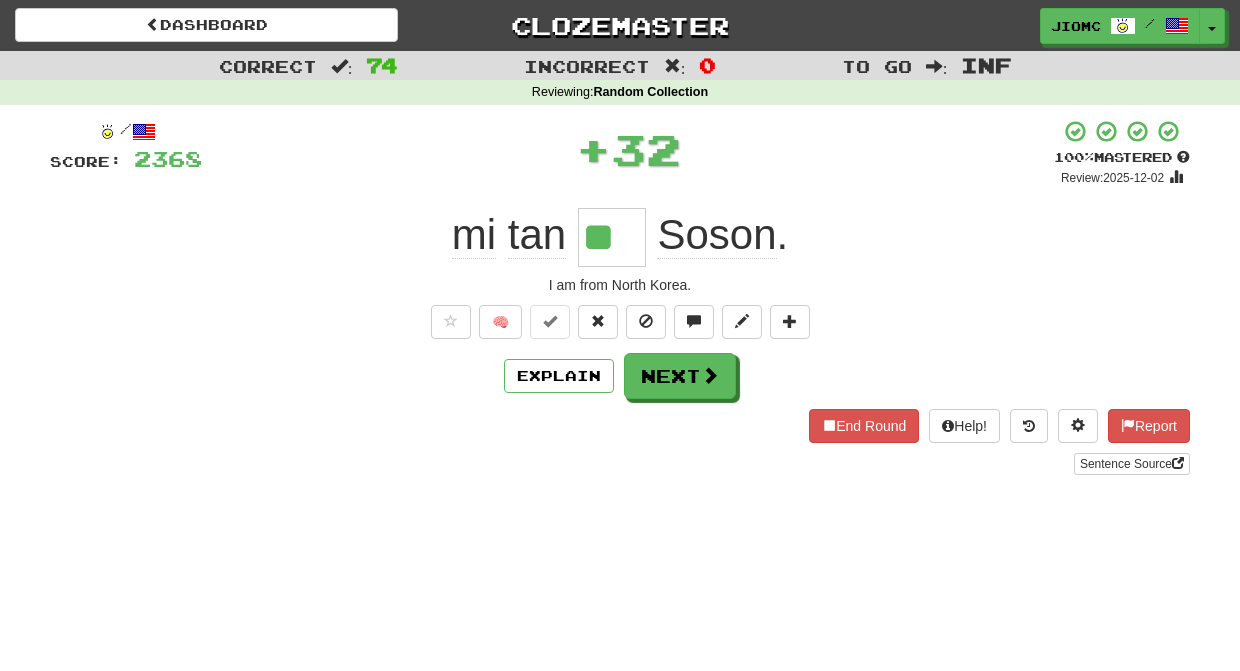 type on "**" 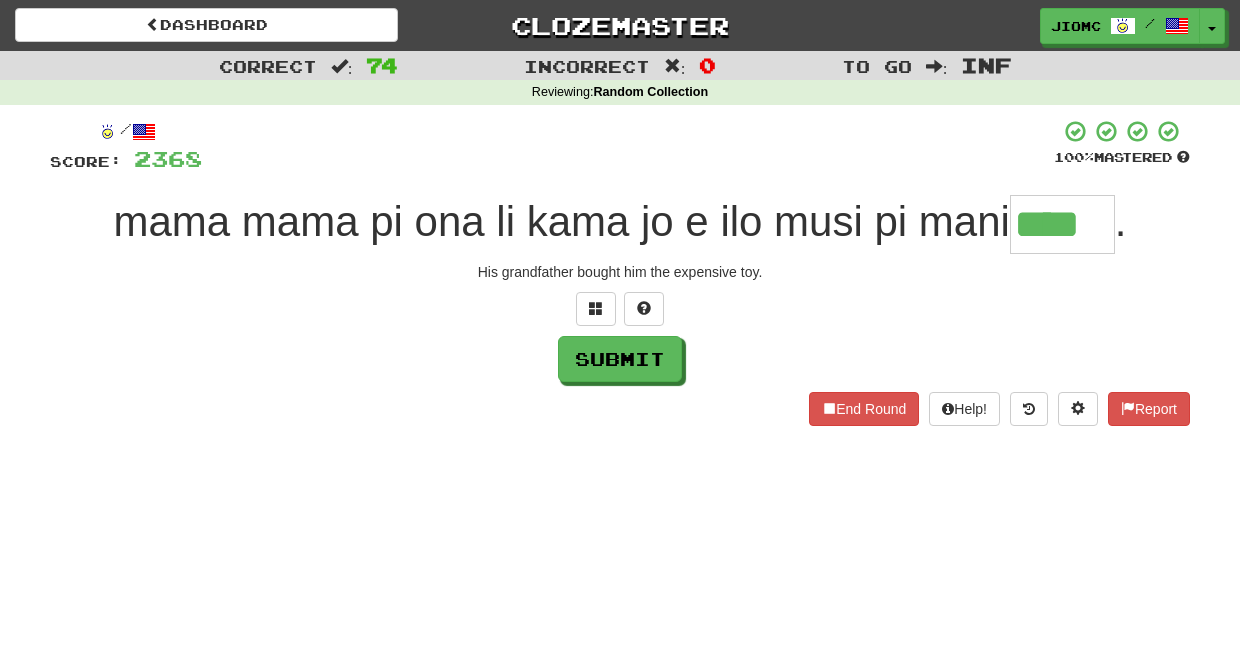 type on "****" 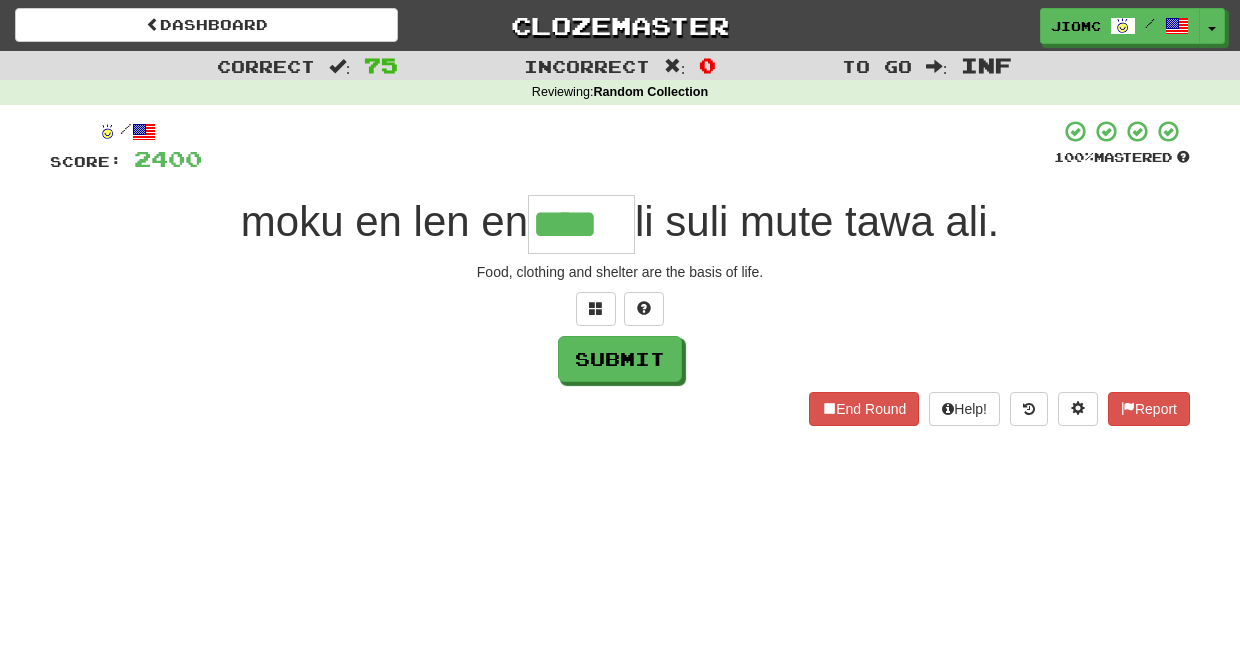 type on "****" 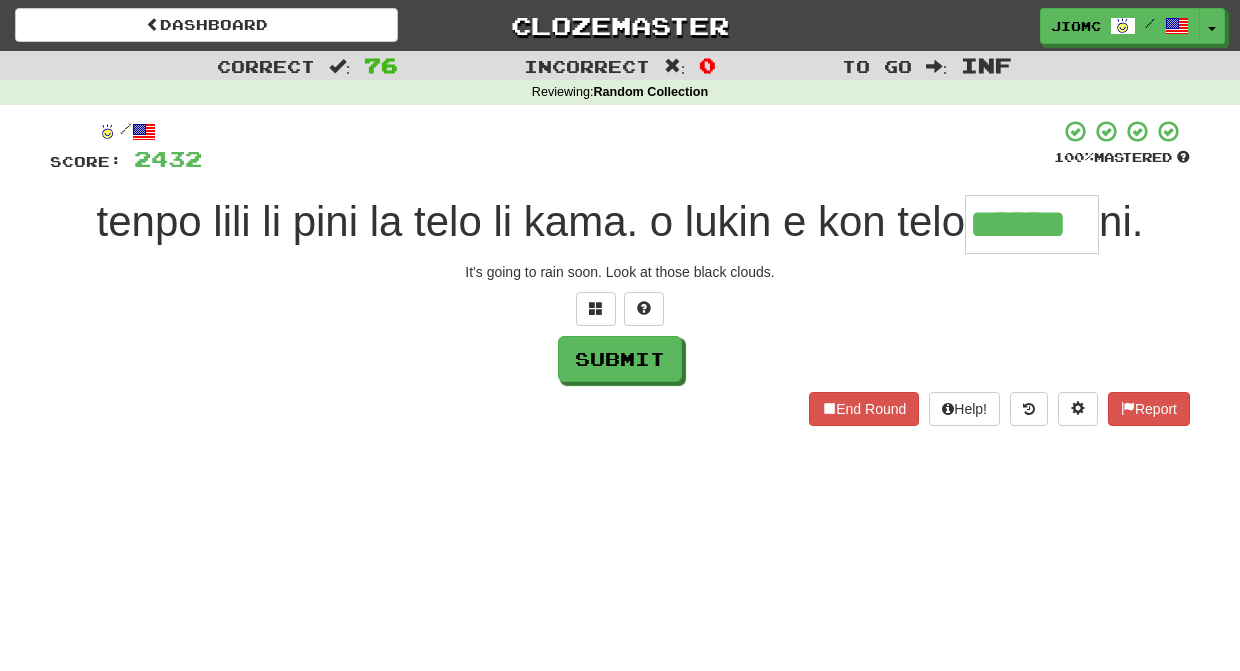 type on "******" 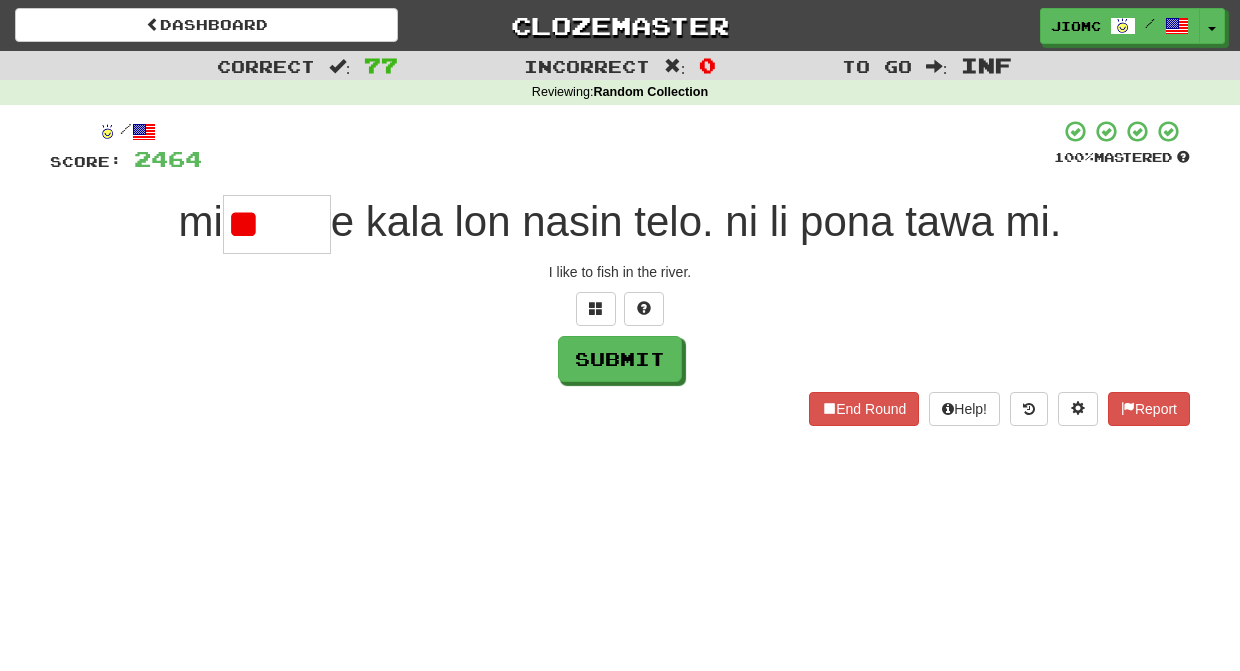 type on "*" 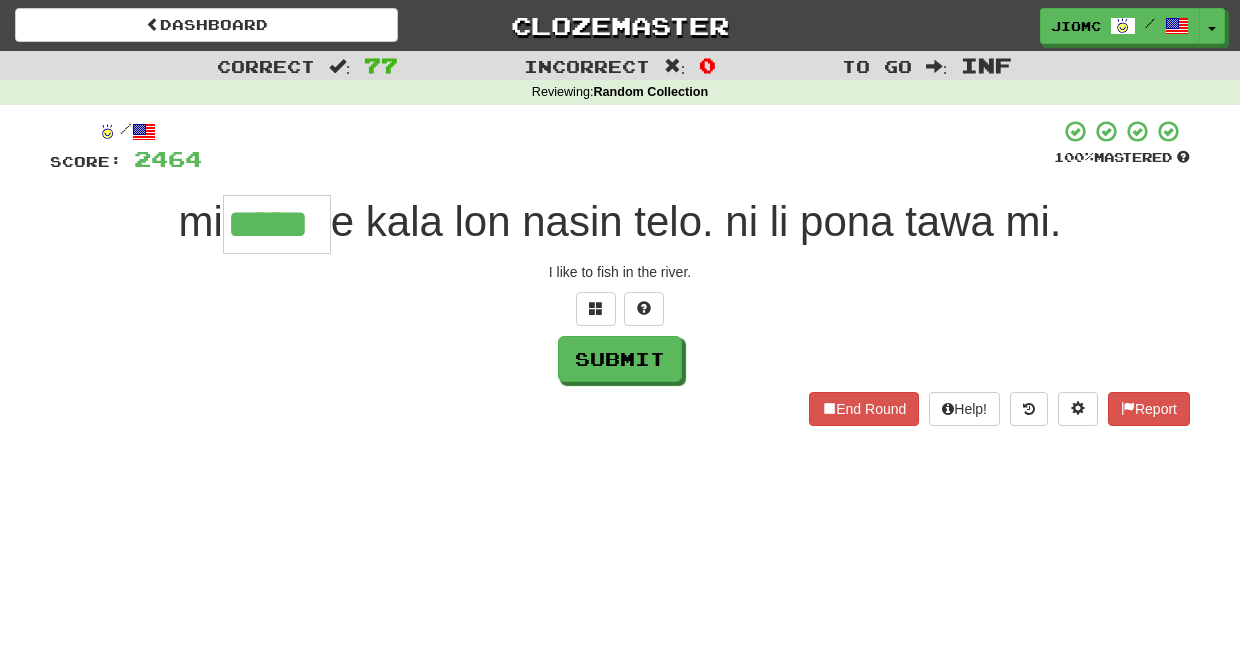 type on "*****" 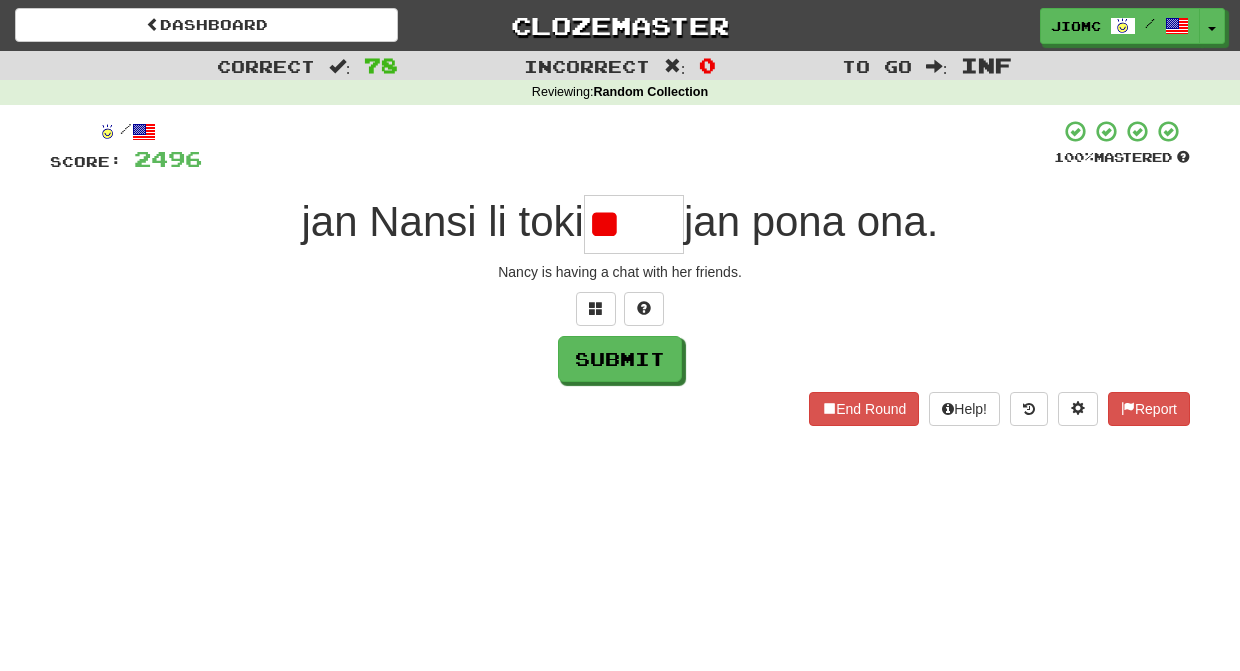 type on "*" 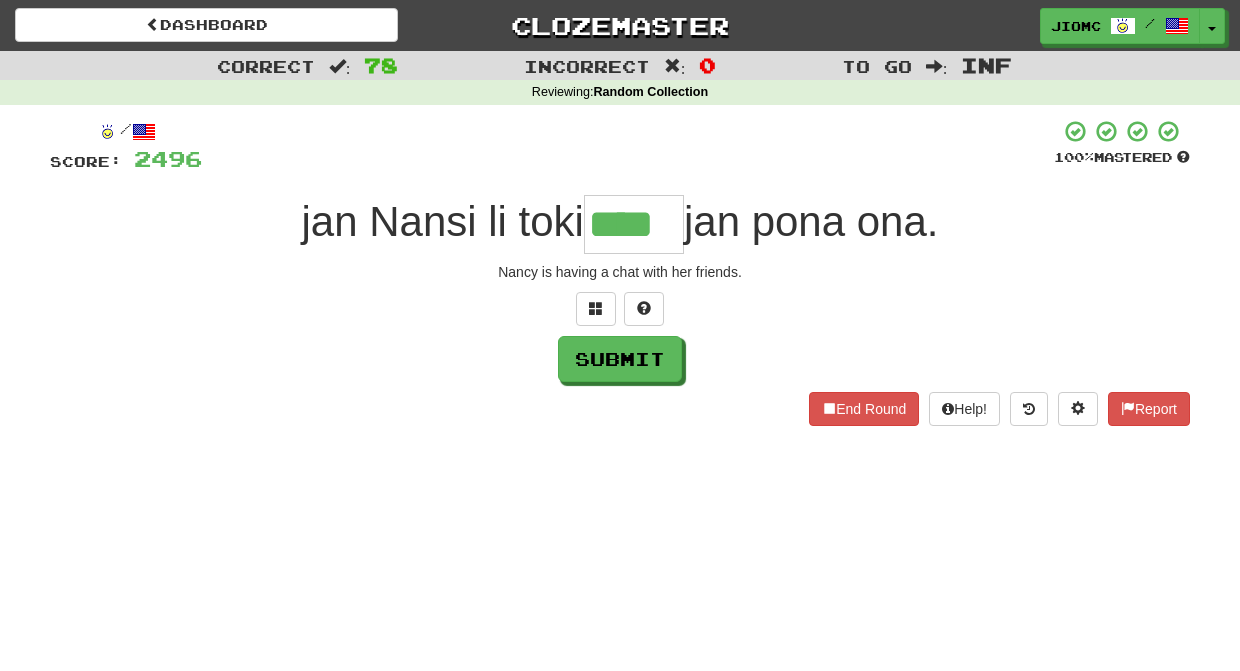 type on "****" 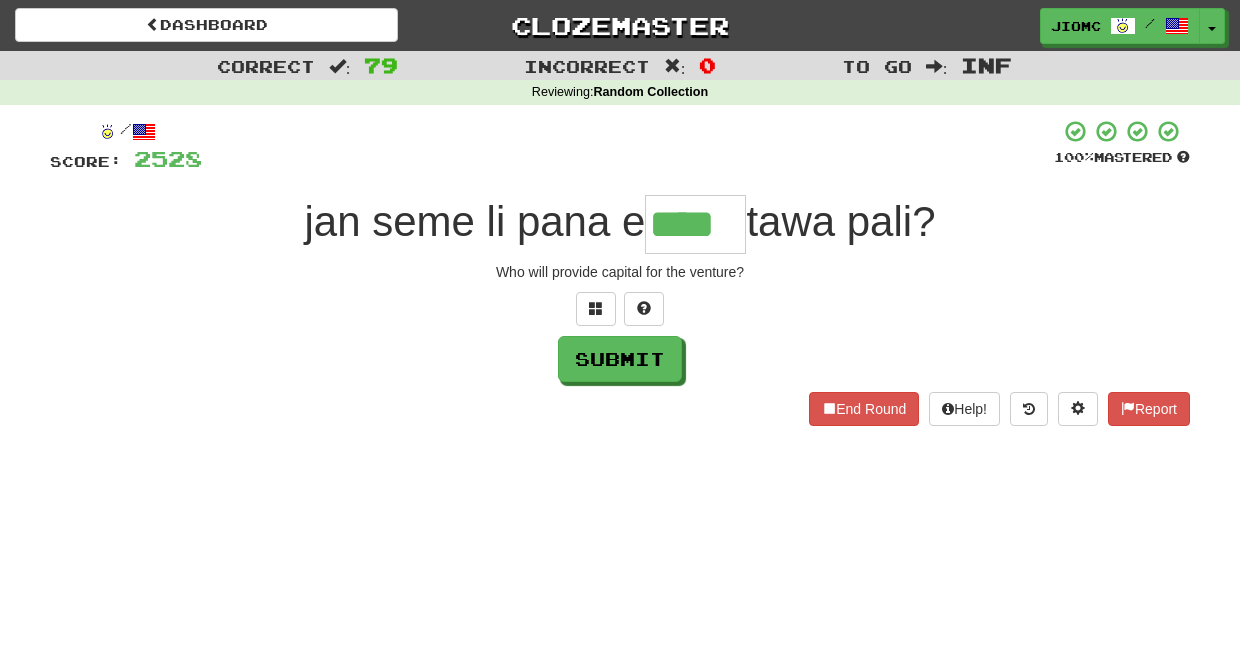 type on "****" 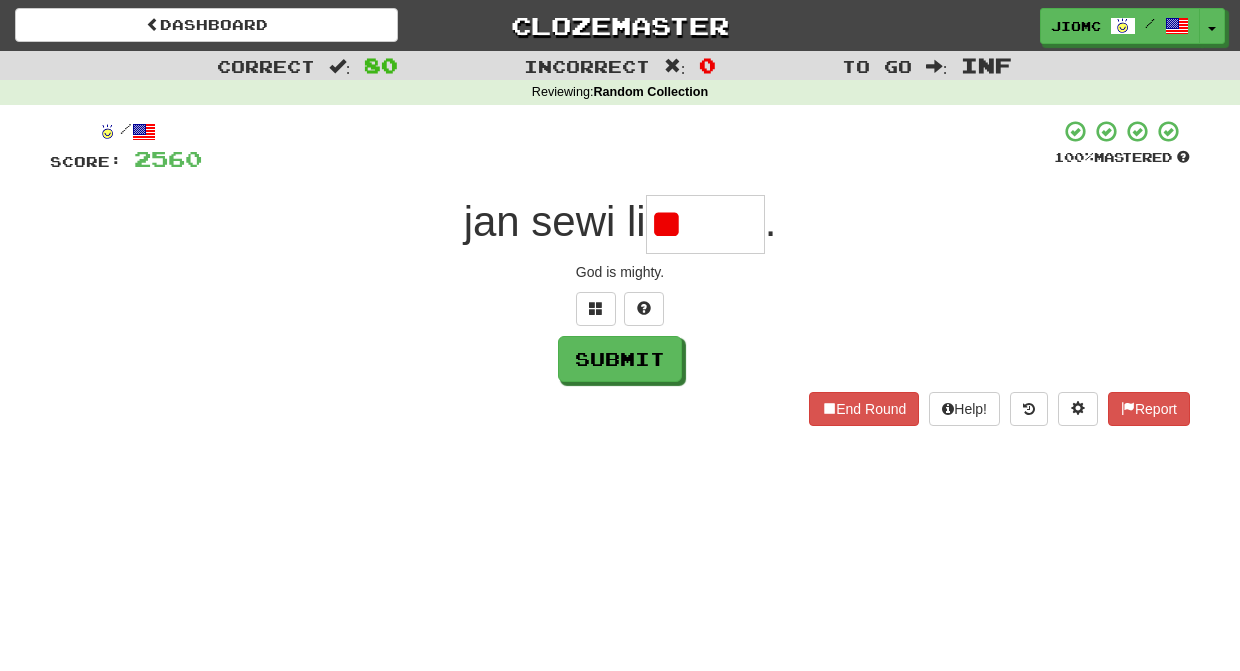 type on "*" 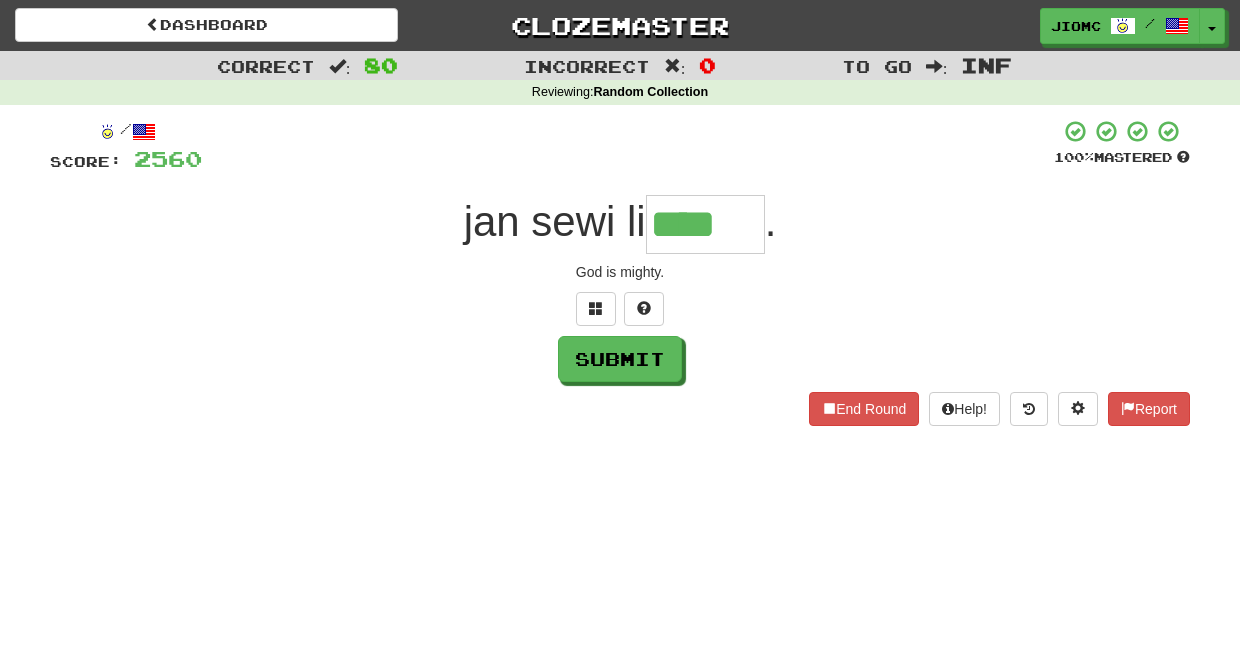 type on "****" 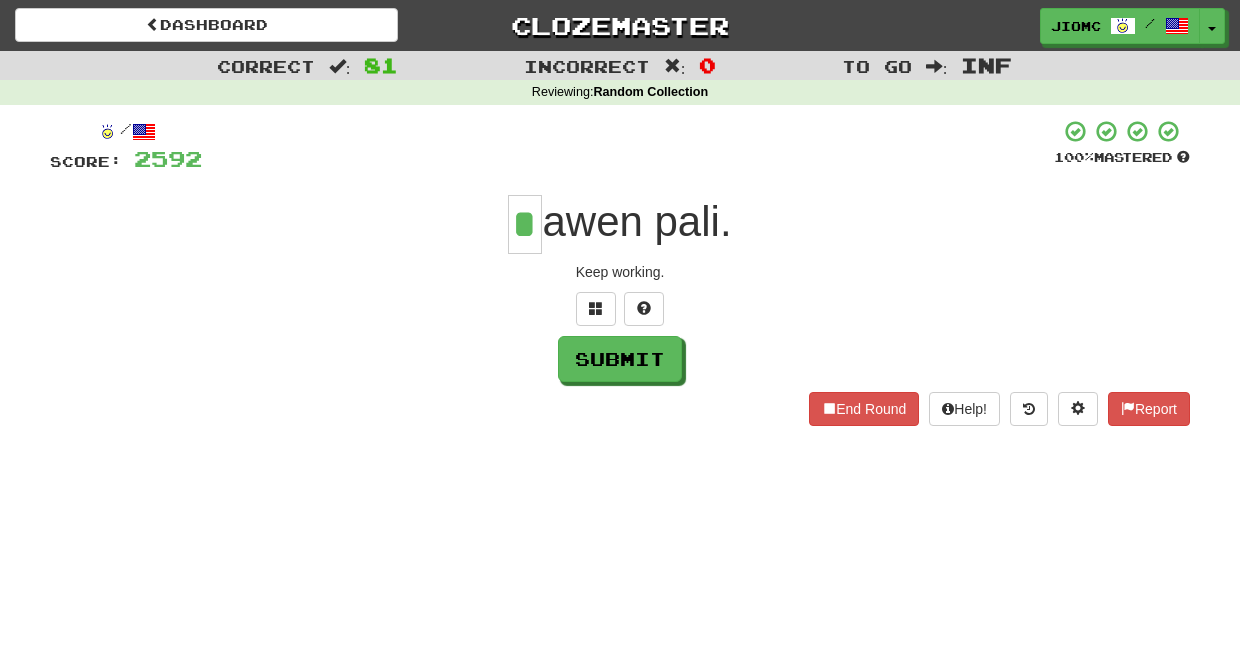 type on "*" 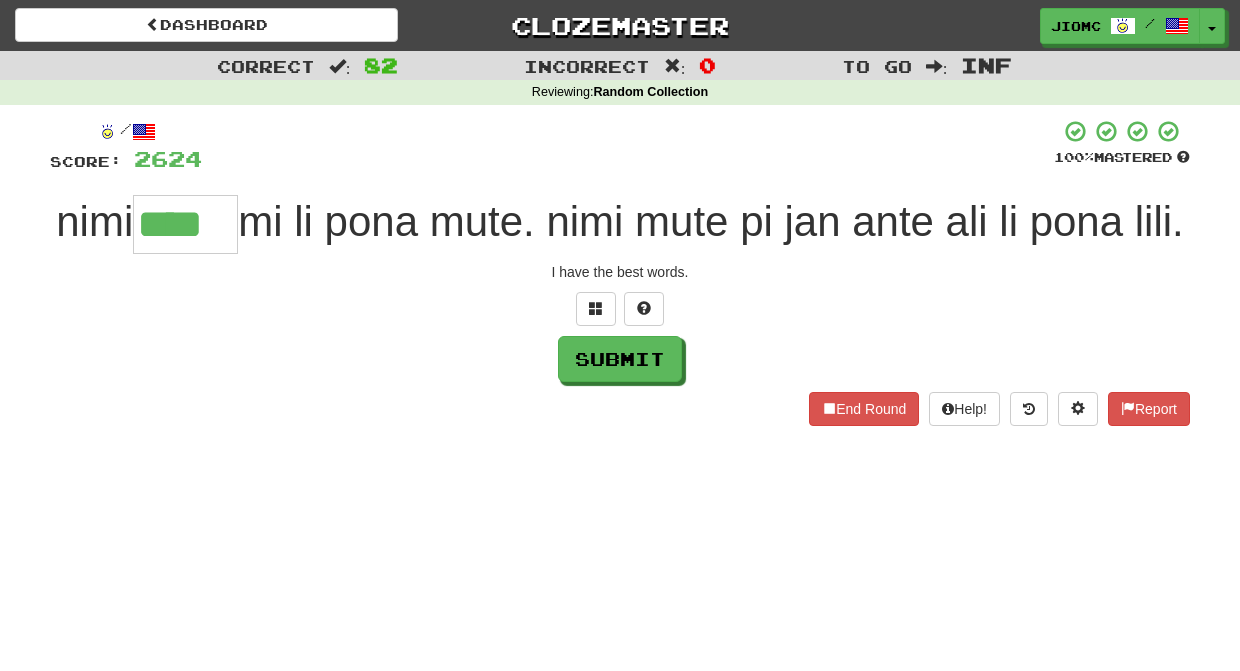 type on "****" 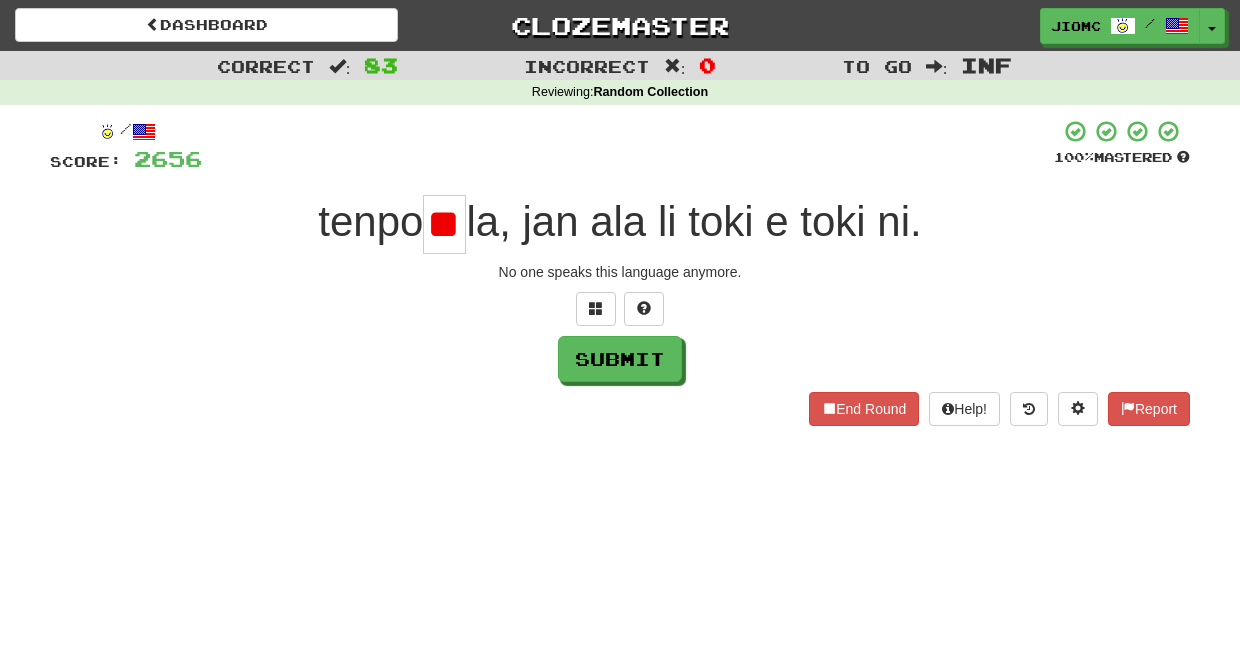type on "*" 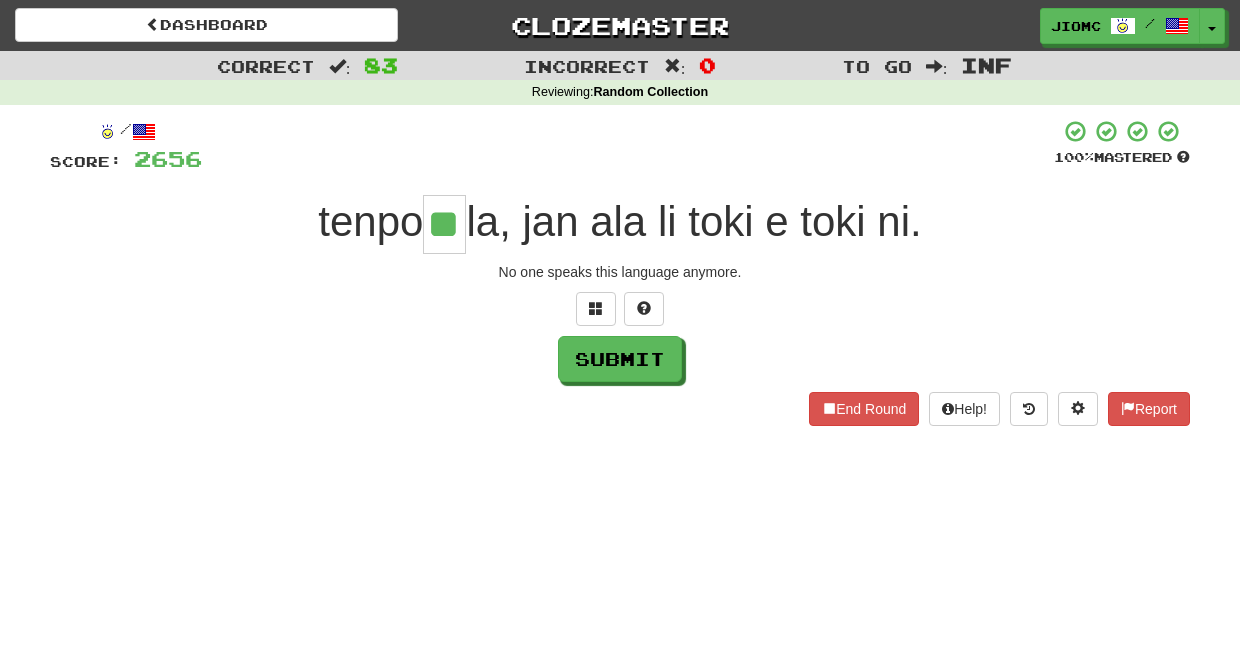 type on "**" 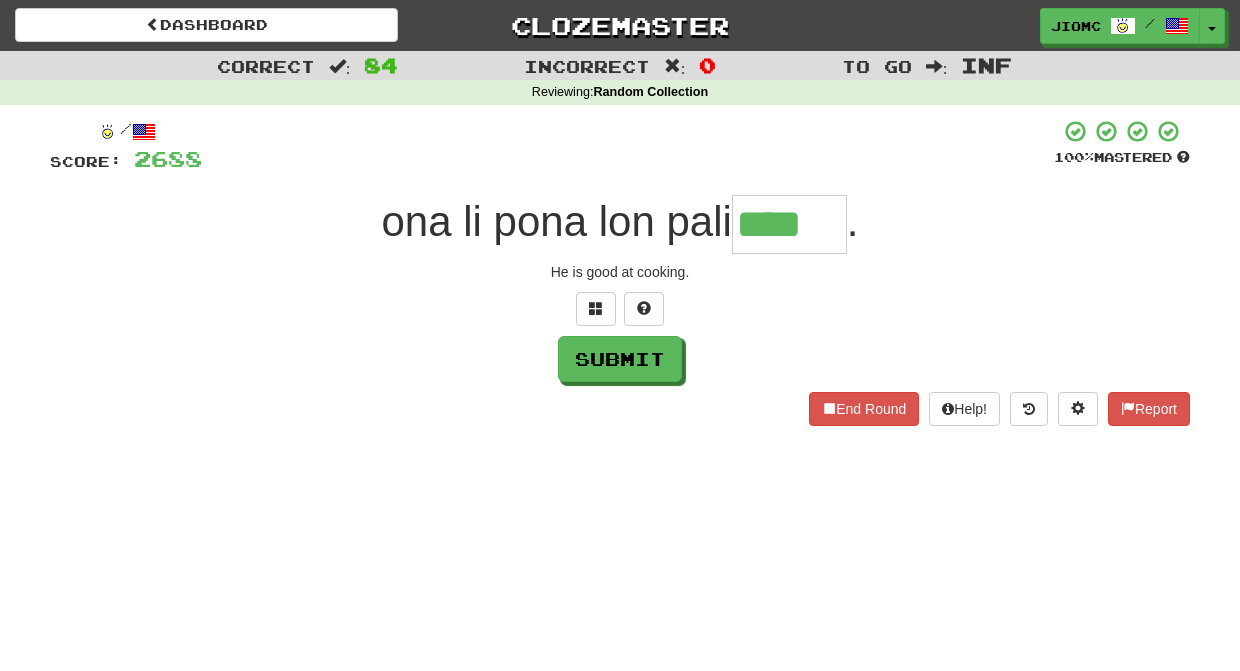 type on "****" 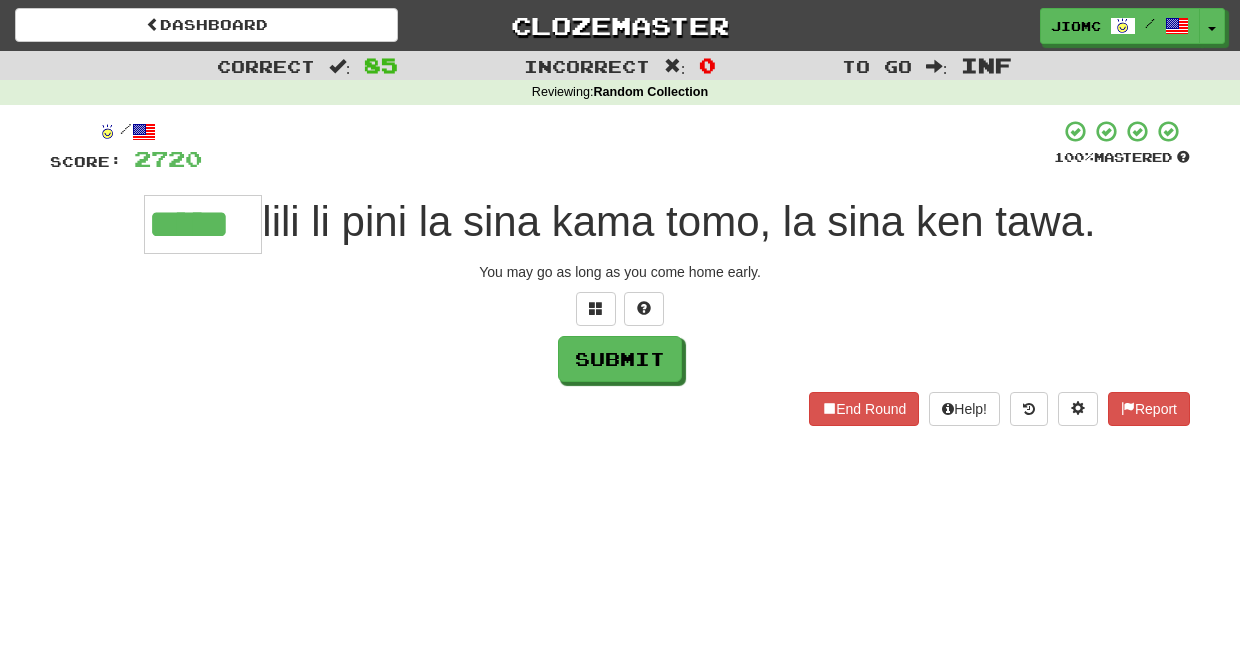 type on "*****" 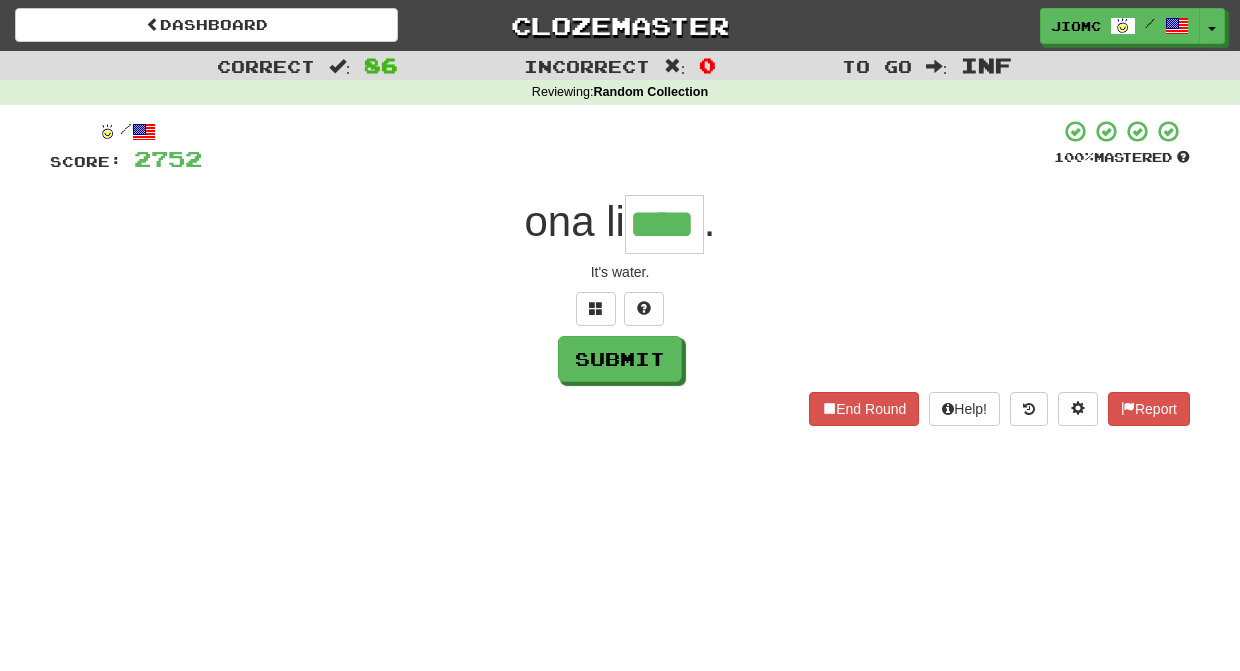 type on "****" 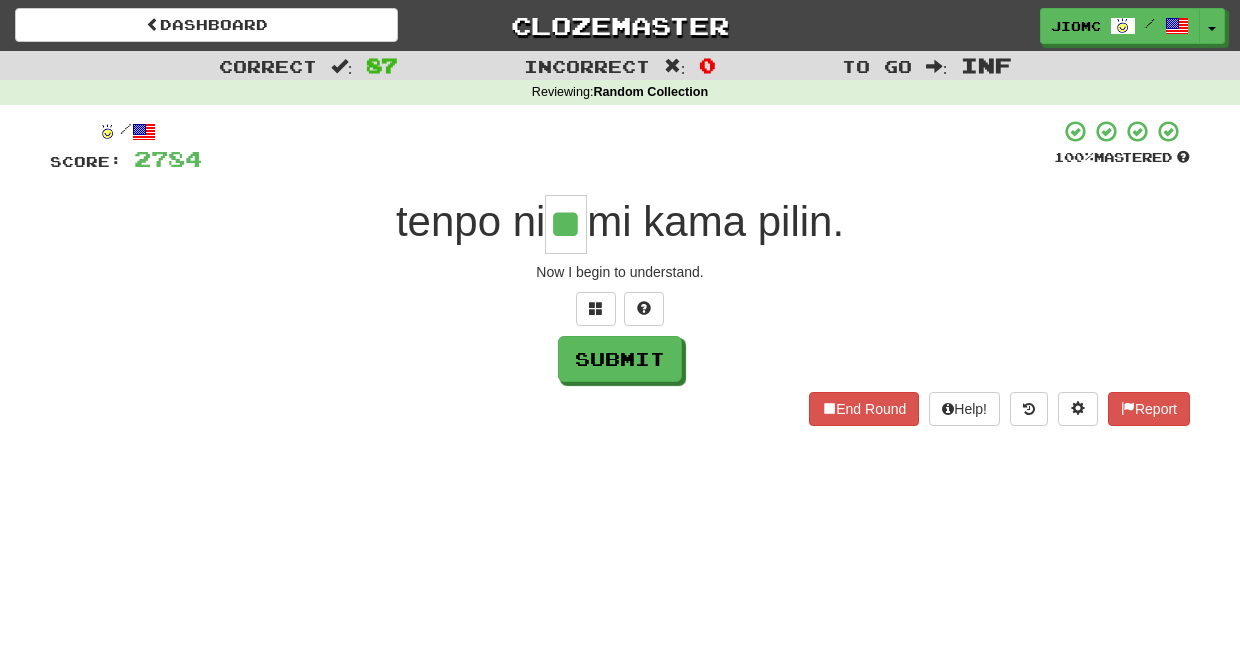 type on "**" 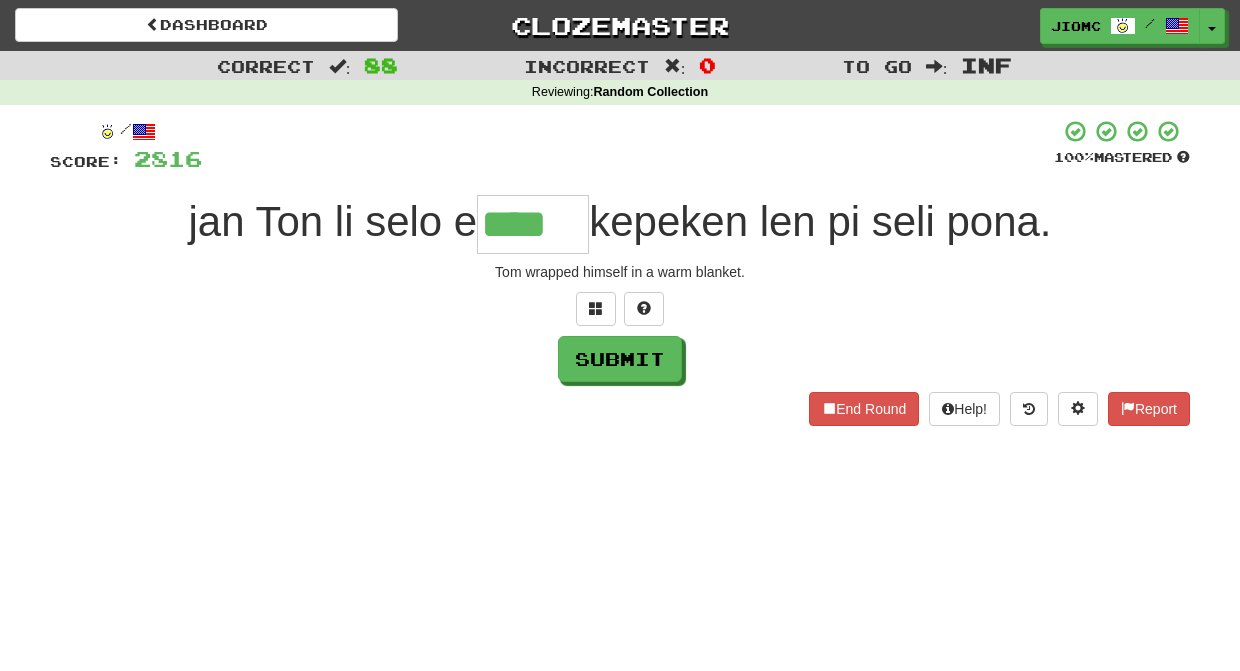 type on "****" 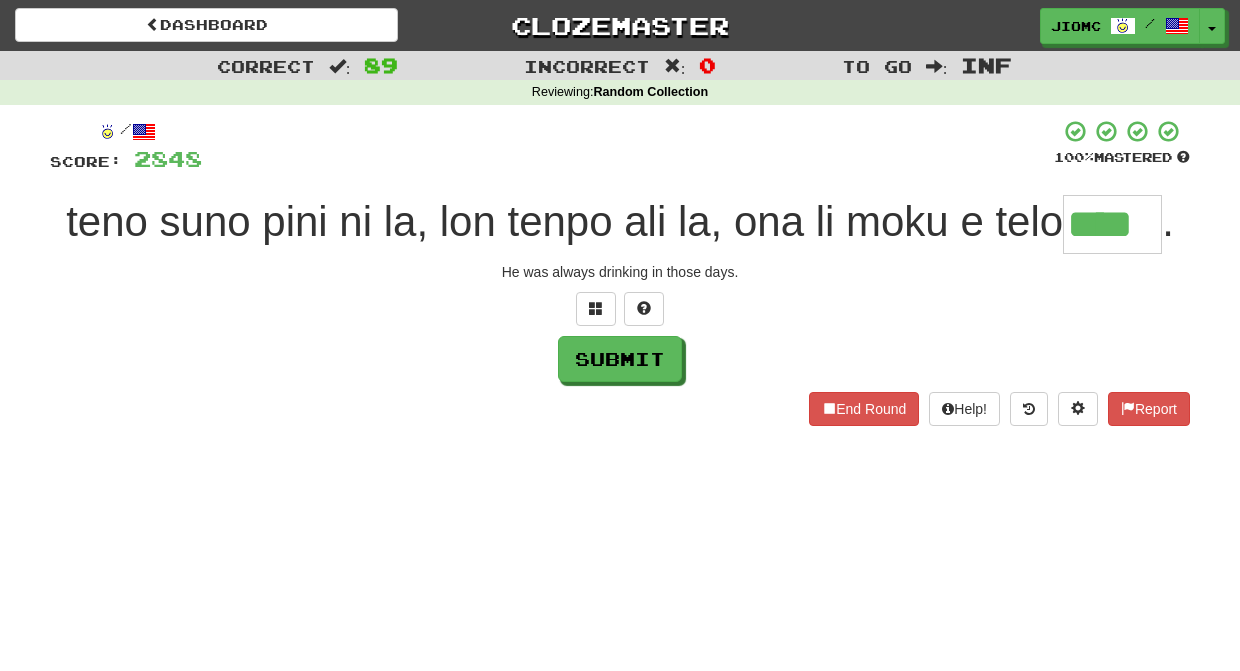type on "****" 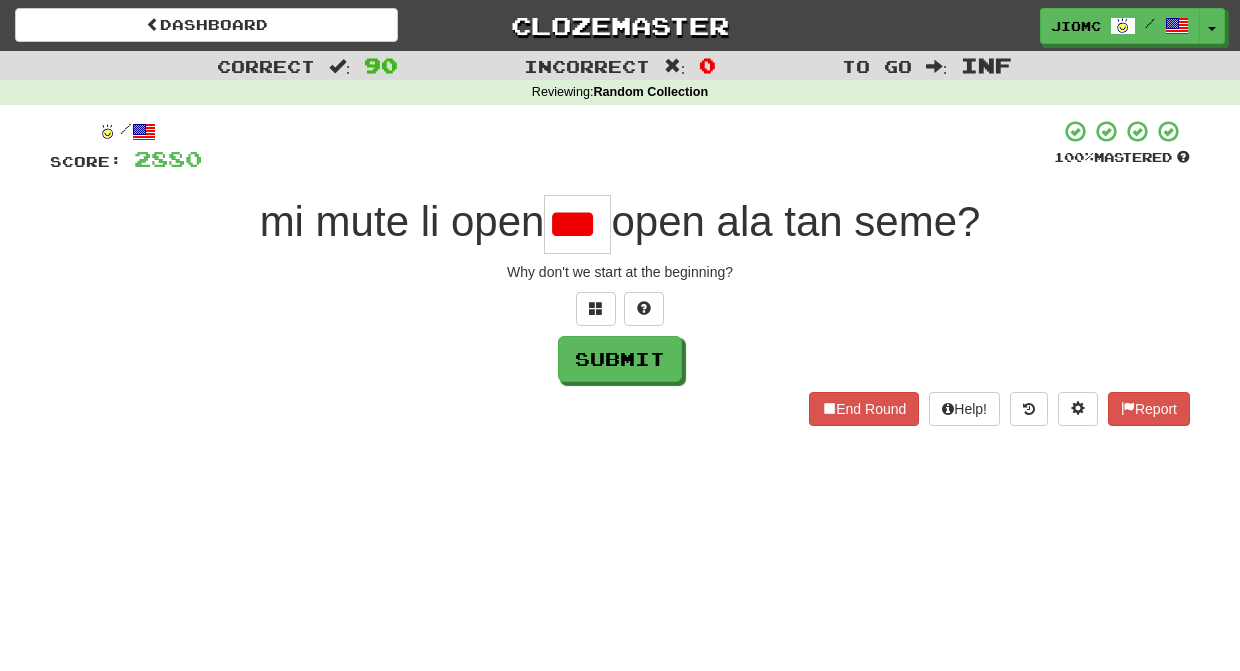 scroll, scrollTop: 0, scrollLeft: 0, axis: both 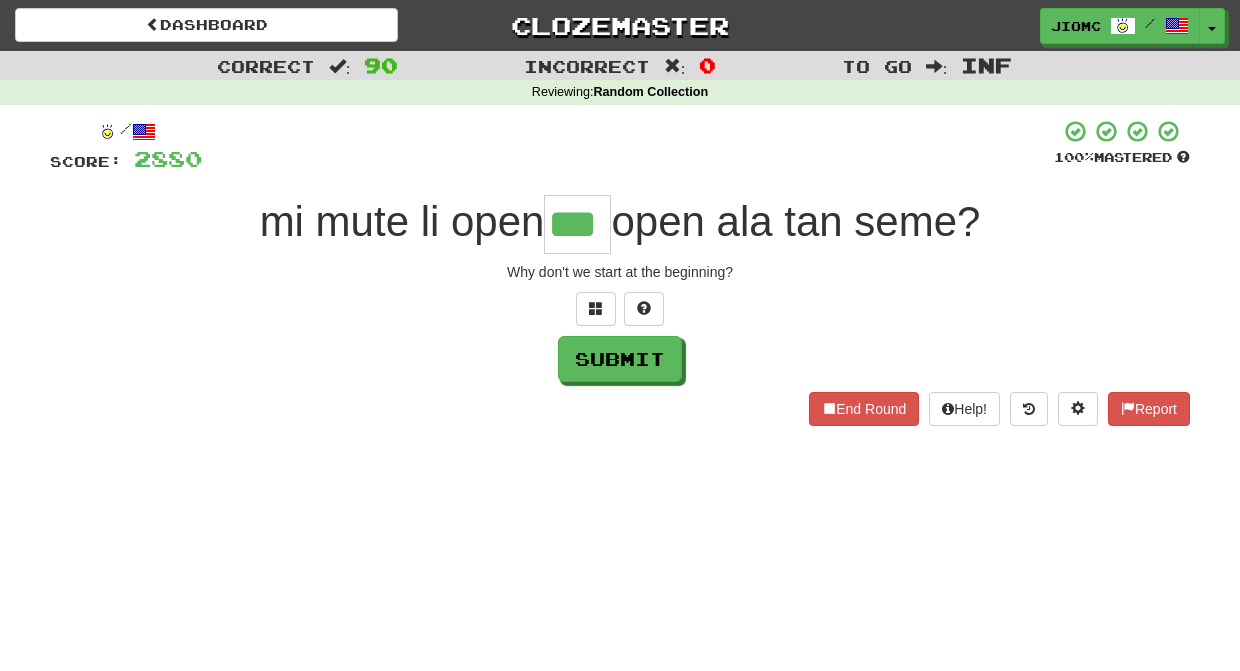 type on "***" 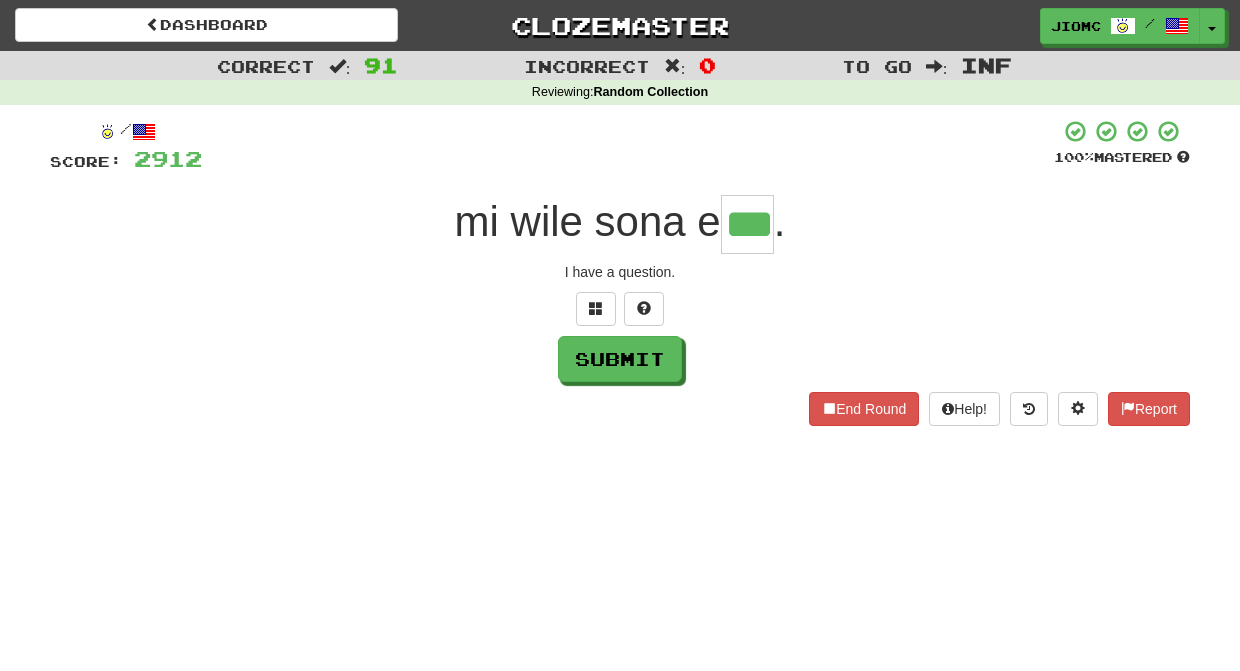 type on "***" 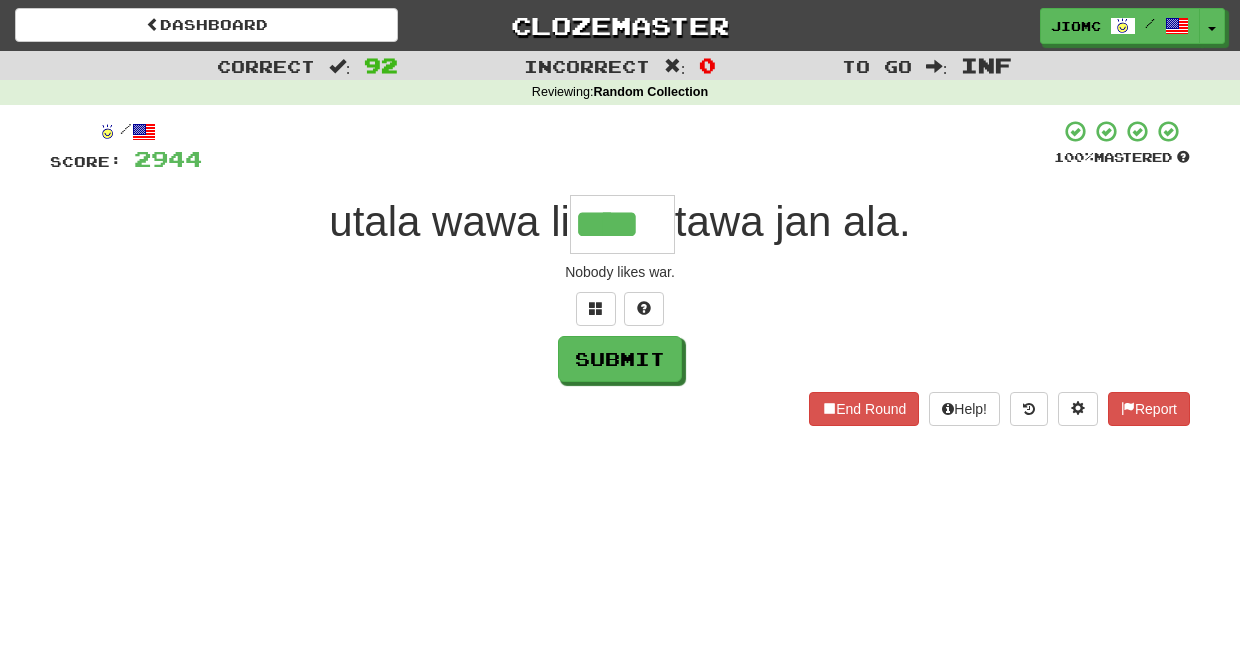 type on "****" 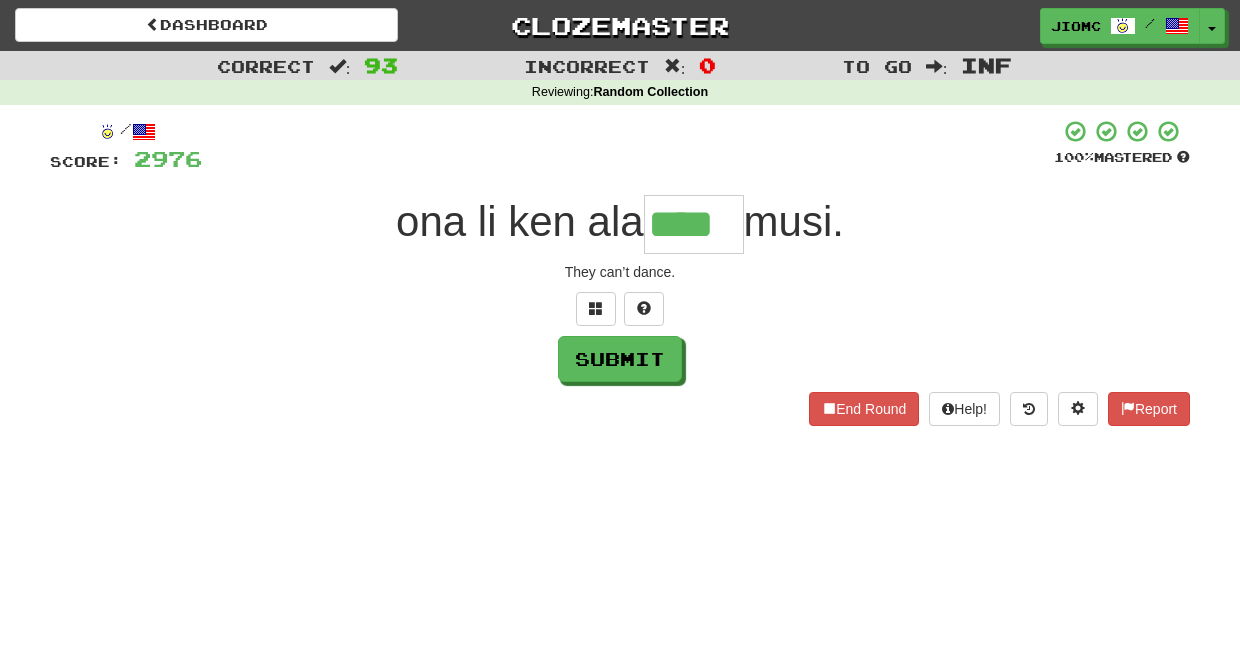 type on "****" 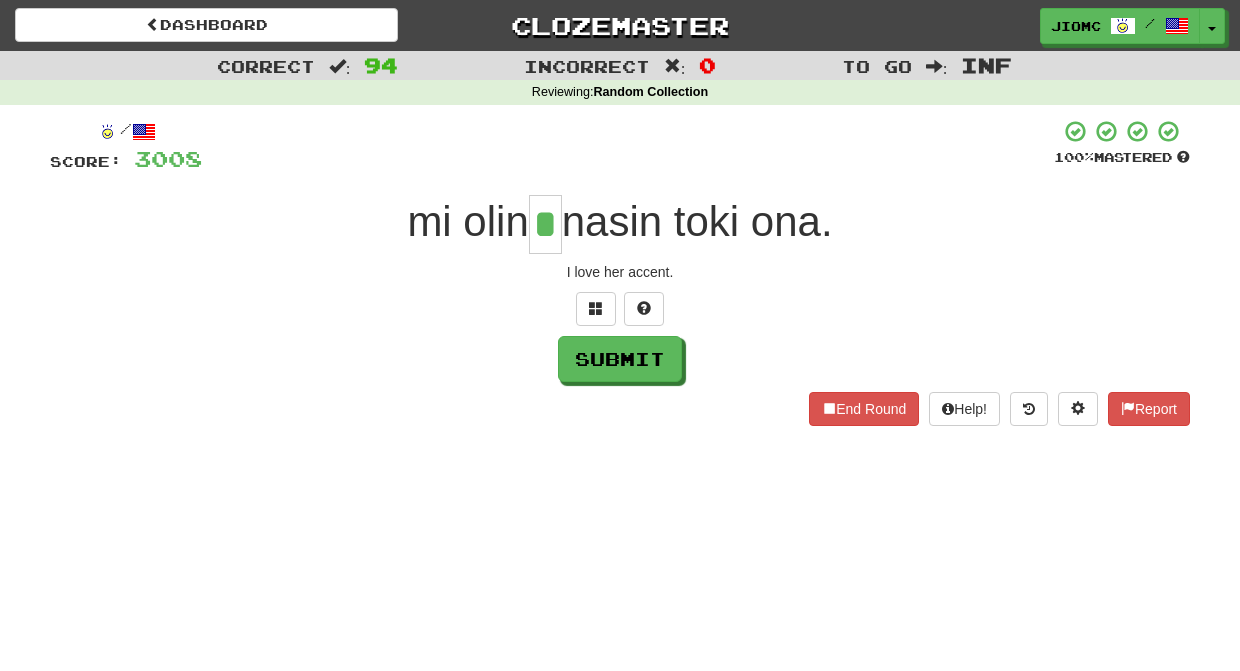 type on "*" 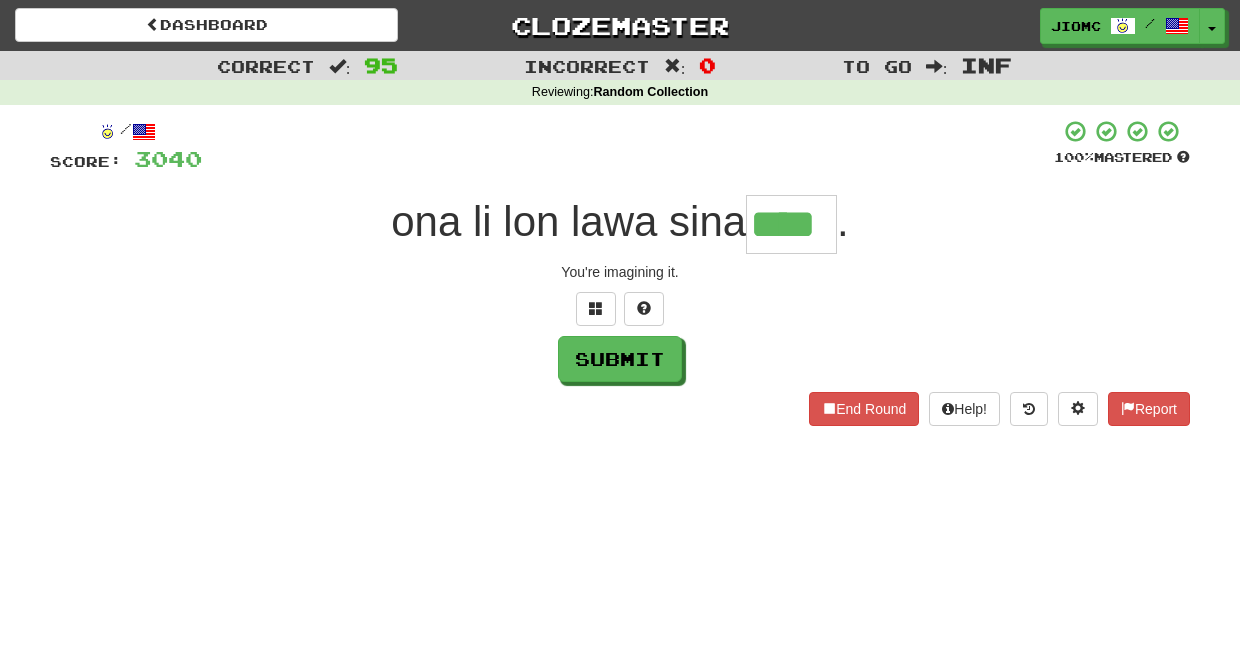 type on "****" 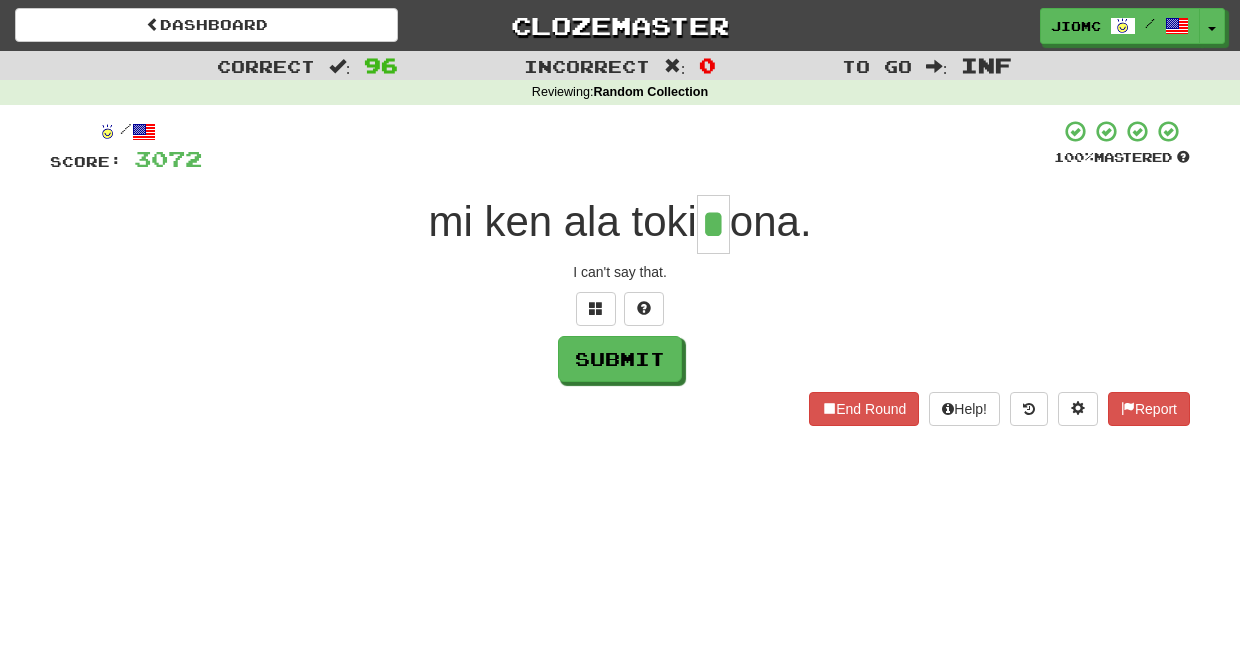 type on "*" 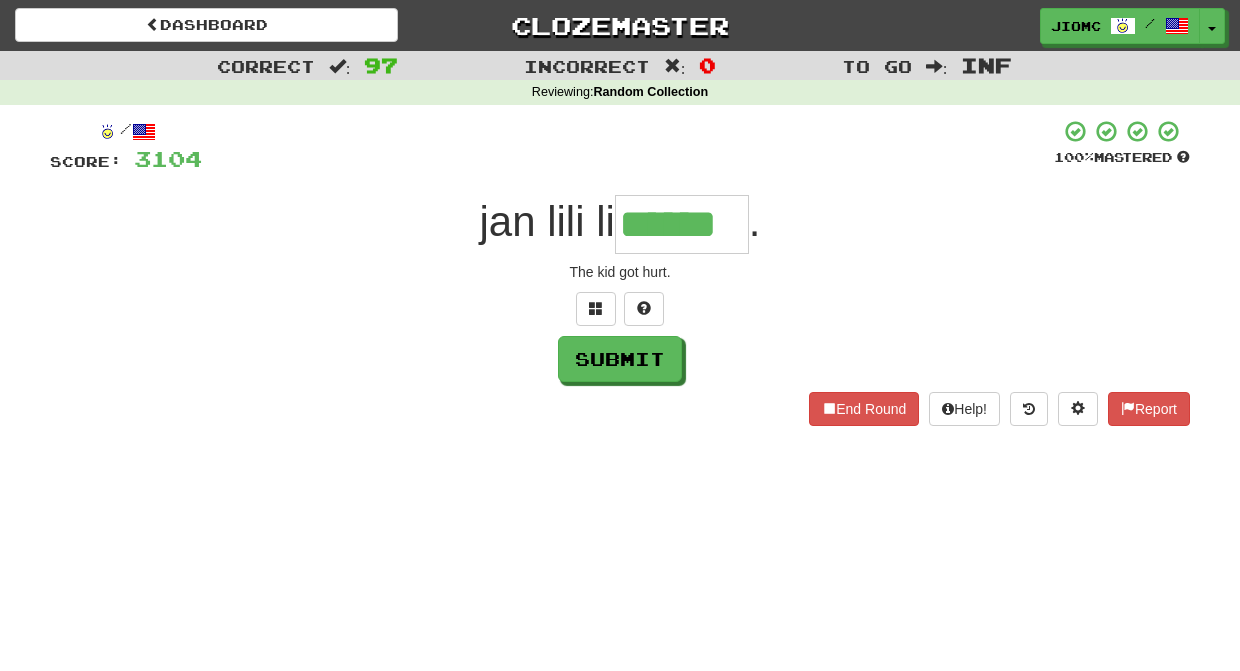 type on "******" 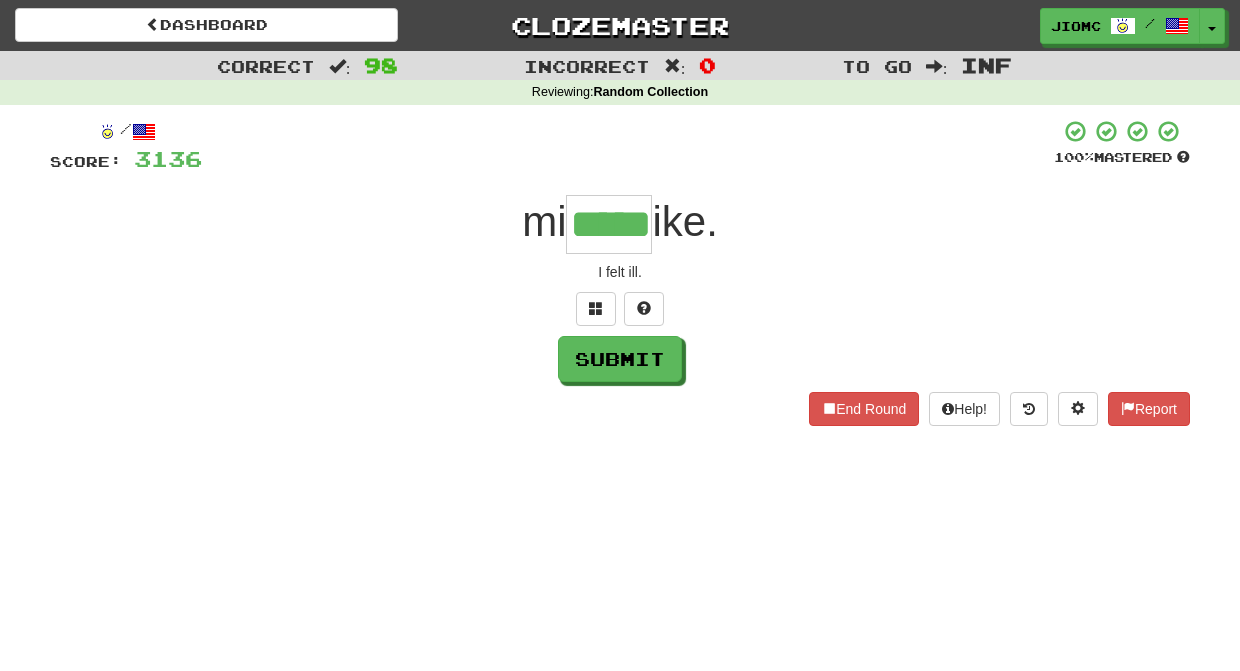 type on "*****" 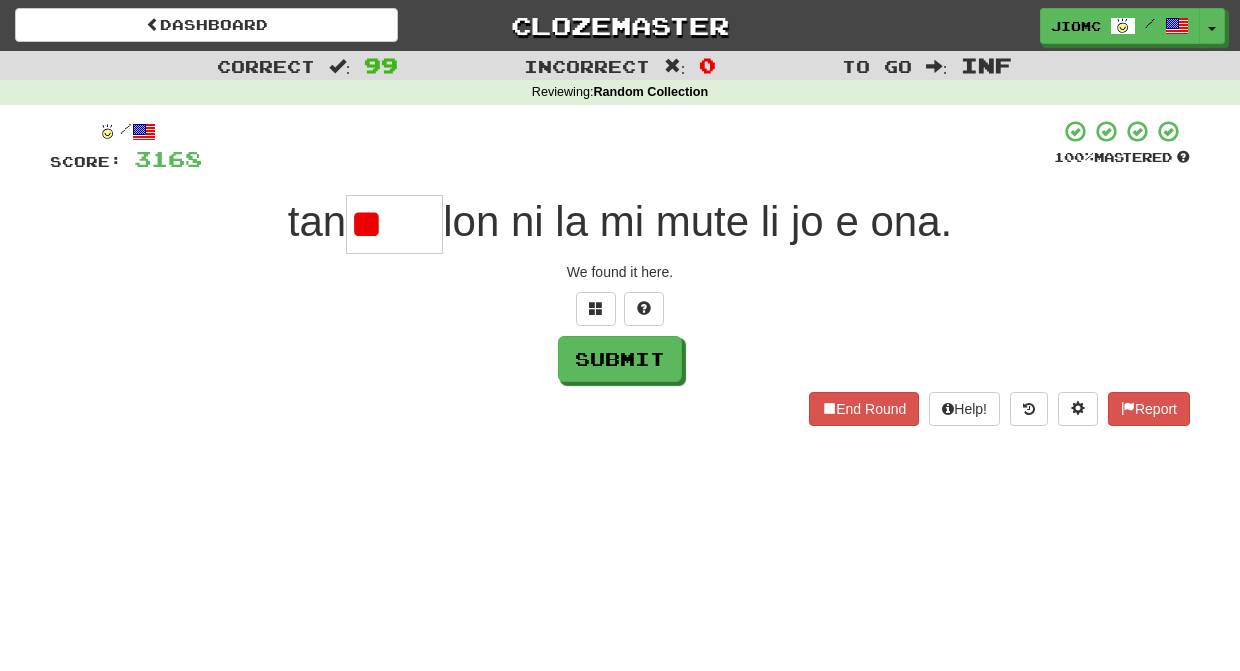 type on "*" 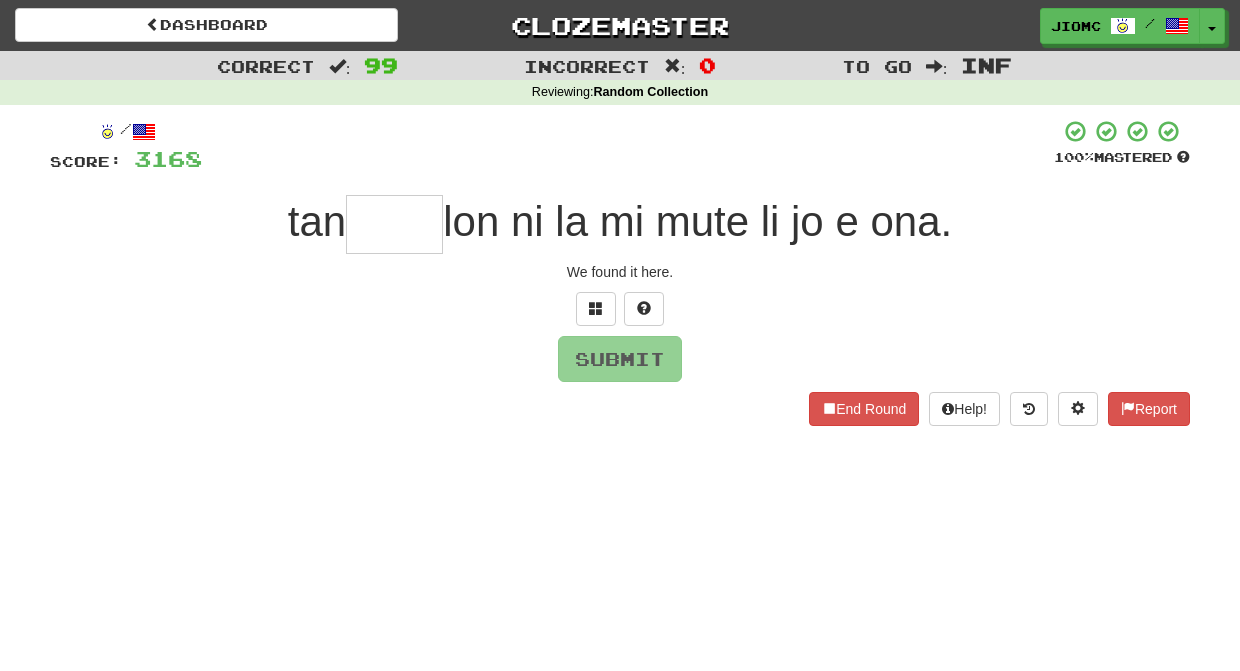 type on "*" 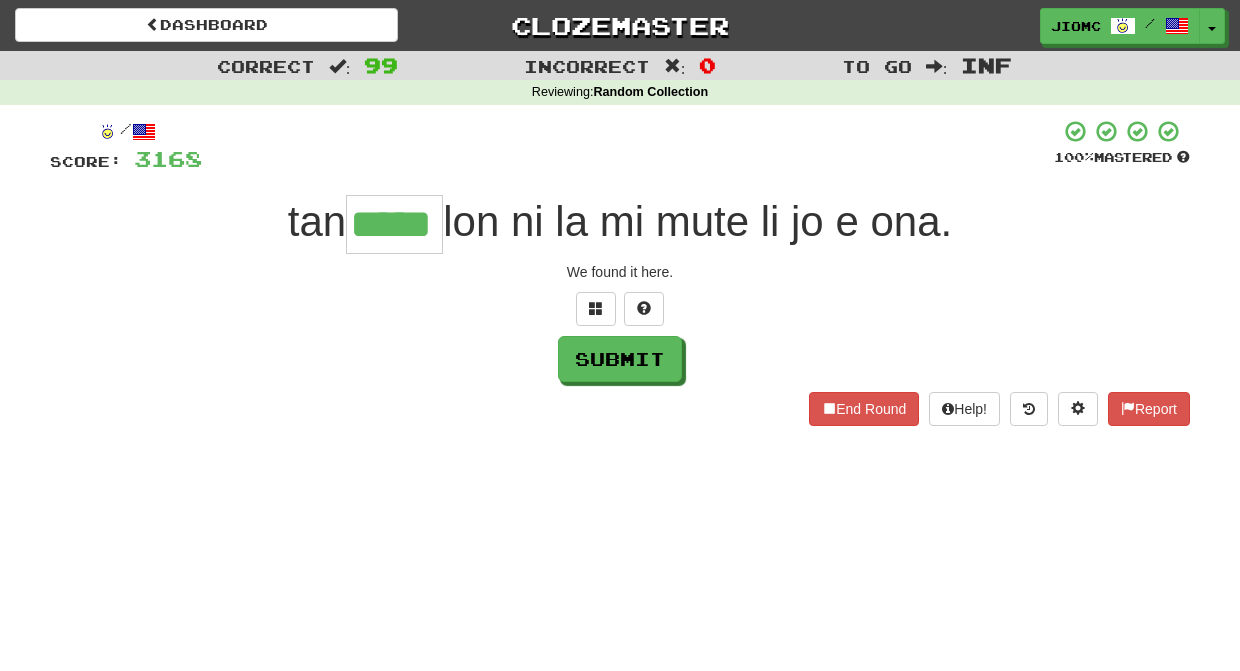 type on "*****" 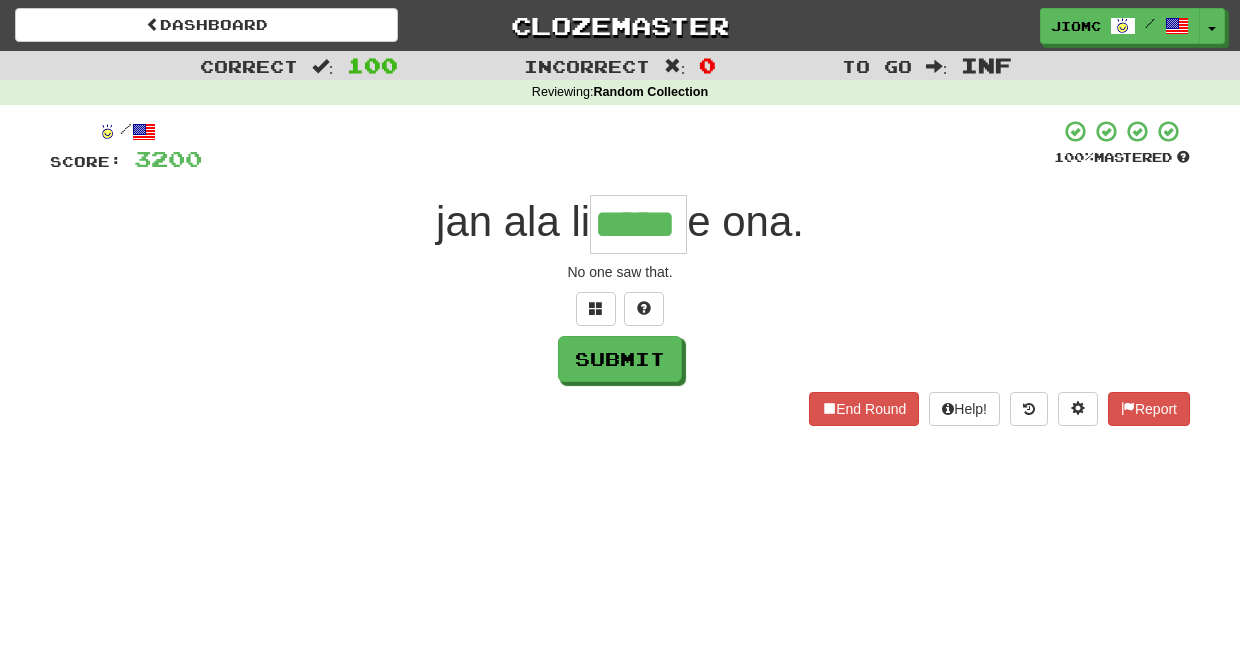 type on "*****" 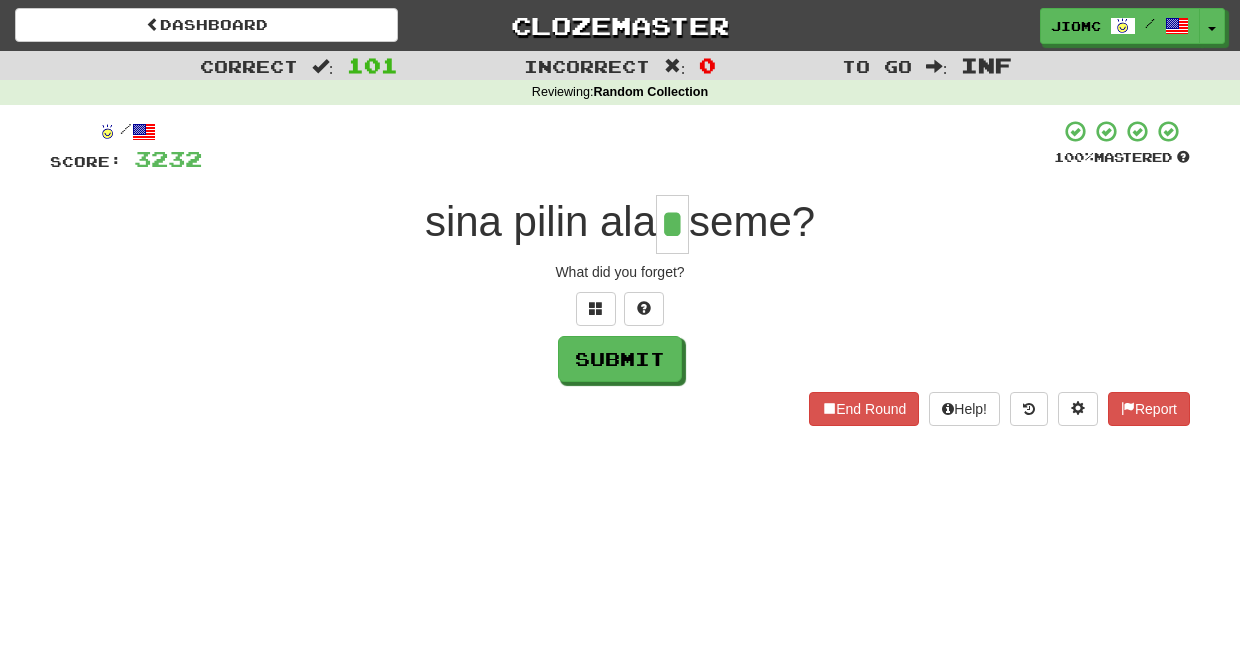 type on "*" 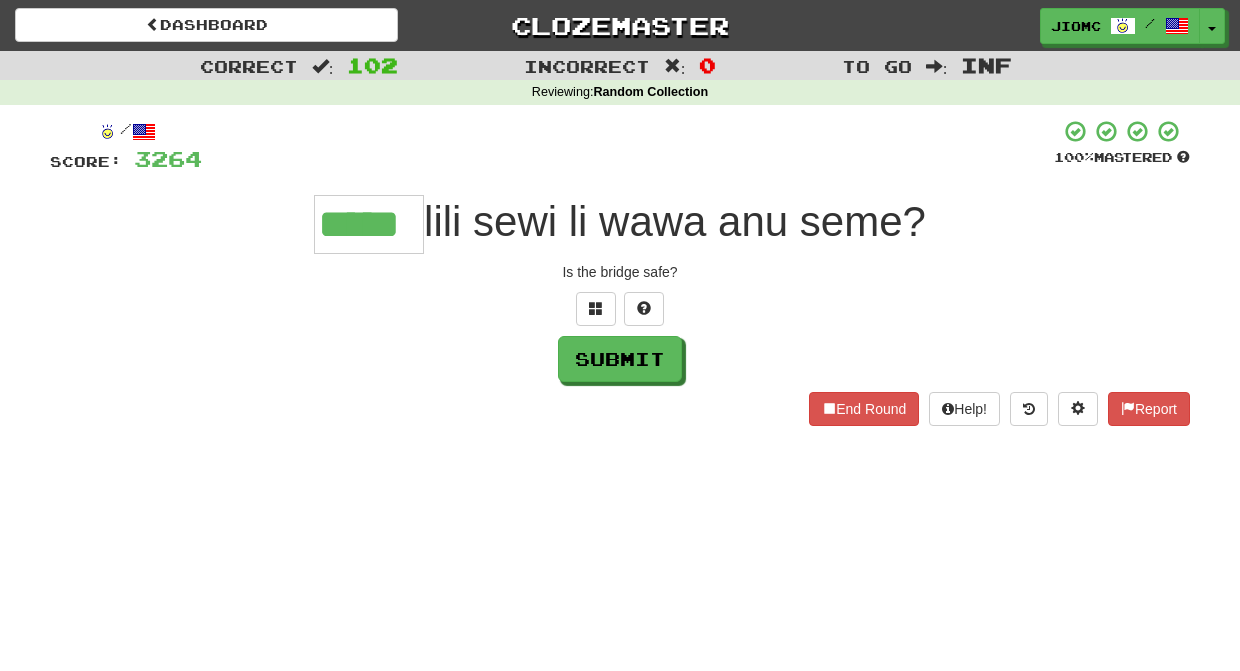type on "*****" 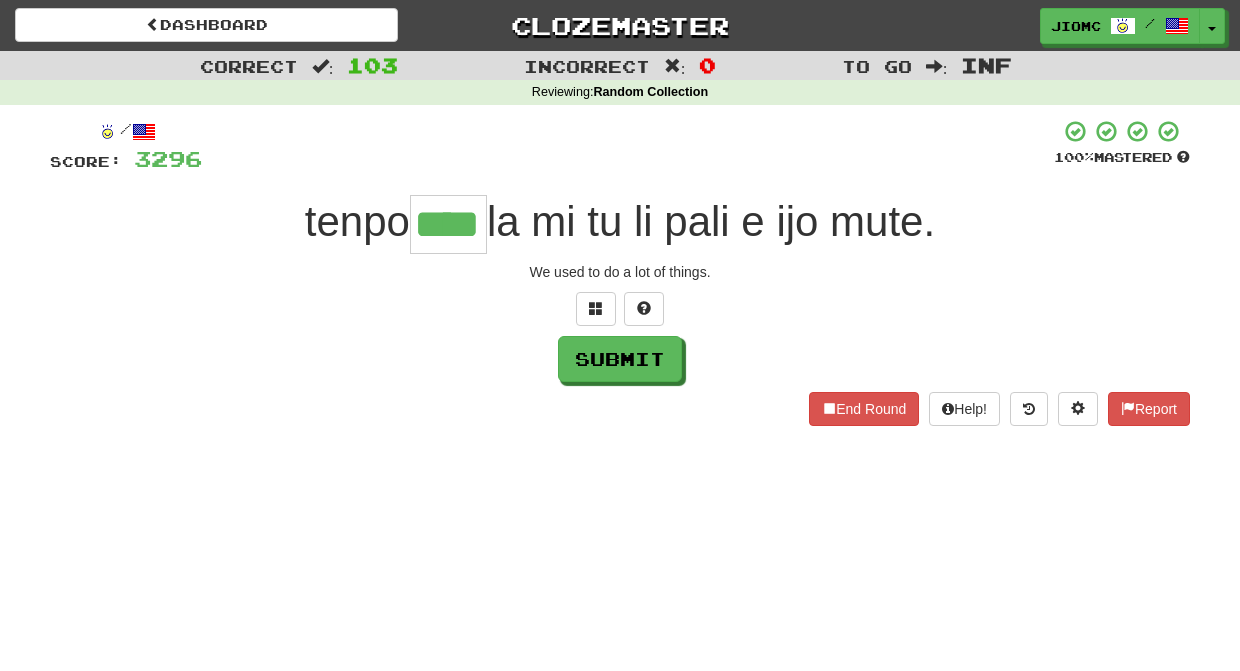type on "****" 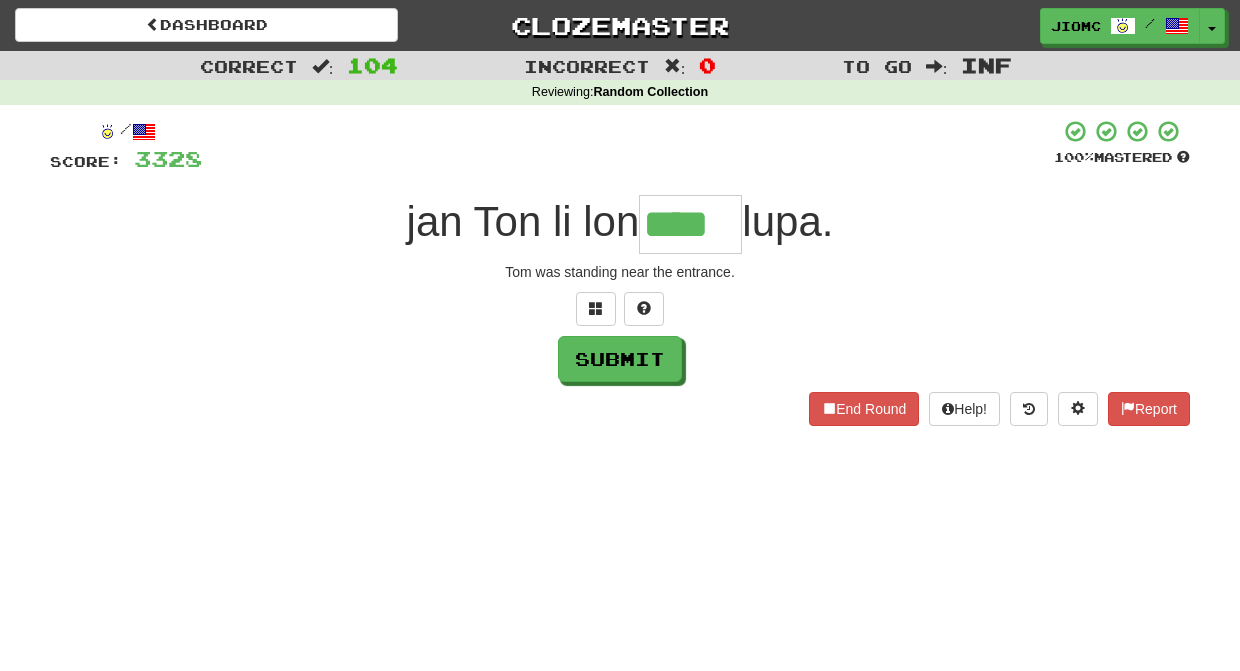 type on "****" 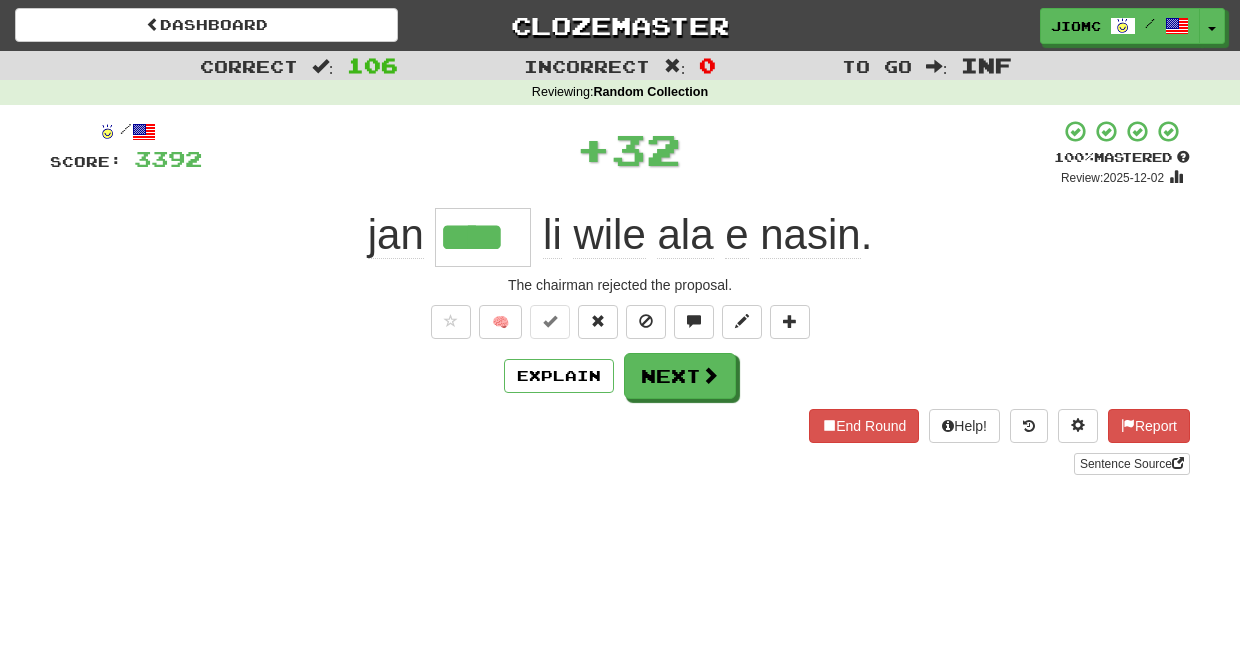type on "****" 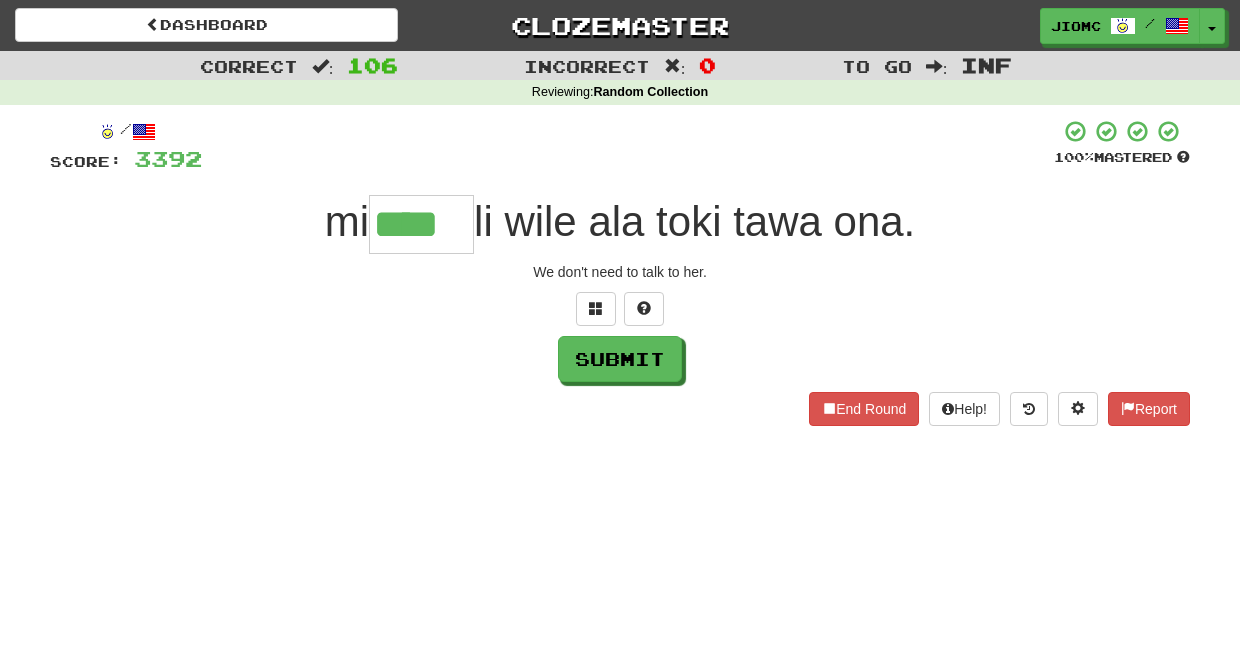type on "****" 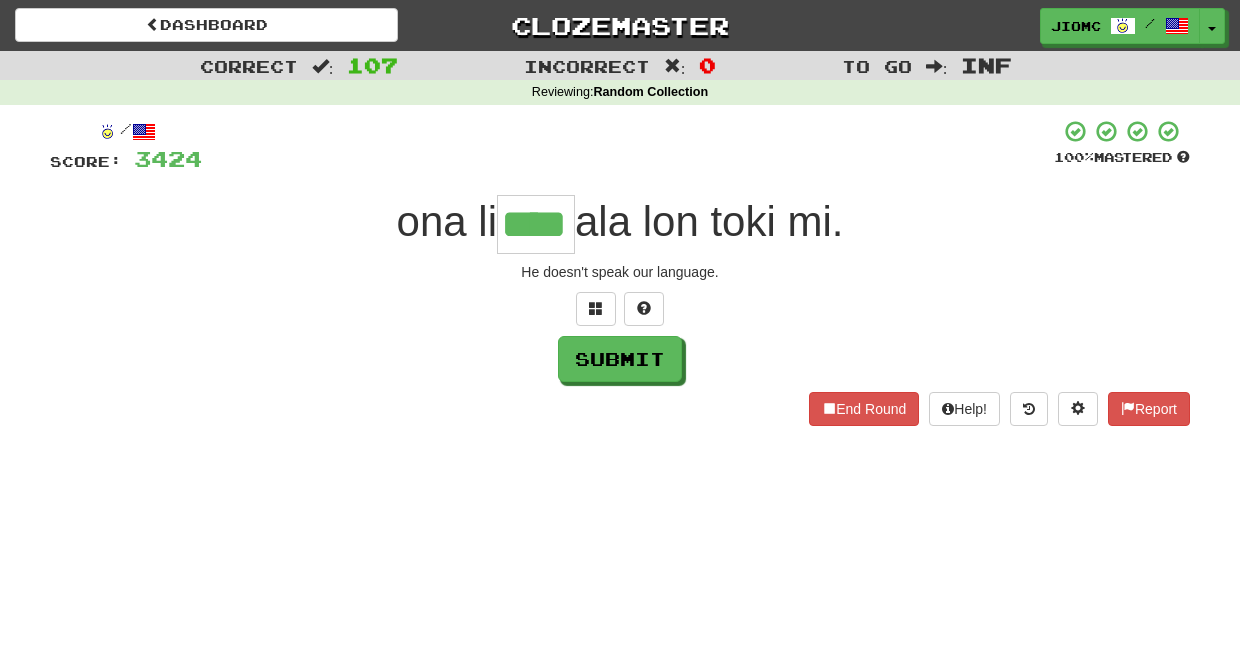 type on "****" 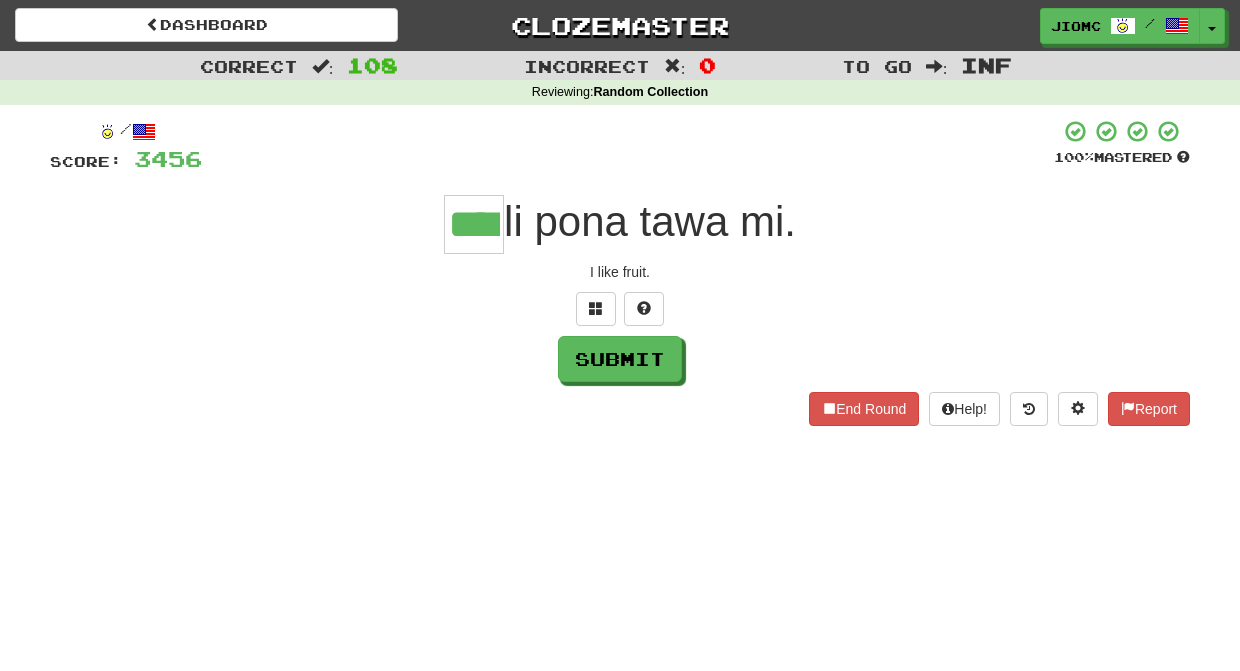 type on "****" 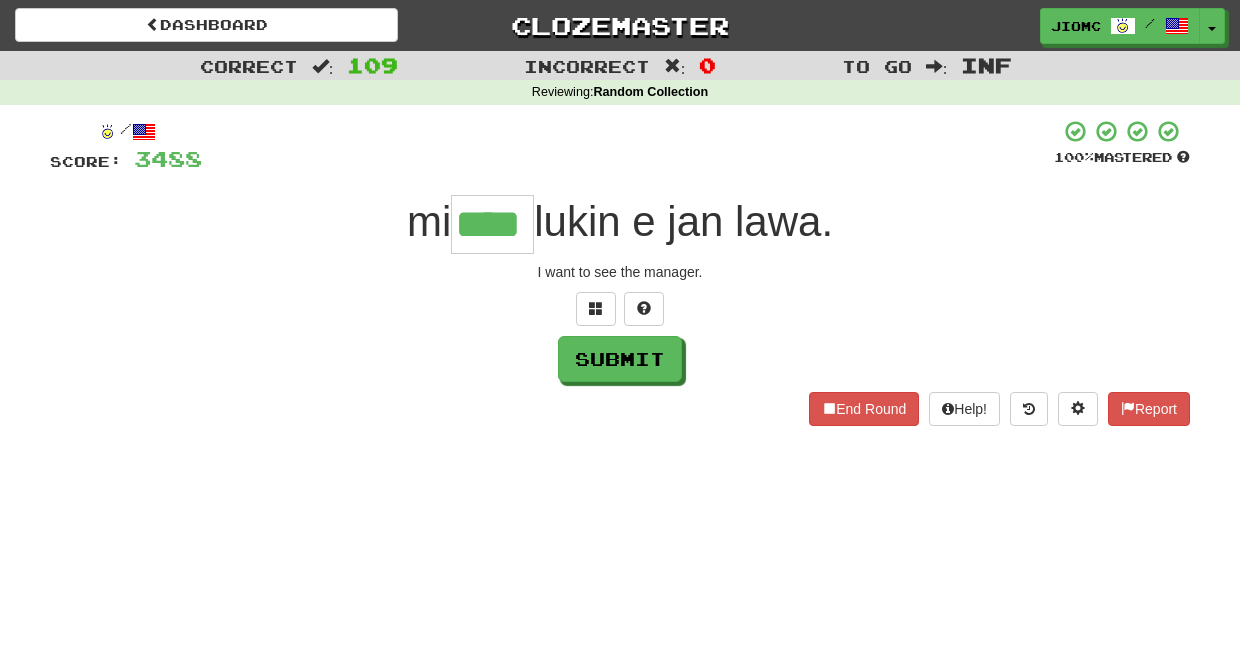 type on "****" 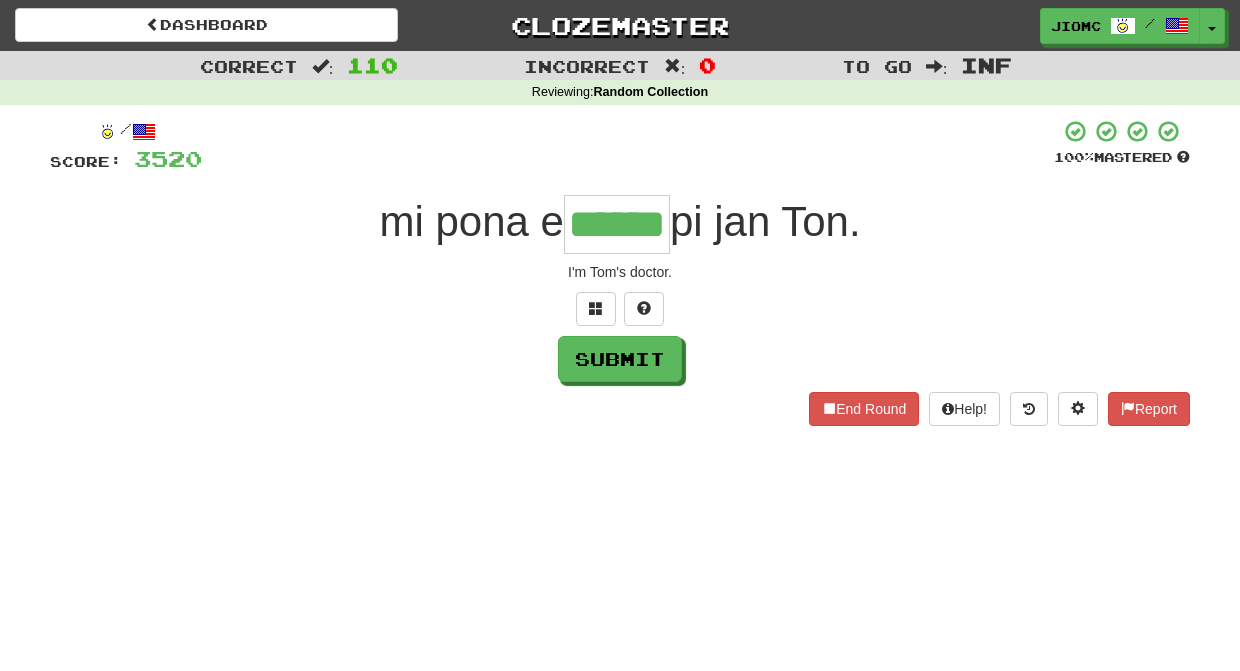 type on "******" 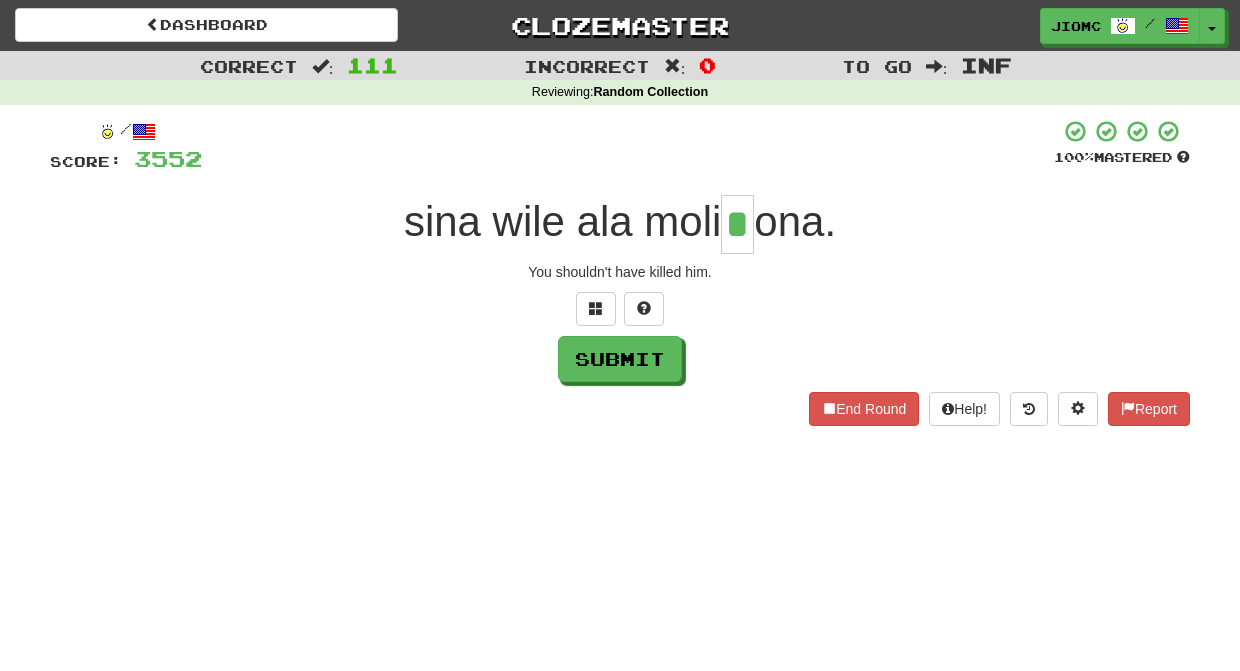 type on "*" 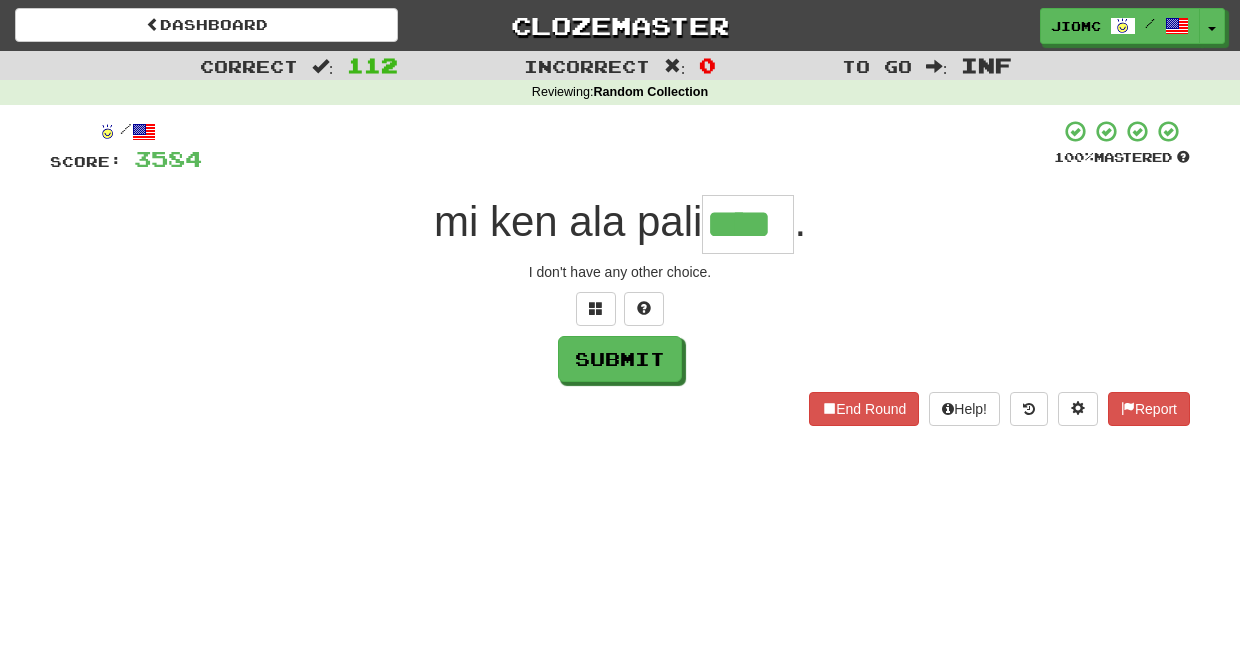 type on "****" 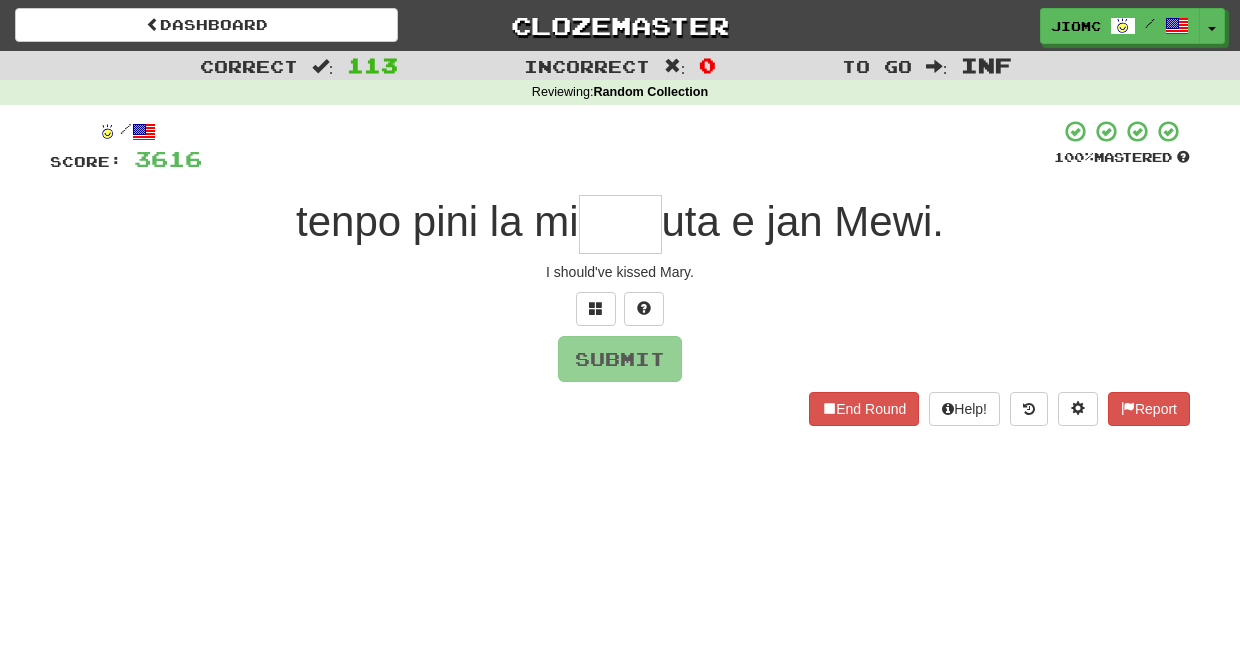 type on "*" 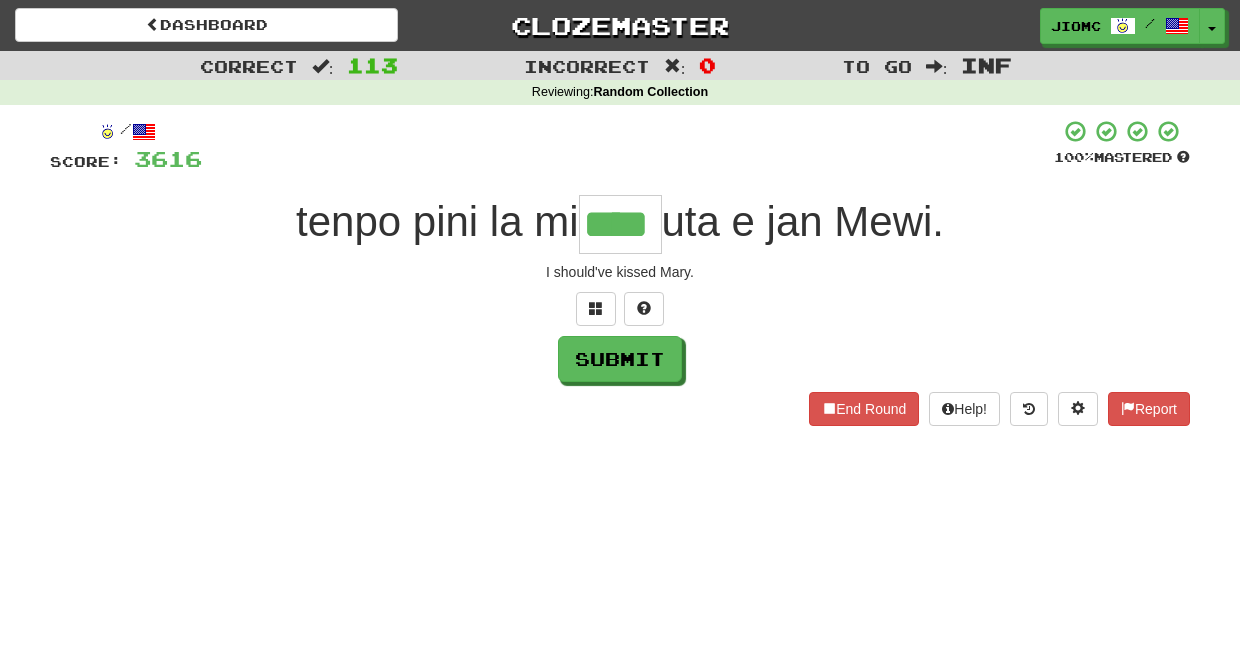 type on "****" 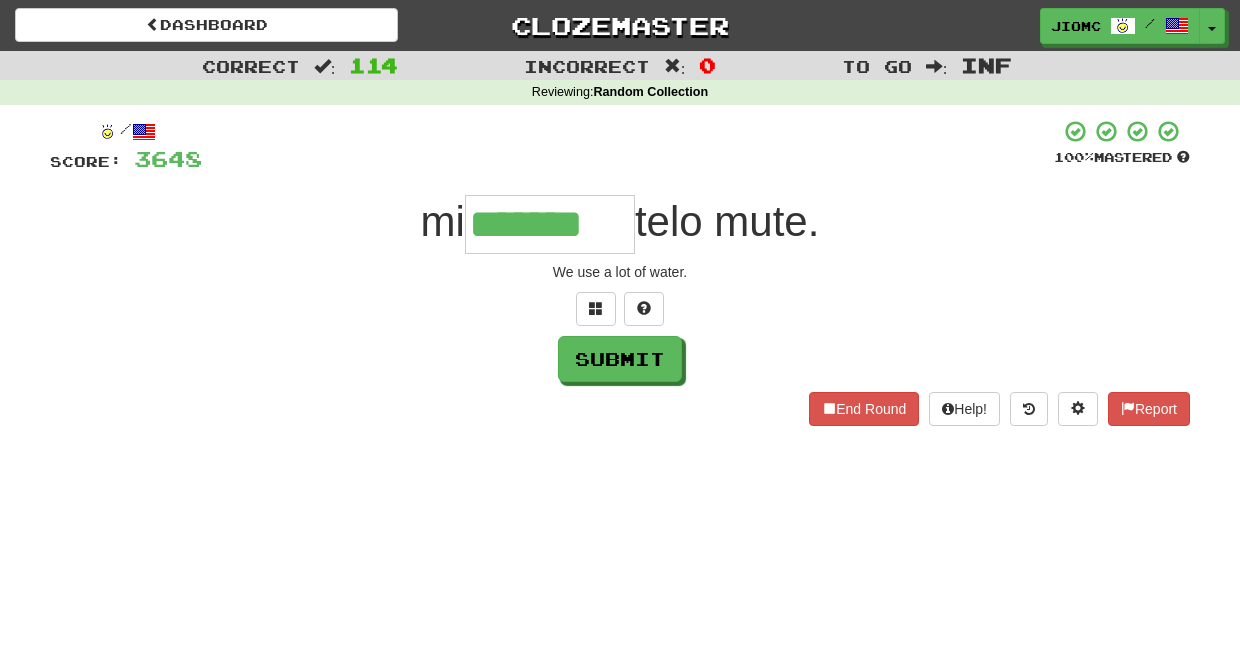 type on "*******" 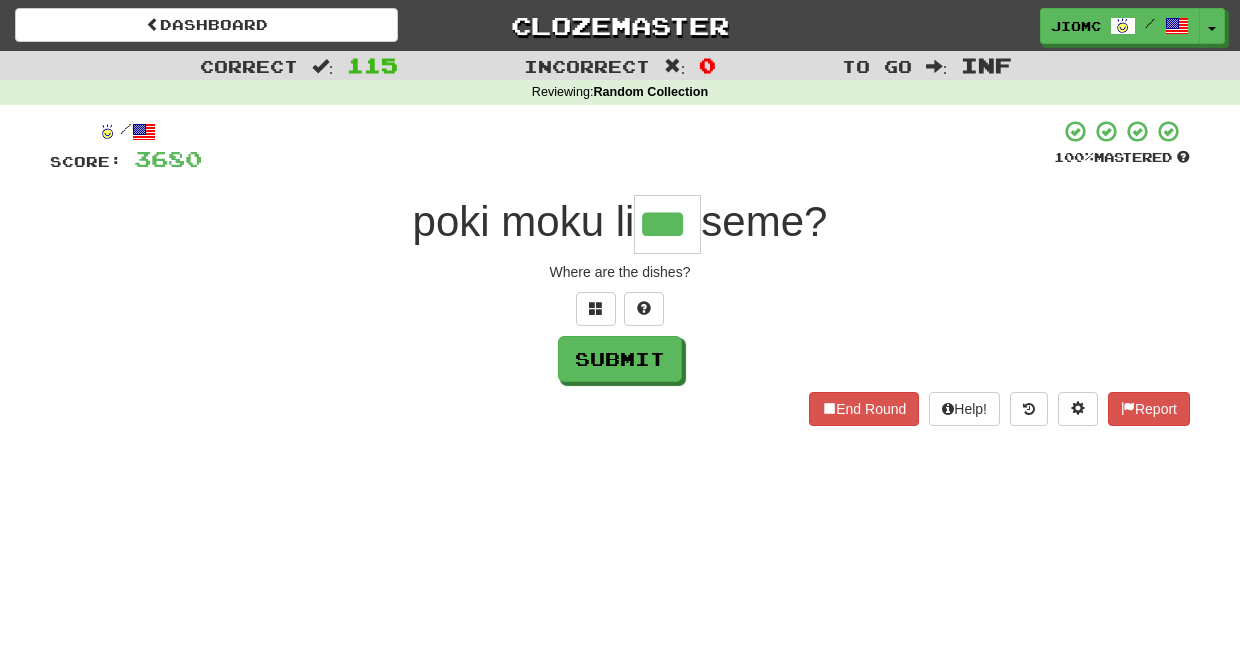 type on "***" 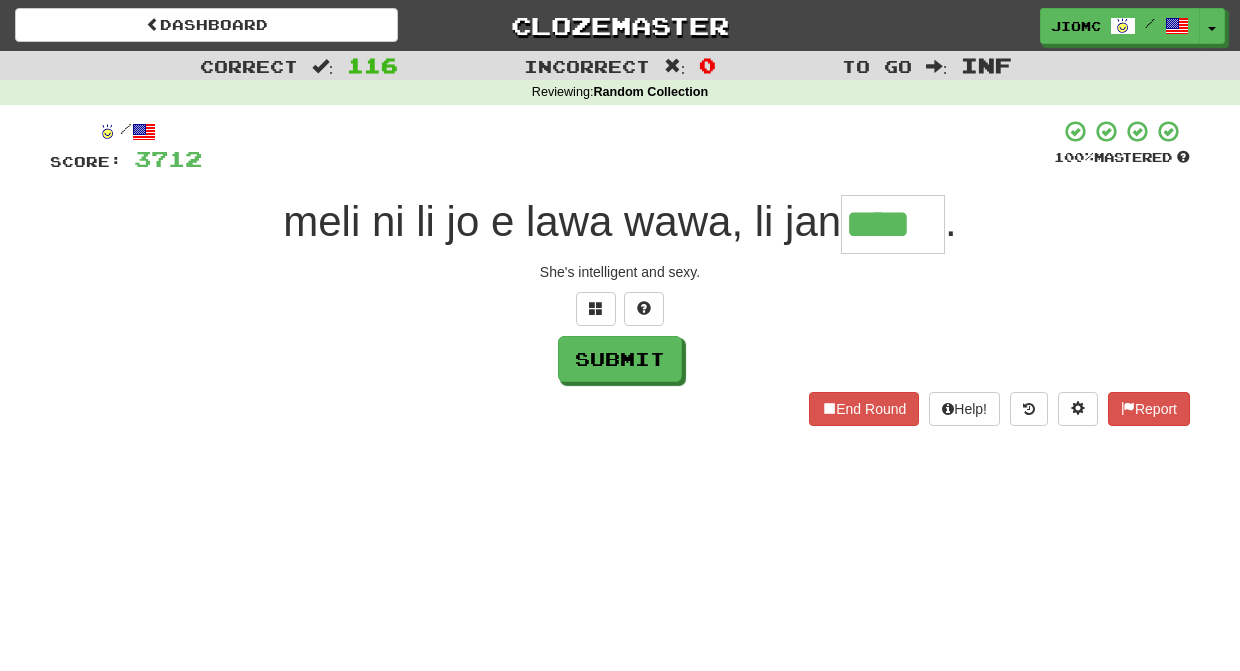 type 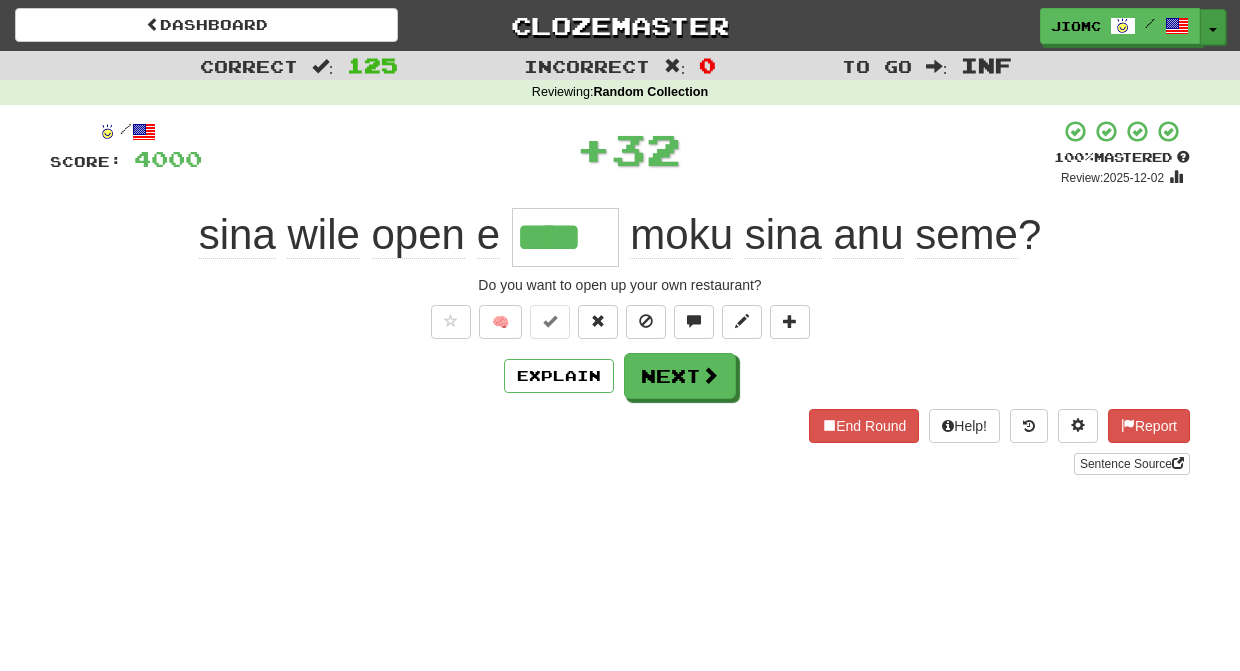 click on "Toggle Dropdown" at bounding box center [1213, 27] 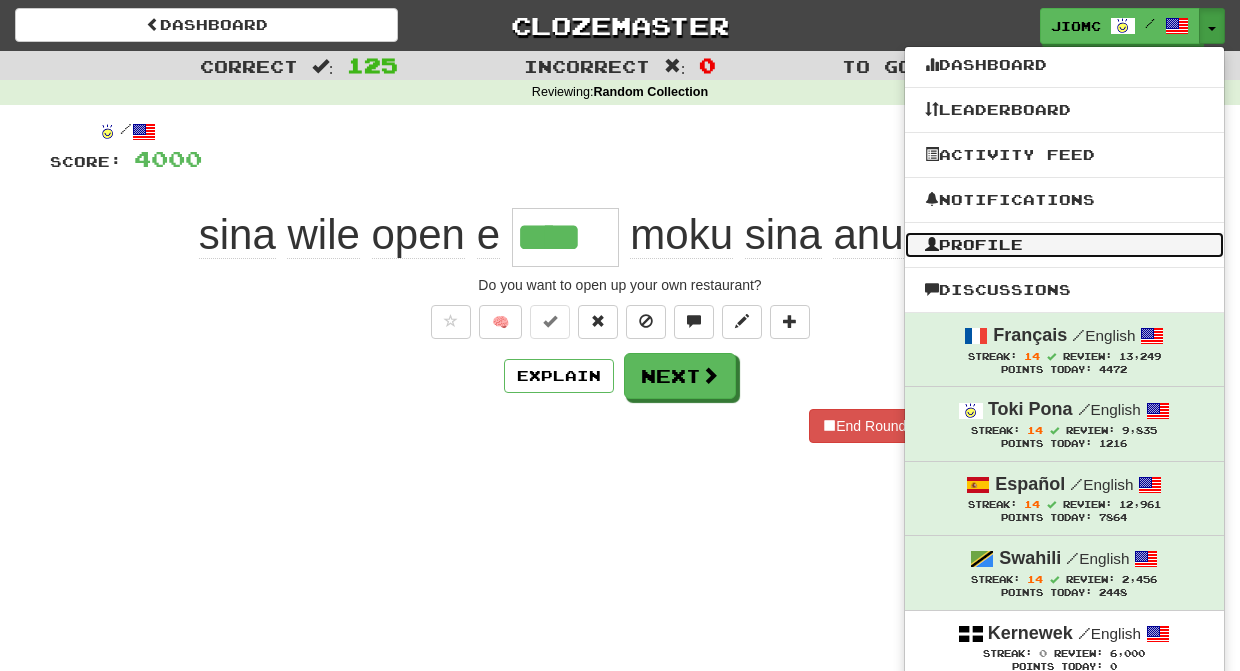 click on "Profile" at bounding box center [1064, 245] 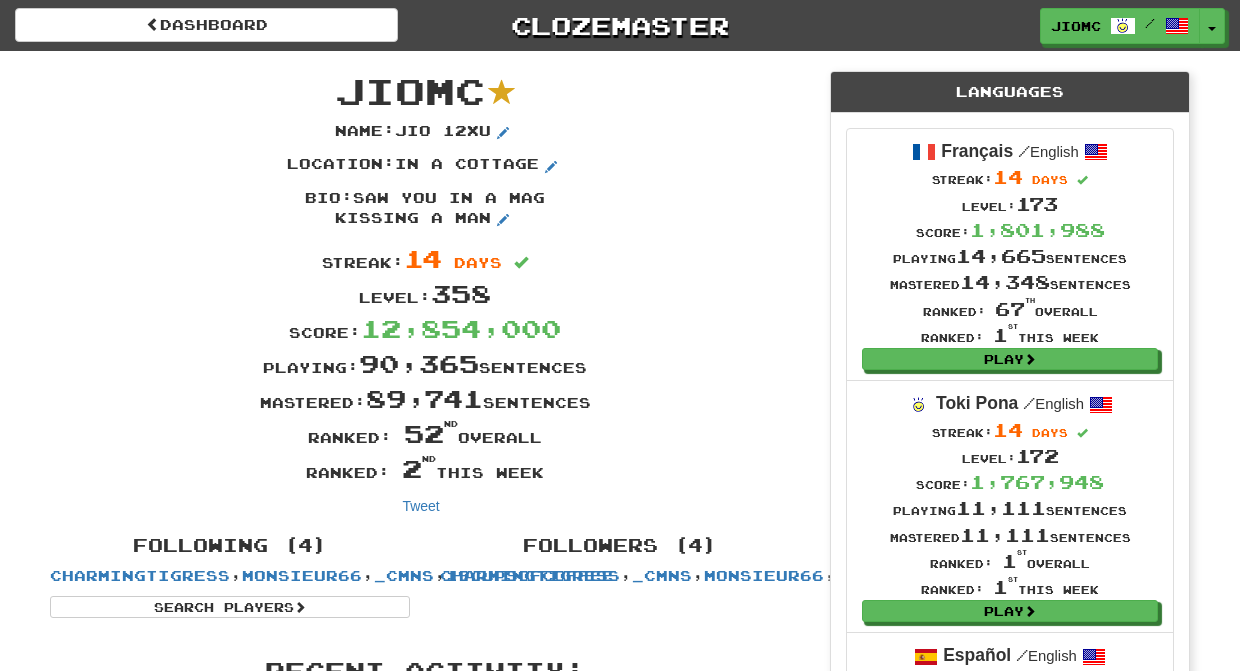 scroll, scrollTop: 0, scrollLeft: 0, axis: both 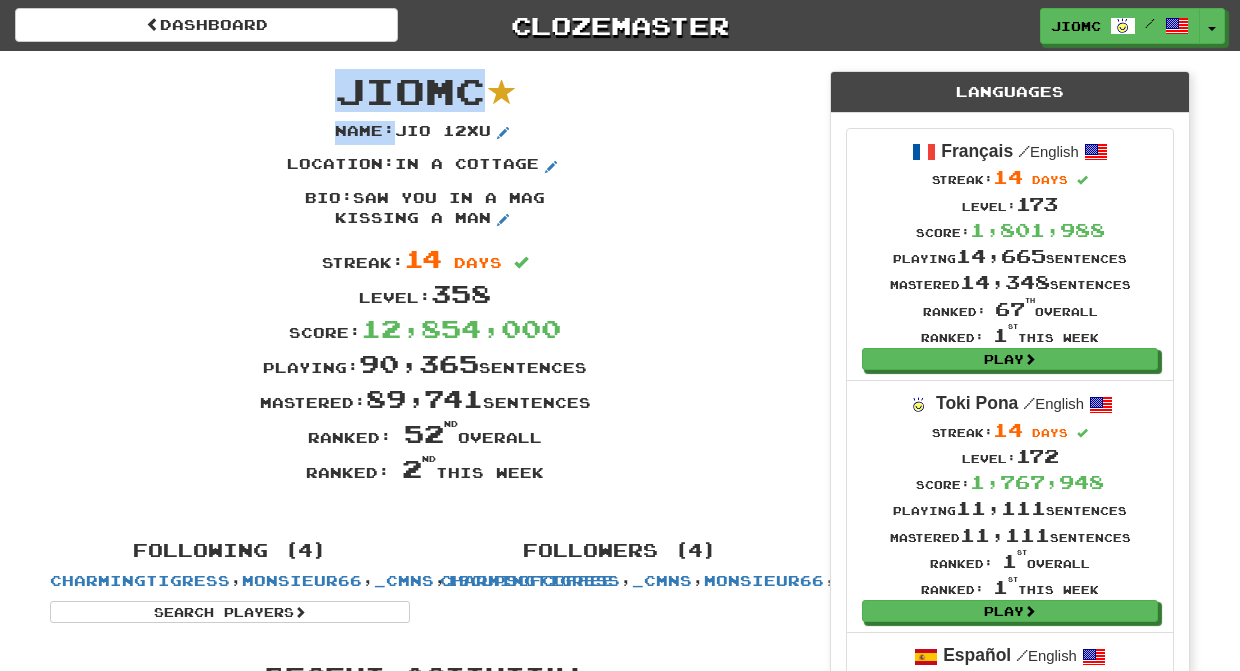 drag, startPoint x: 594, startPoint y: 467, endPoint x: 332, endPoint y: 88, distance: 460.74396 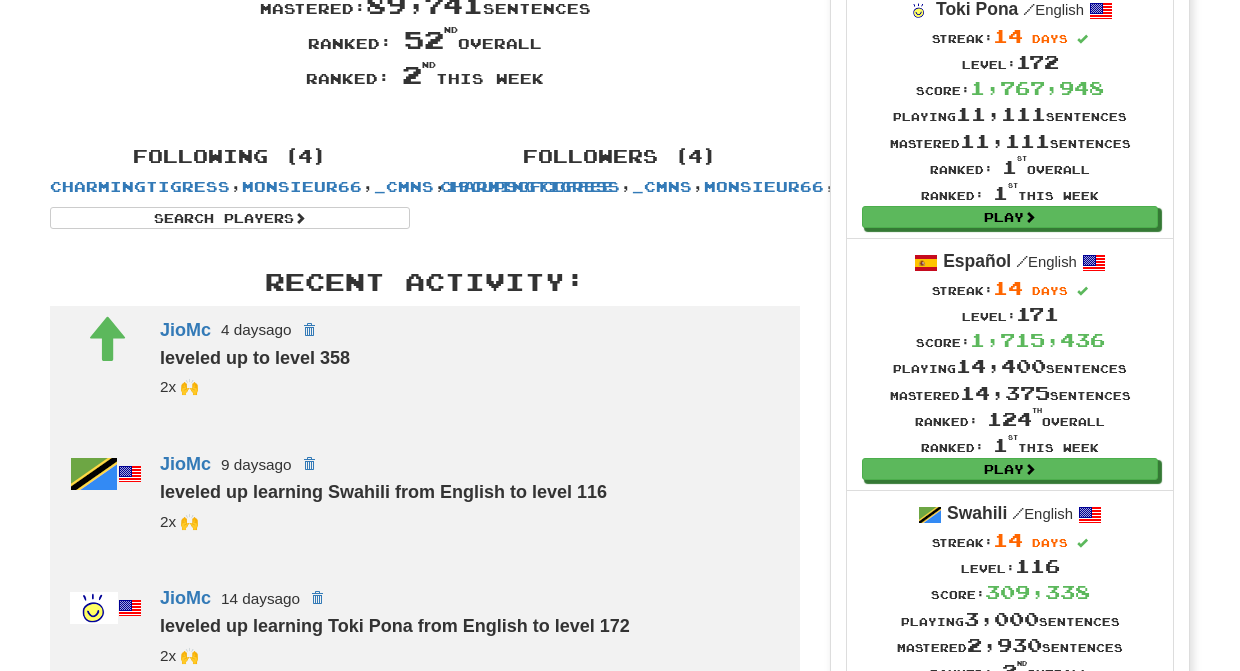 scroll, scrollTop: 0, scrollLeft: 0, axis: both 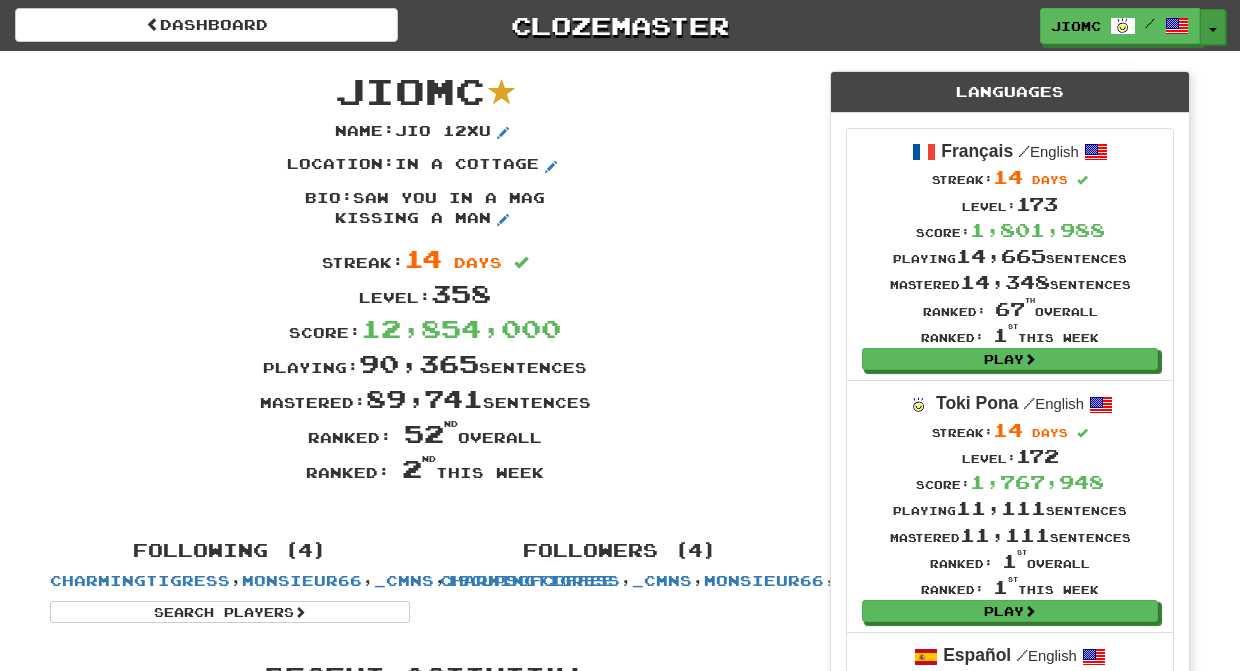 click on "Toggle Dropdown" at bounding box center (1213, 27) 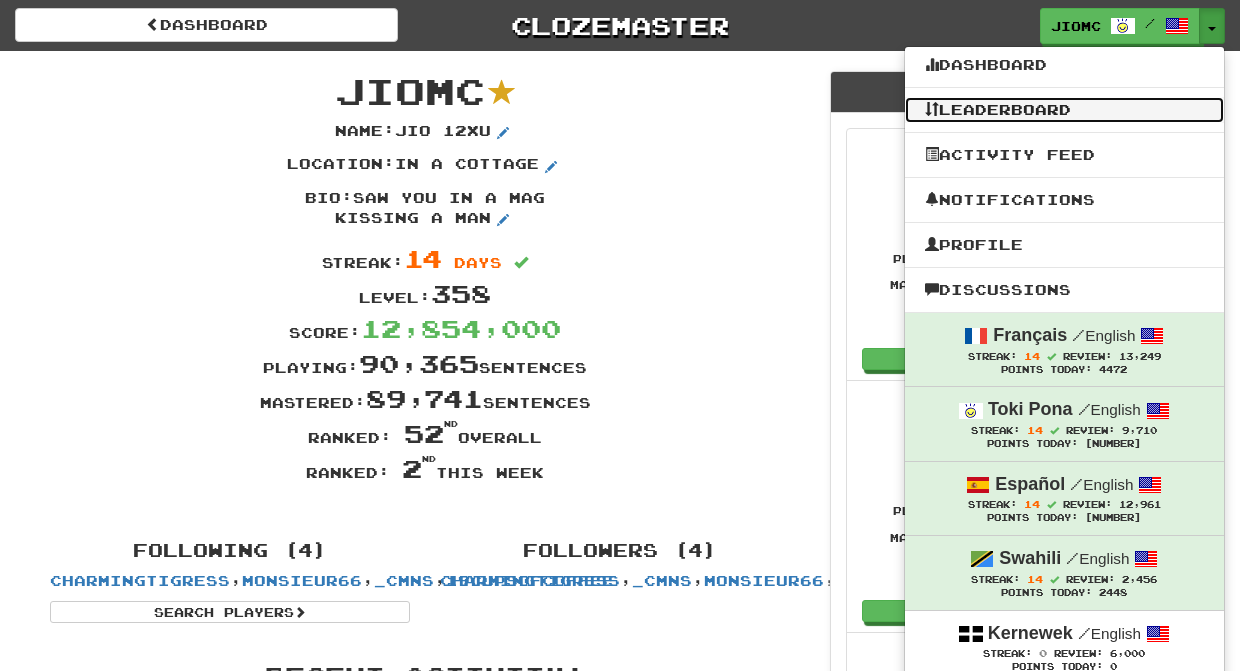 click on "Leaderboard" at bounding box center [1064, 110] 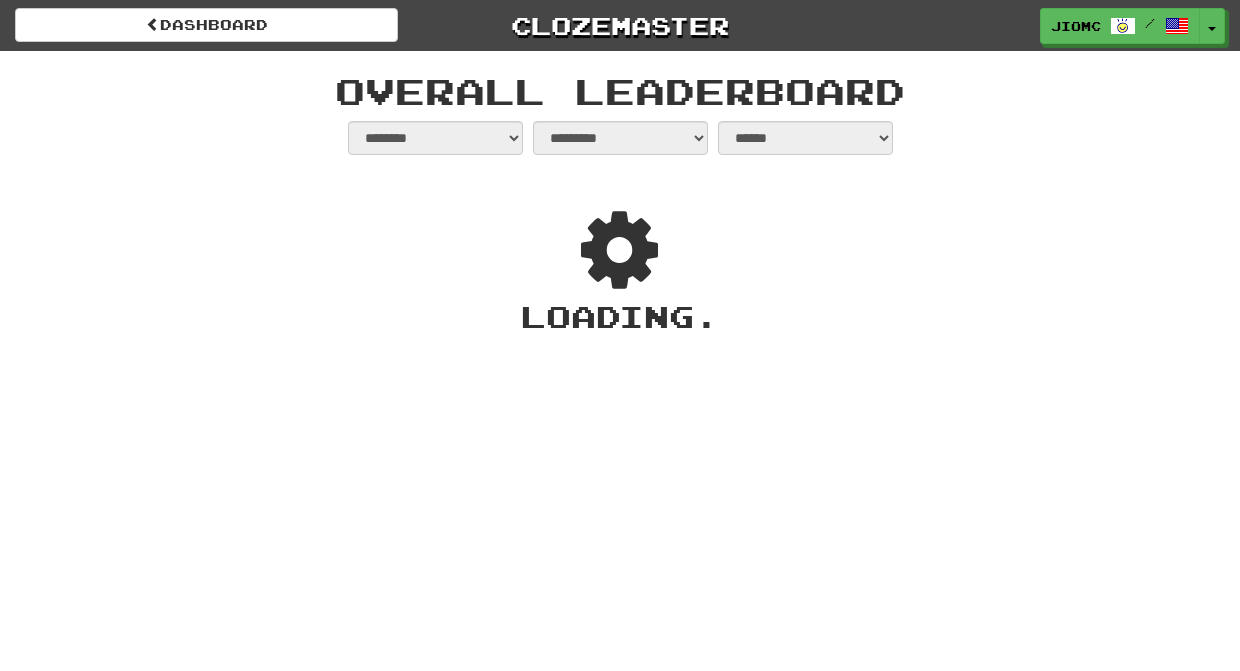 select on "**********" 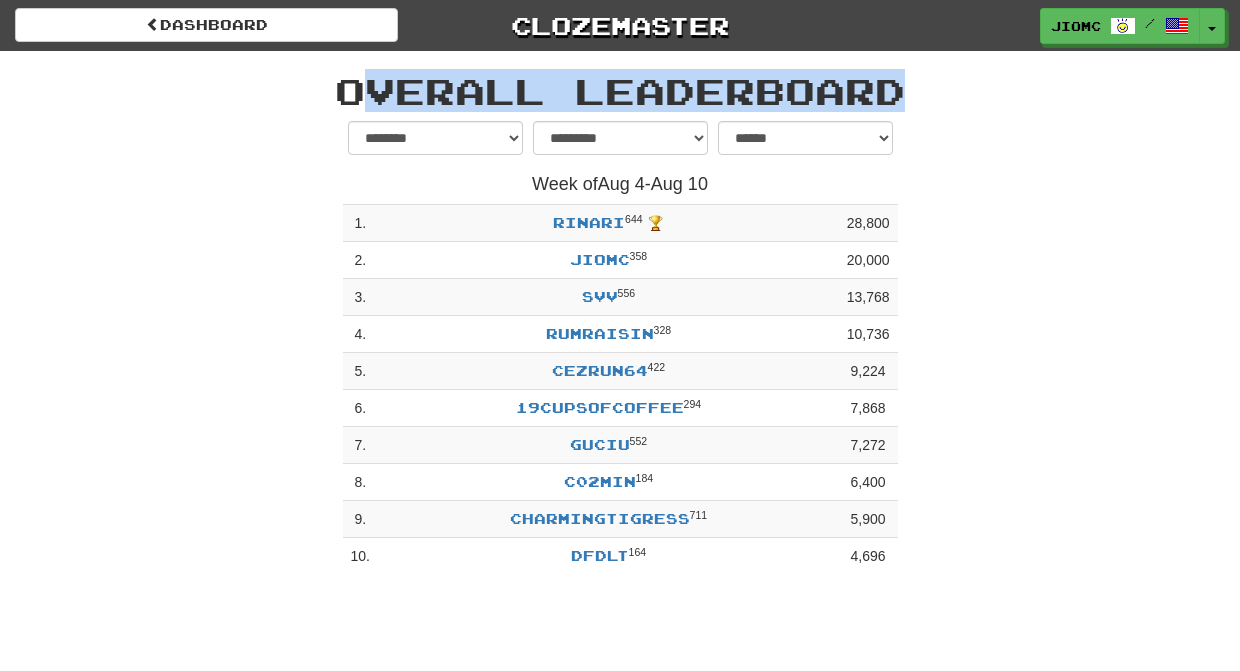 drag, startPoint x: 967, startPoint y: 596, endPoint x: 333, endPoint y: 89, distance: 811.79126 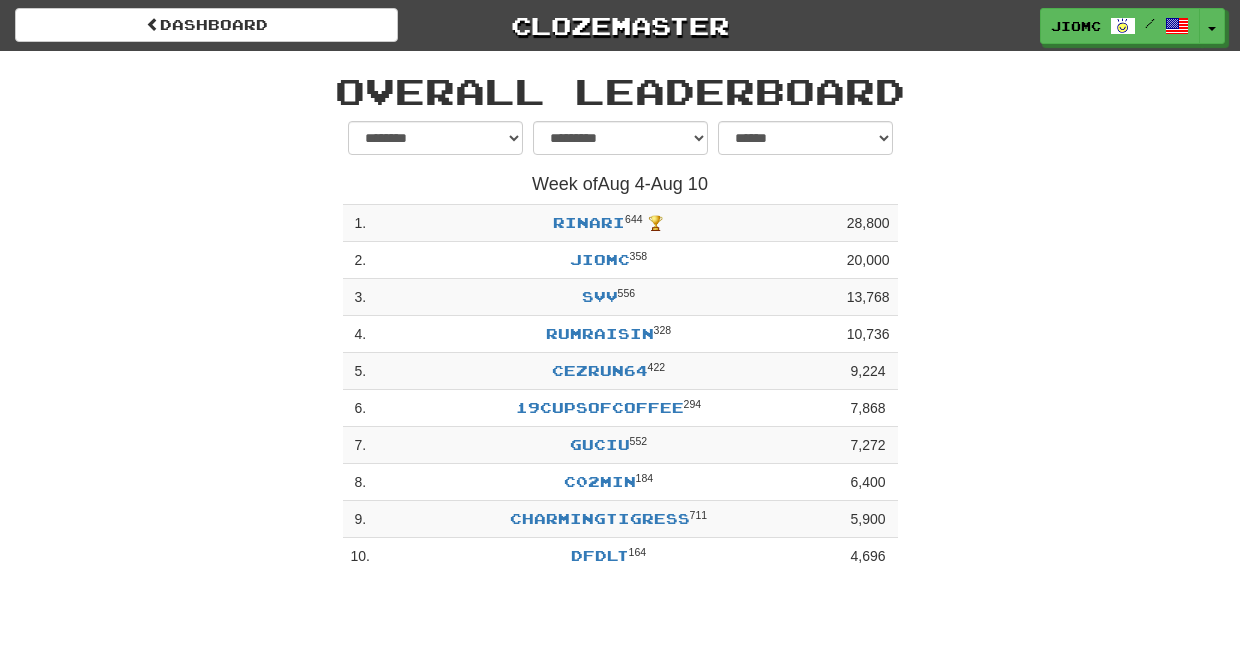 click on "Overall Leaderboard" at bounding box center [620, 91] 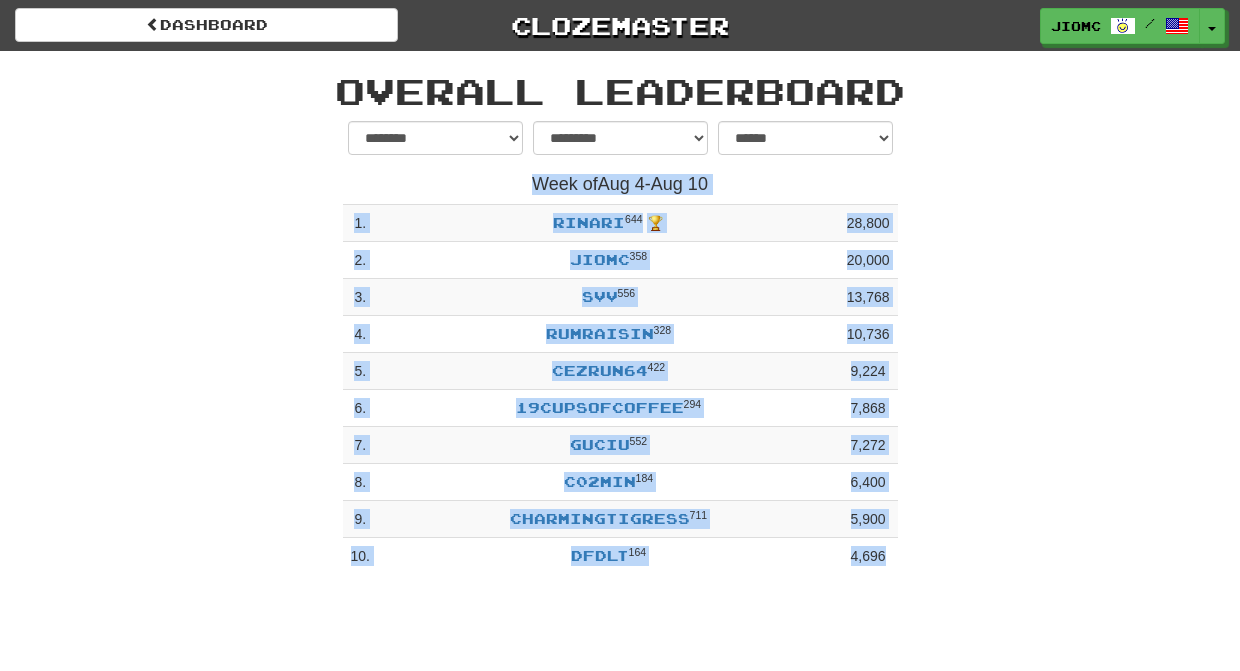drag, startPoint x: 341, startPoint y: 80, endPoint x: 907, endPoint y: 565, distance: 745.37305 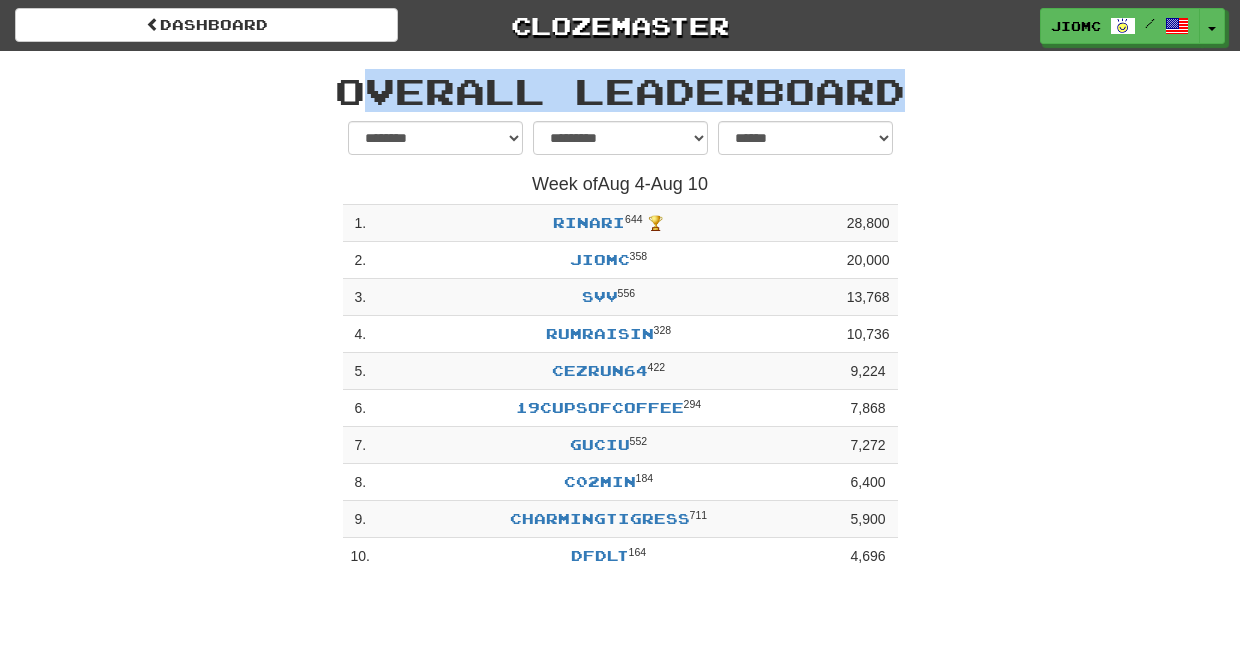 drag, startPoint x: 911, startPoint y: 571, endPoint x: 344, endPoint y: 81, distance: 749.3924 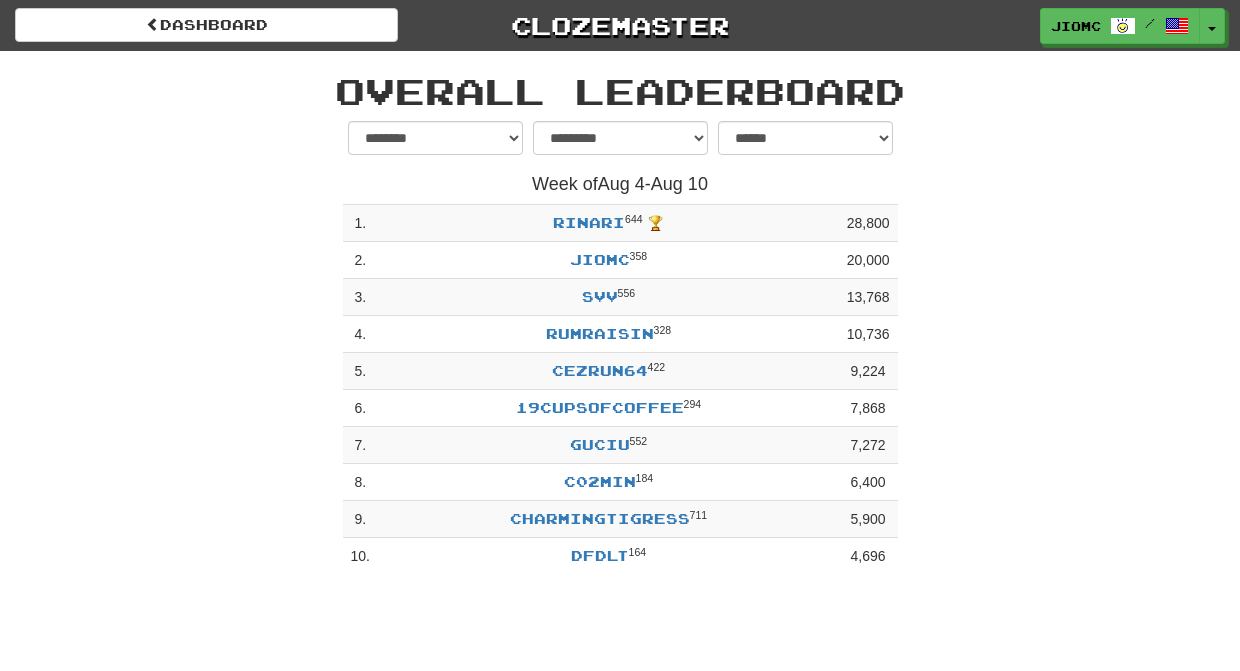 click on "Overall Leaderboard" at bounding box center (620, 91) 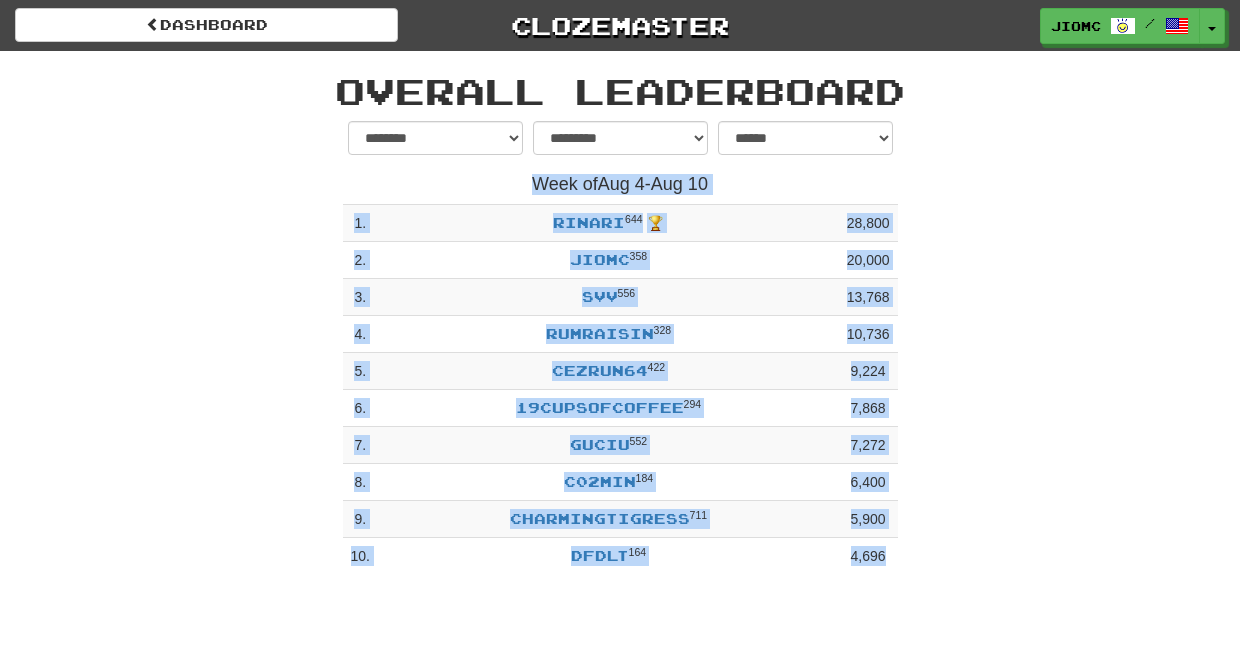 drag, startPoint x: 338, startPoint y: 81, endPoint x: 917, endPoint y: 559, distance: 750.8162 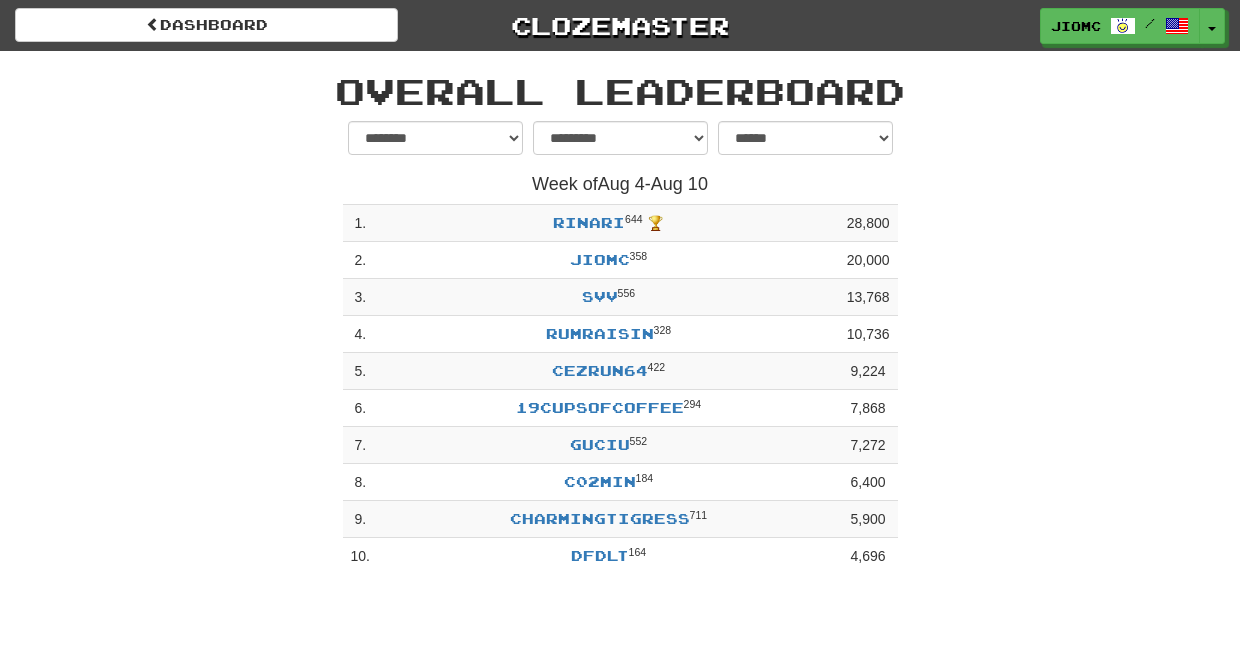 click on "**********" at bounding box center [620, 353] 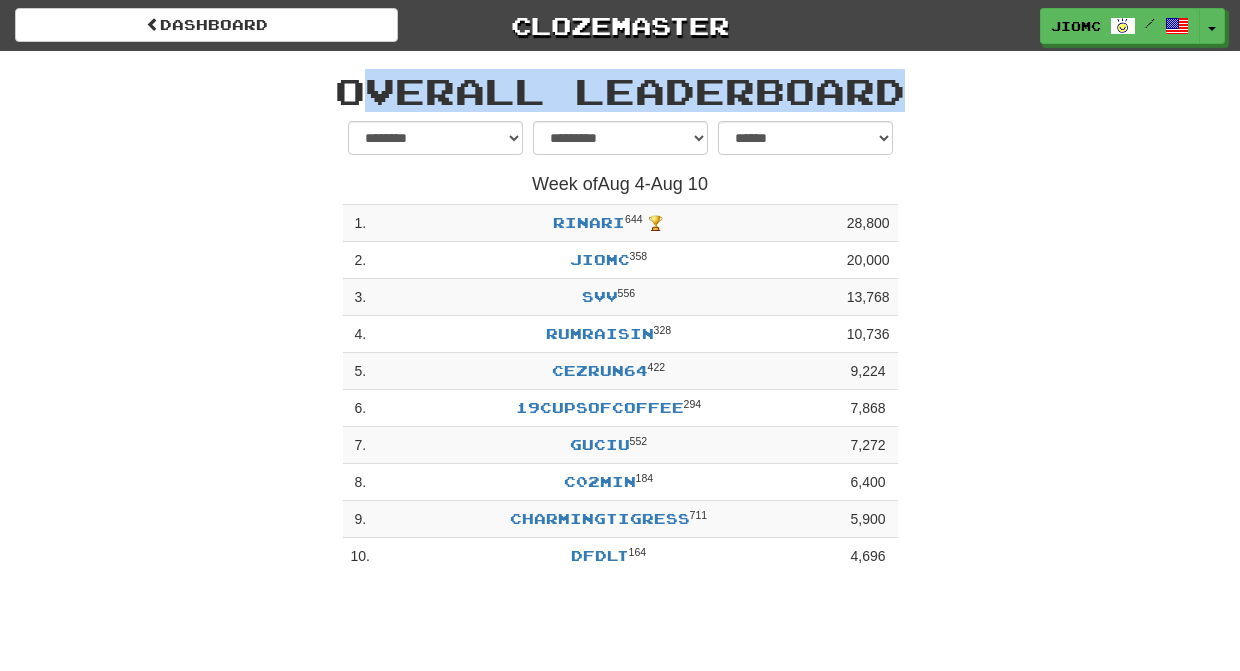 drag, startPoint x: 939, startPoint y: 567, endPoint x: 346, endPoint y: 93, distance: 759.1607 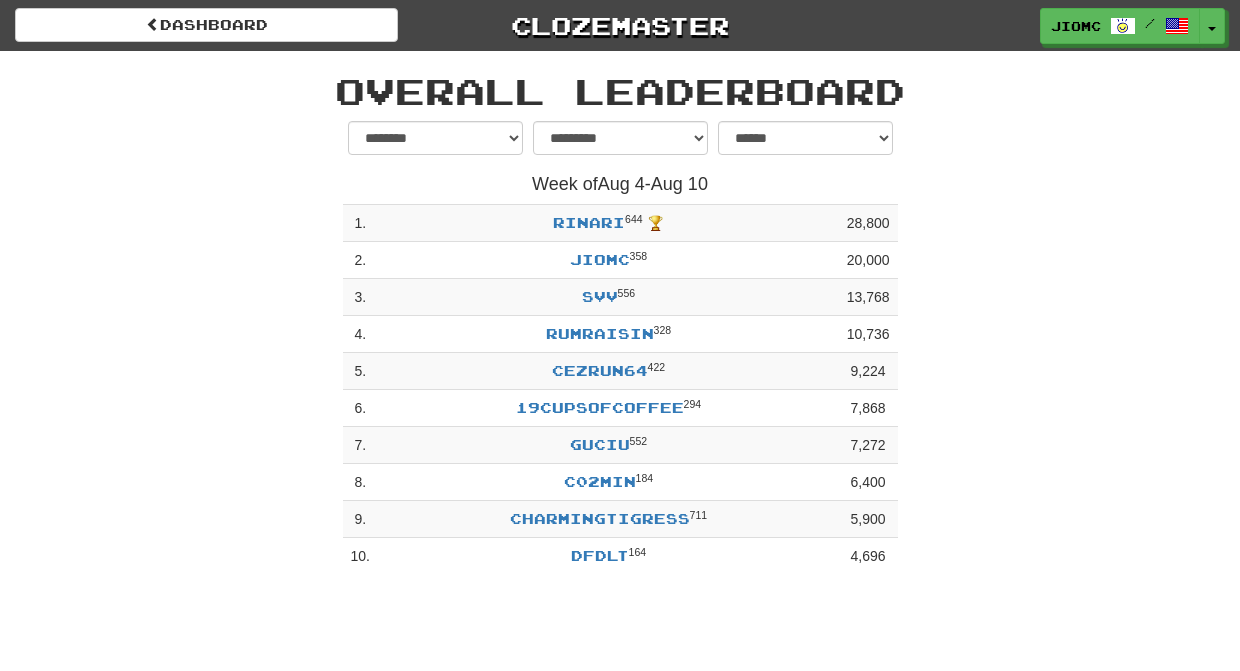 click on "Overall Leaderboard" at bounding box center (620, 91) 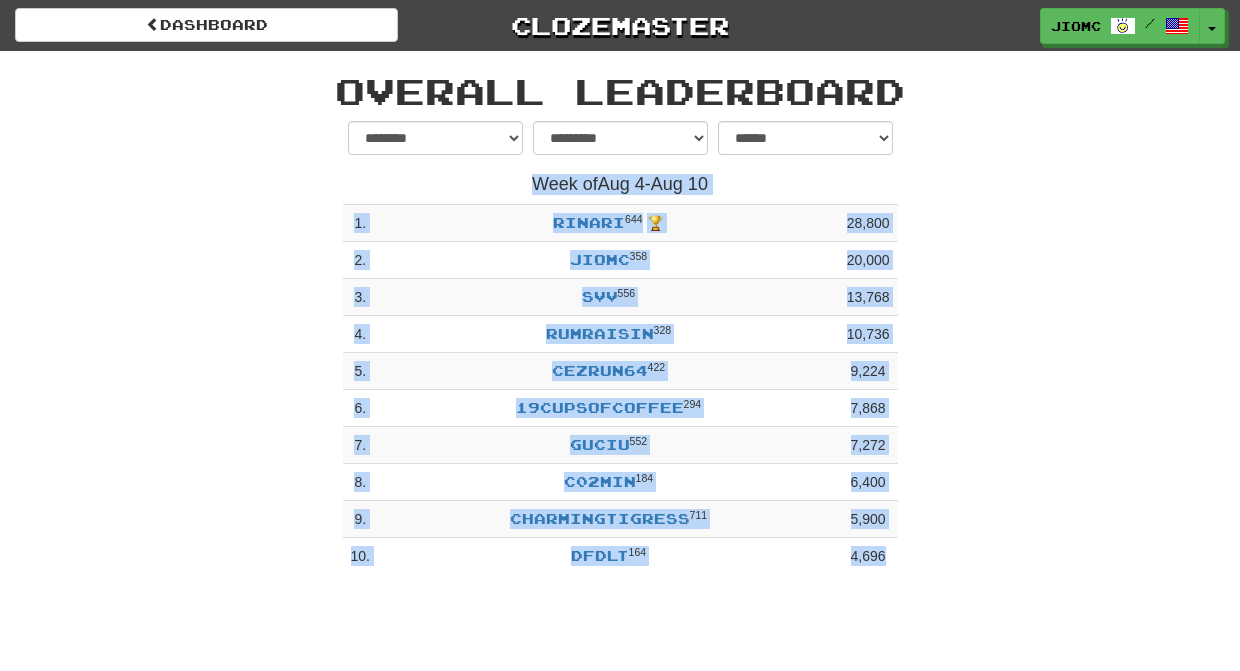 drag, startPoint x: 339, startPoint y: 85, endPoint x: 905, endPoint y: 571, distance: 746.0241 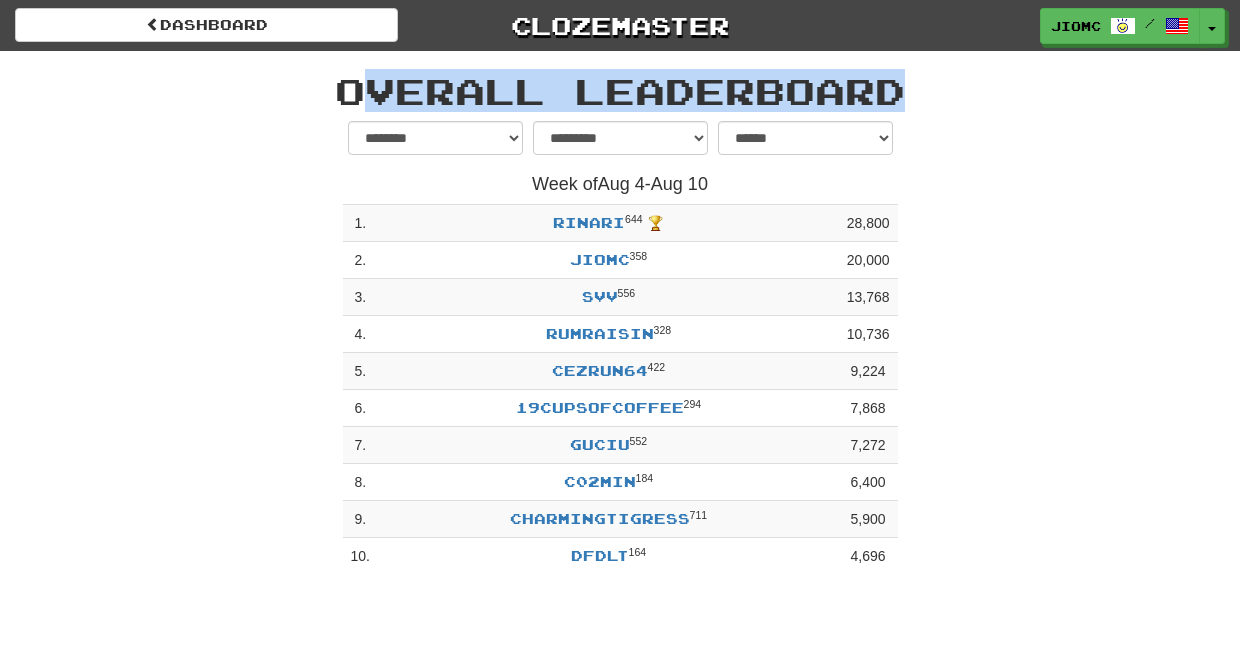 drag, startPoint x: 916, startPoint y: 568, endPoint x: 340, endPoint y: 89, distance: 749.14417 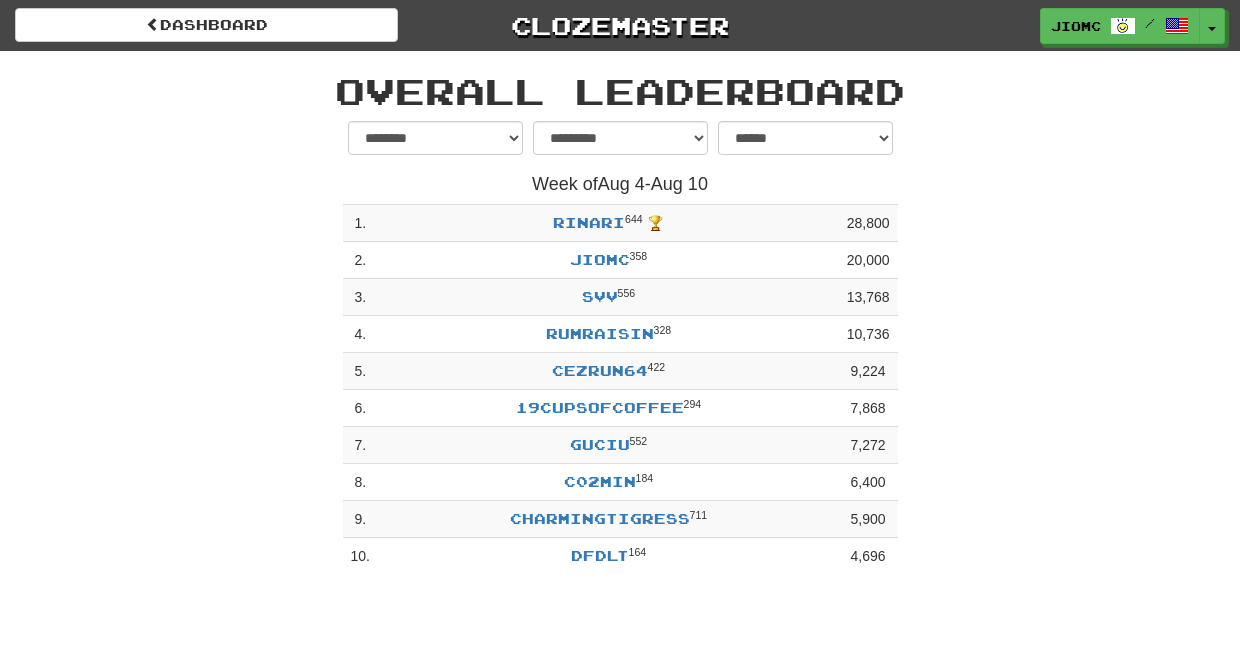 click on "Overall Leaderboard" at bounding box center (620, 91) 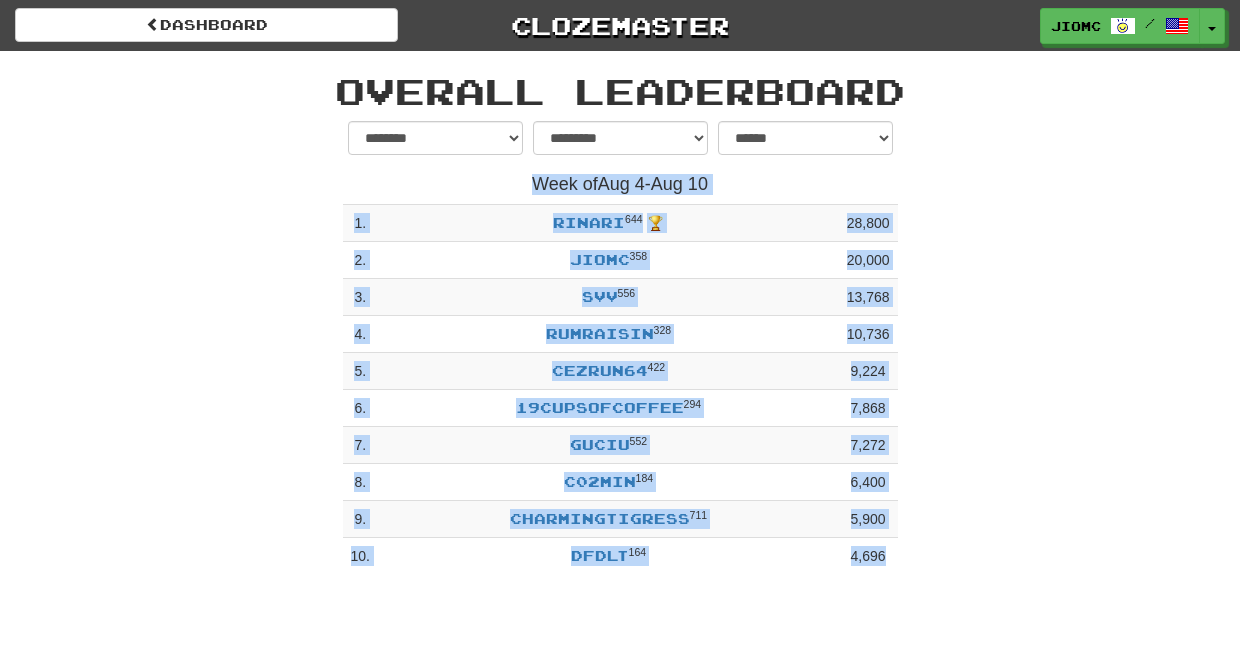 drag, startPoint x: 341, startPoint y: 84, endPoint x: 901, endPoint y: 571, distance: 742.1381 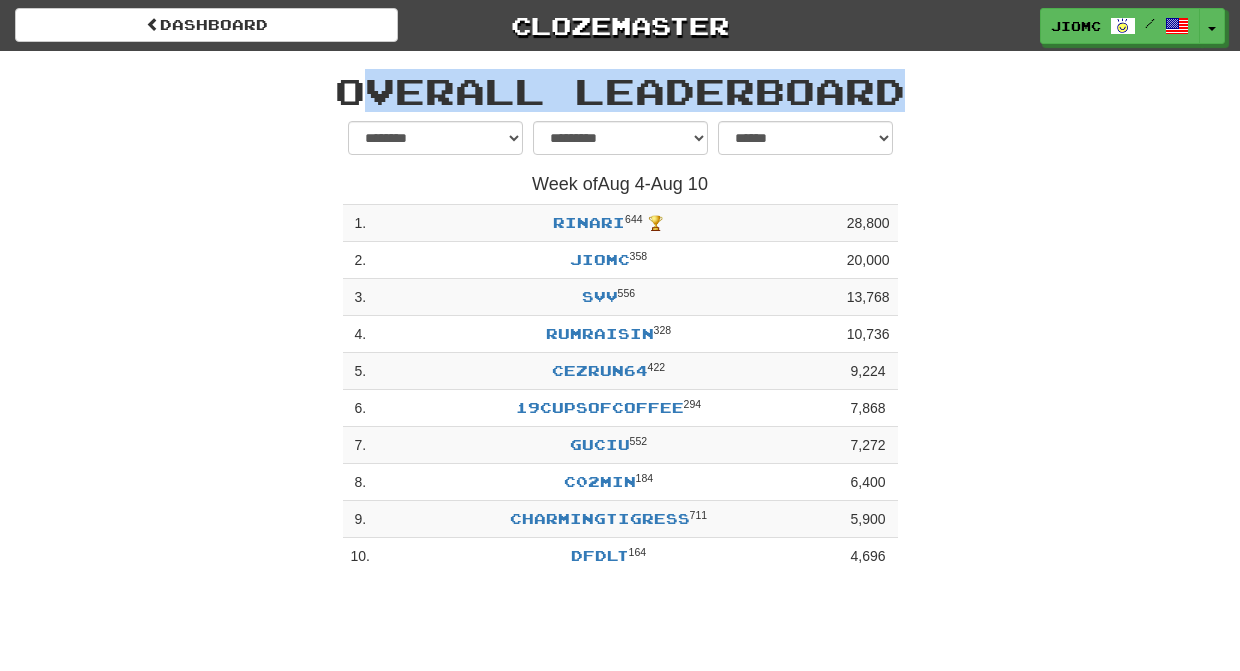 drag, startPoint x: 905, startPoint y: 562, endPoint x: 343, endPoint y: 88, distance: 735.2006 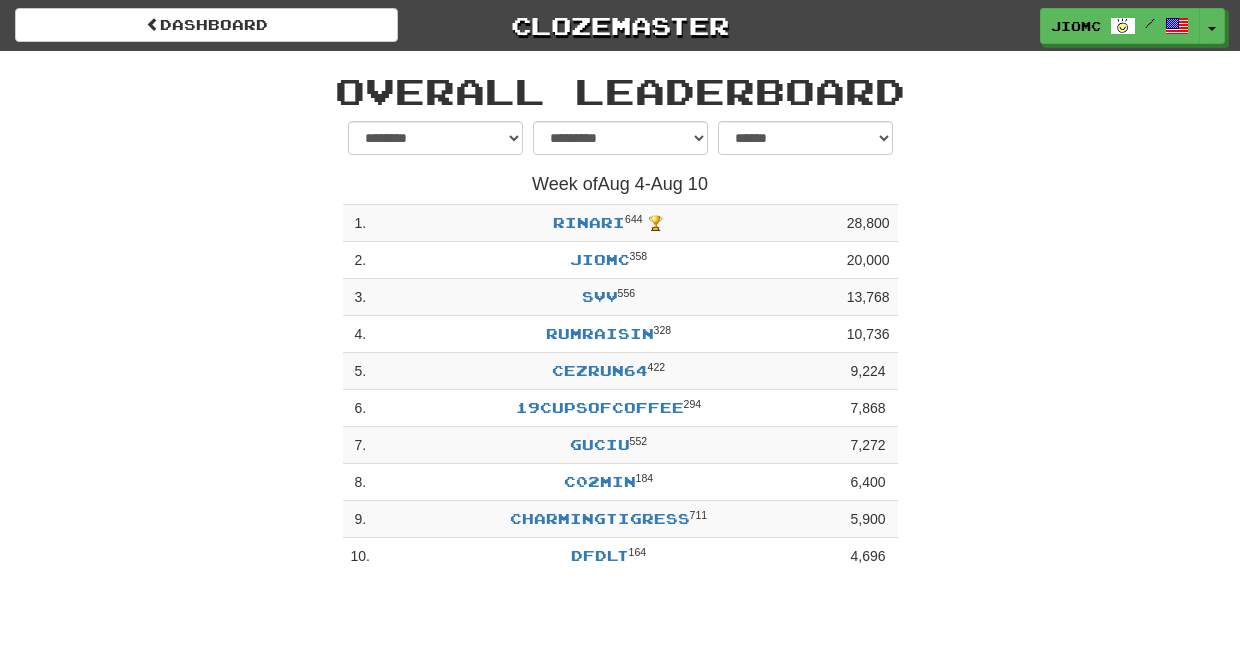 click on "Overall Leaderboard" at bounding box center [620, 91] 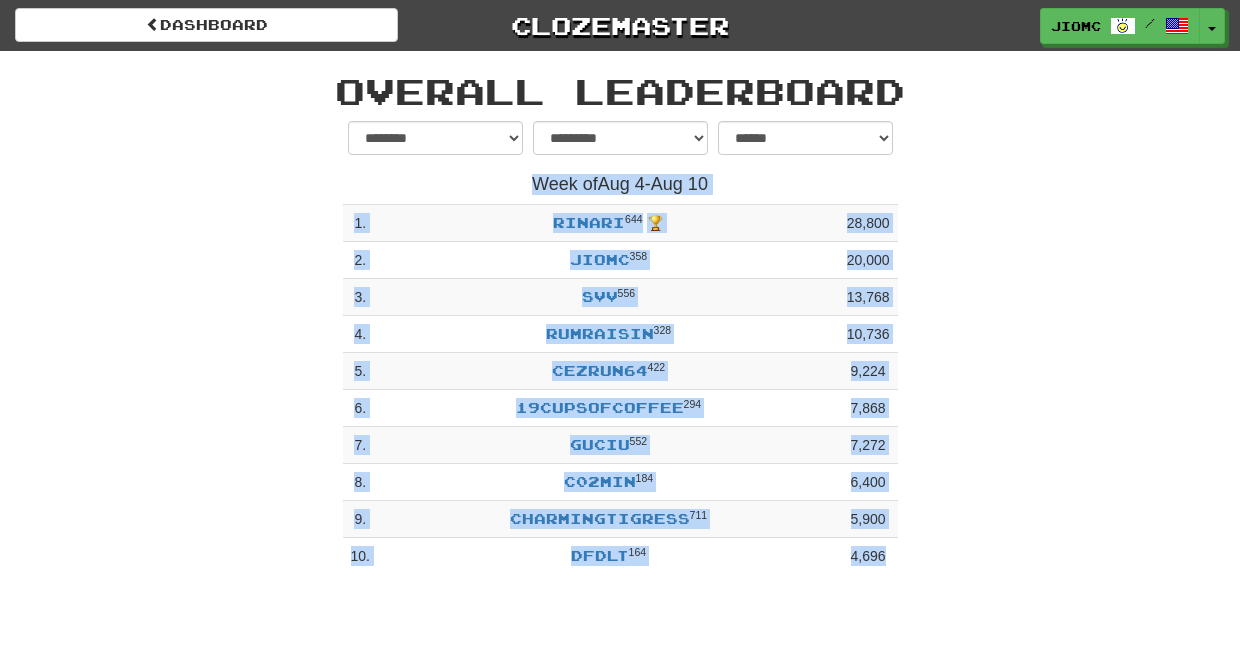 drag, startPoint x: 339, startPoint y: 83, endPoint x: 926, endPoint y: 583, distance: 771.083 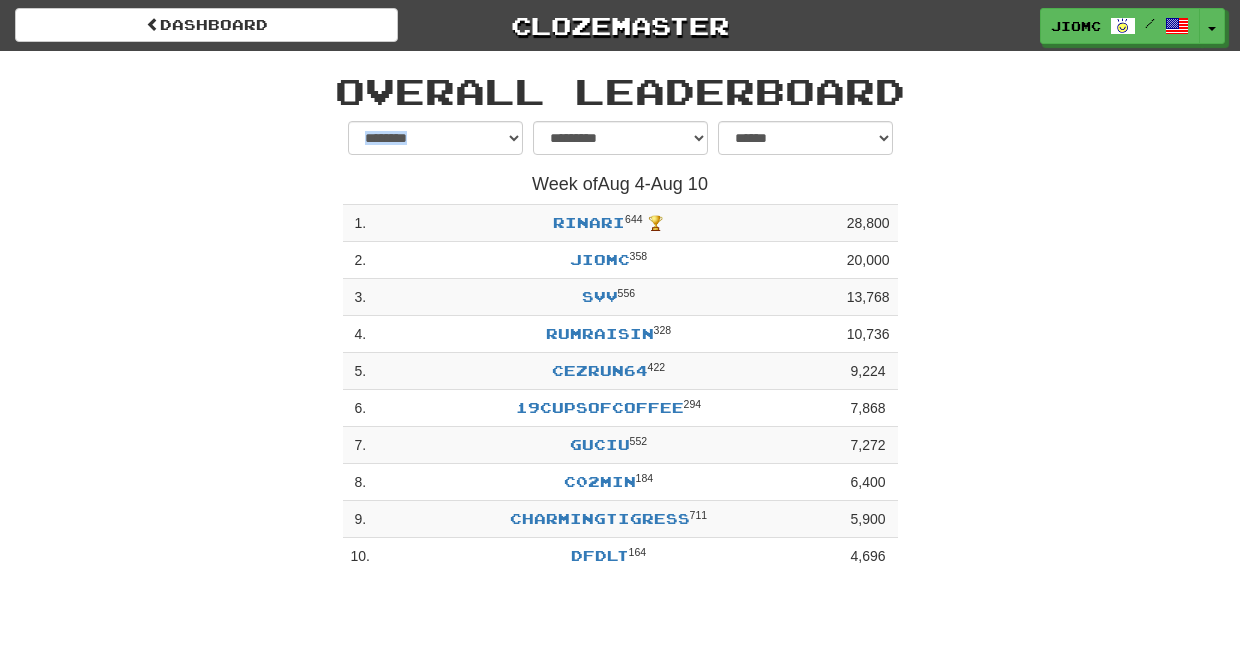 drag, startPoint x: 619, startPoint y: 621, endPoint x: 522, endPoint y: 166, distance: 465.22467 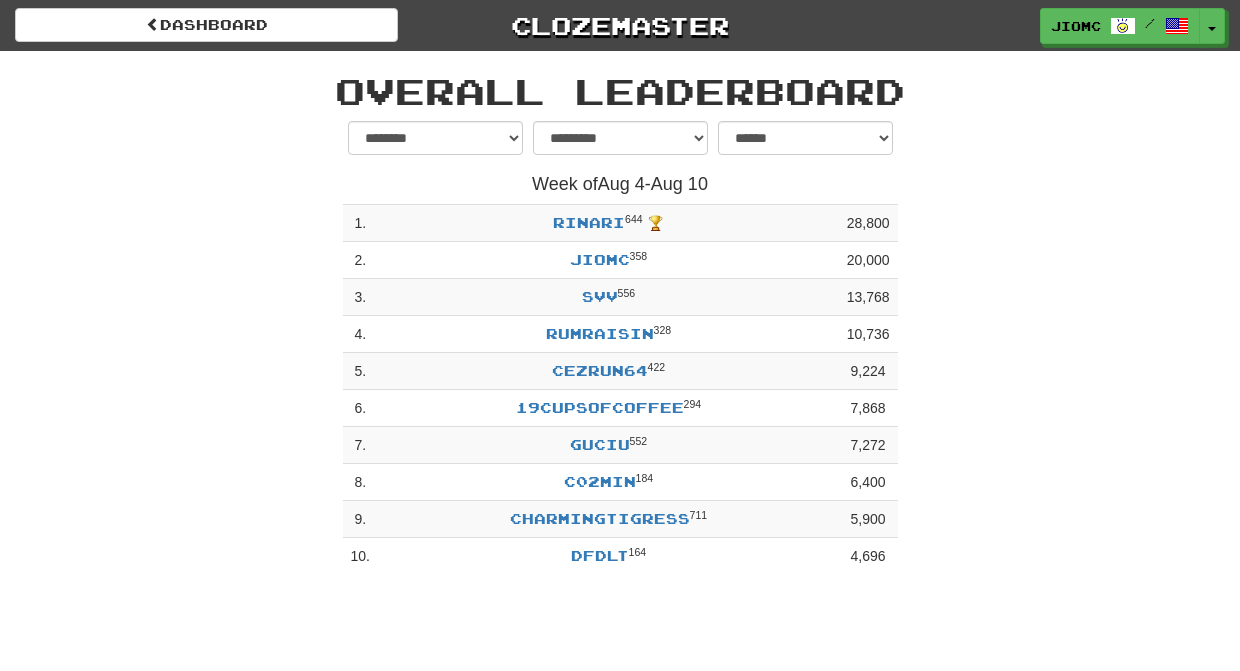 click on "**********" at bounding box center [620, 348] 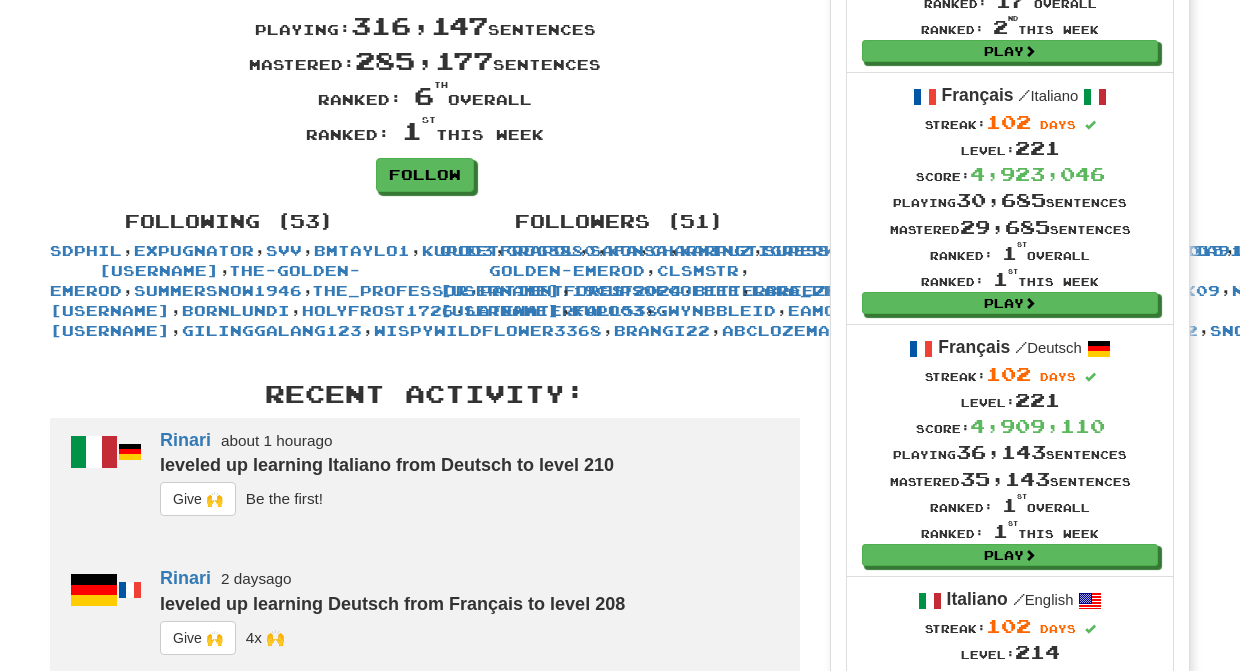 scroll, scrollTop: 0, scrollLeft: 0, axis: both 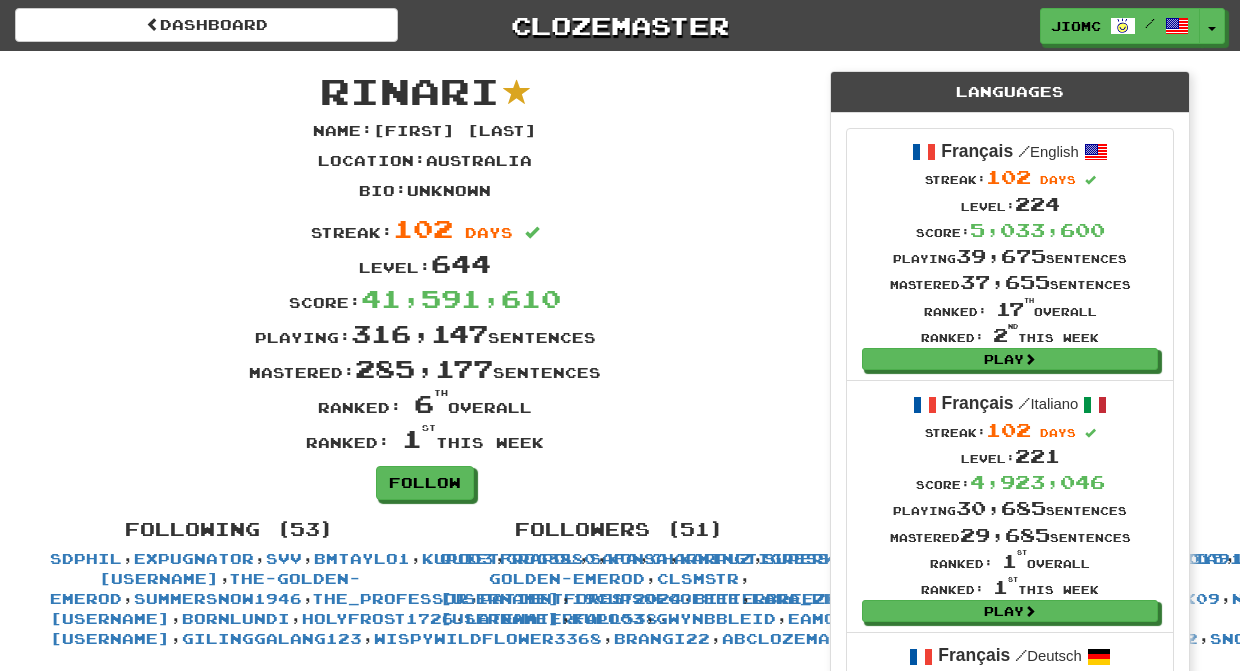 drag, startPoint x: 636, startPoint y: 443, endPoint x: 323, endPoint y: 76, distance: 482.34634 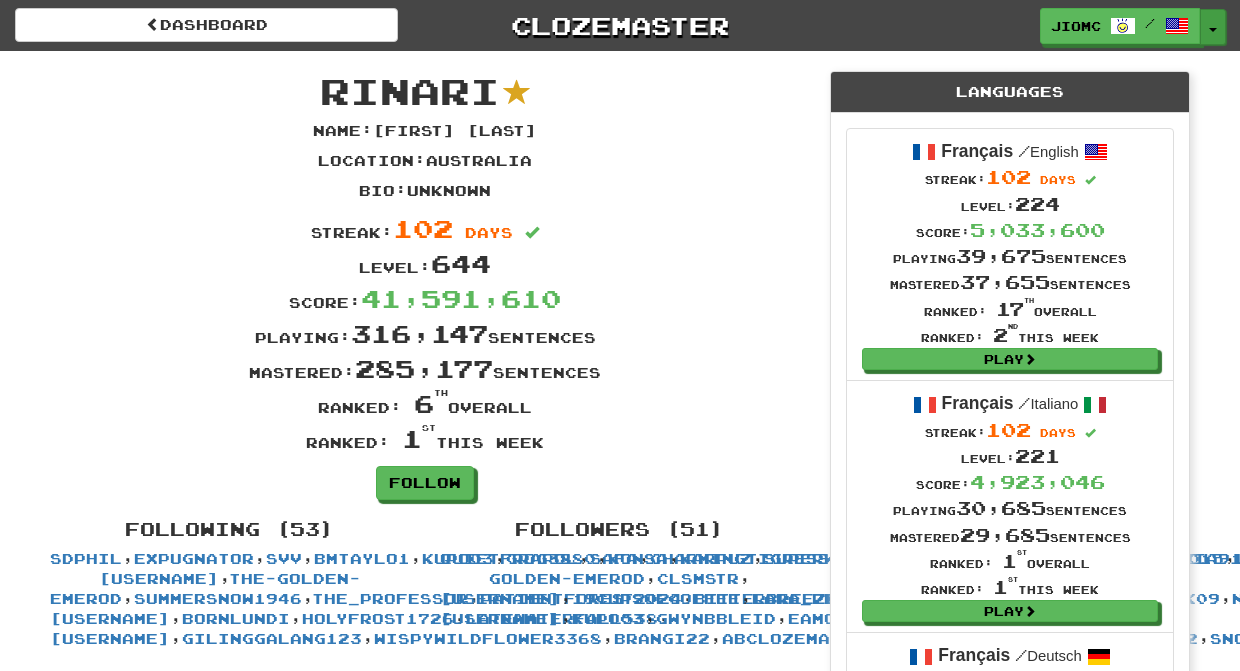click on "Toggle Dropdown" at bounding box center (1213, 27) 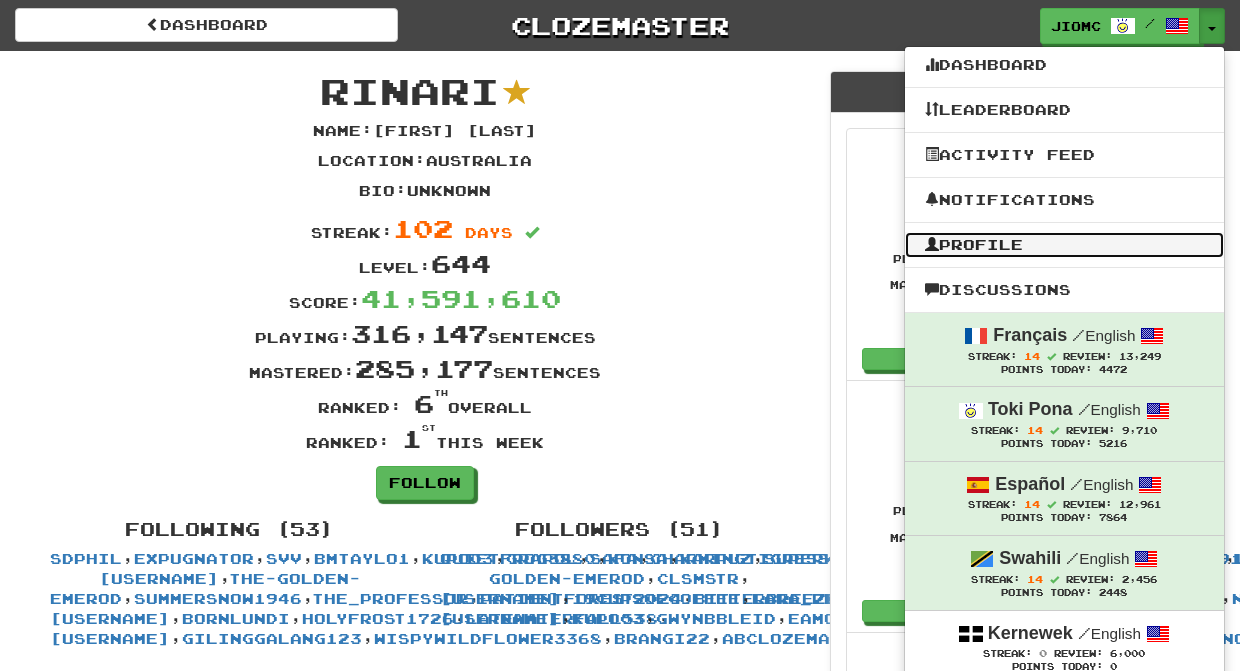 click on "Profile" at bounding box center (1064, 245) 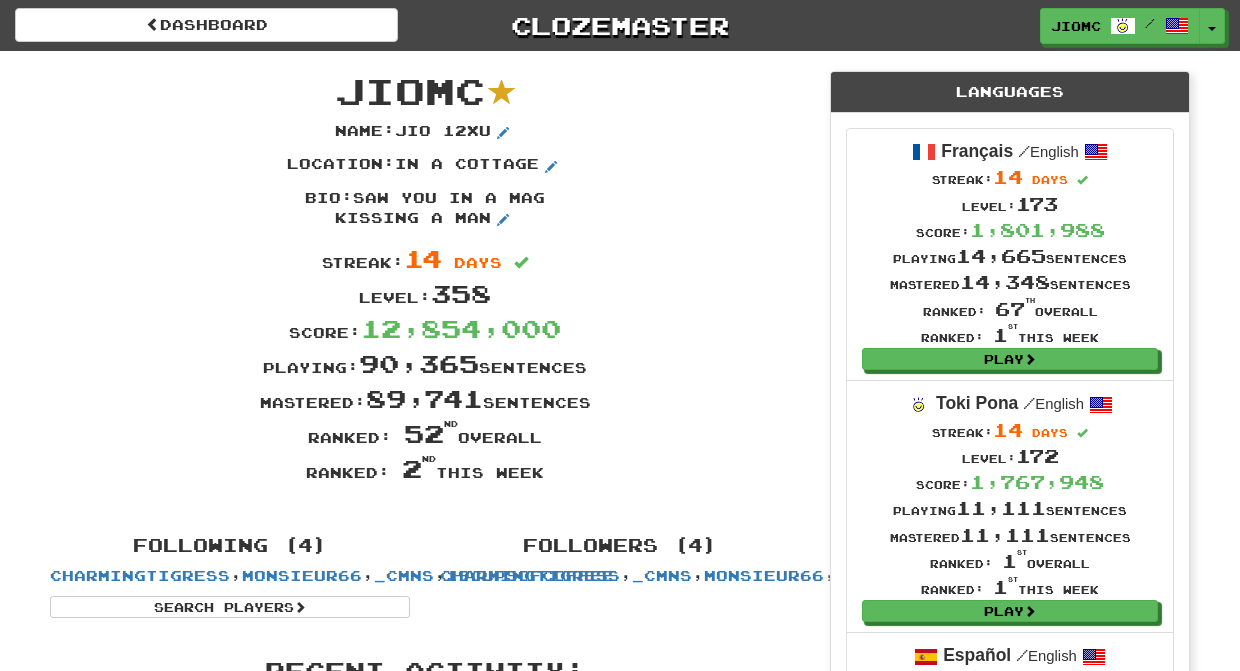 scroll, scrollTop: 0, scrollLeft: 0, axis: both 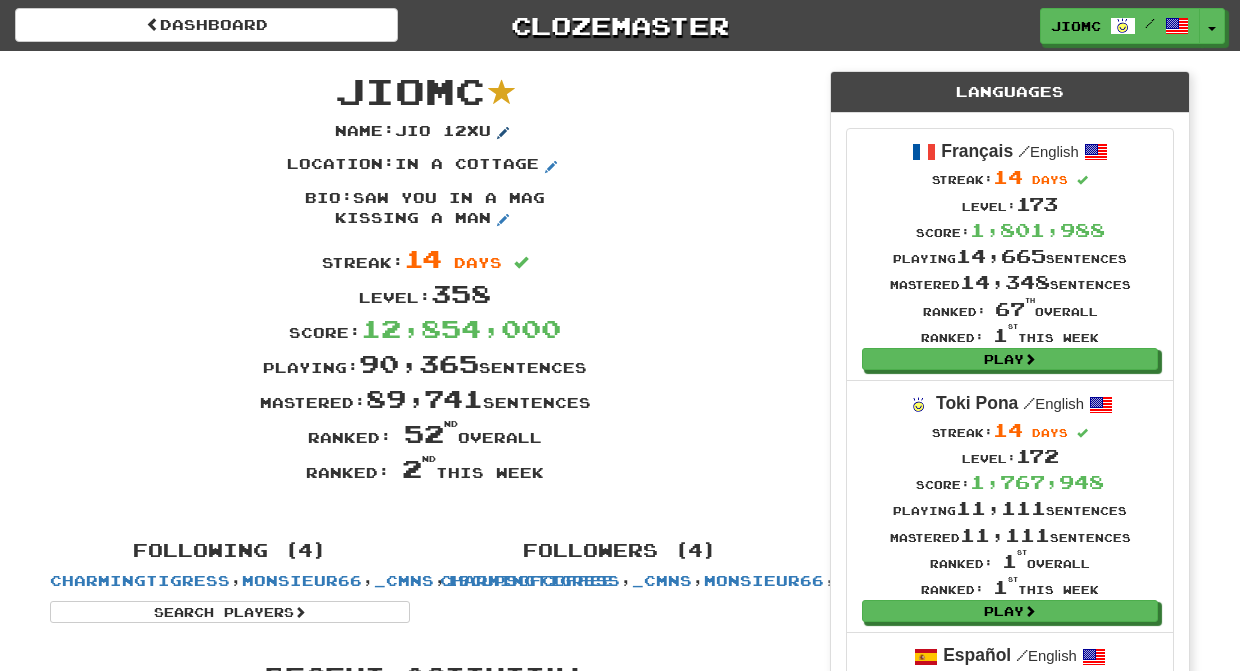 click at bounding box center [503, 133] 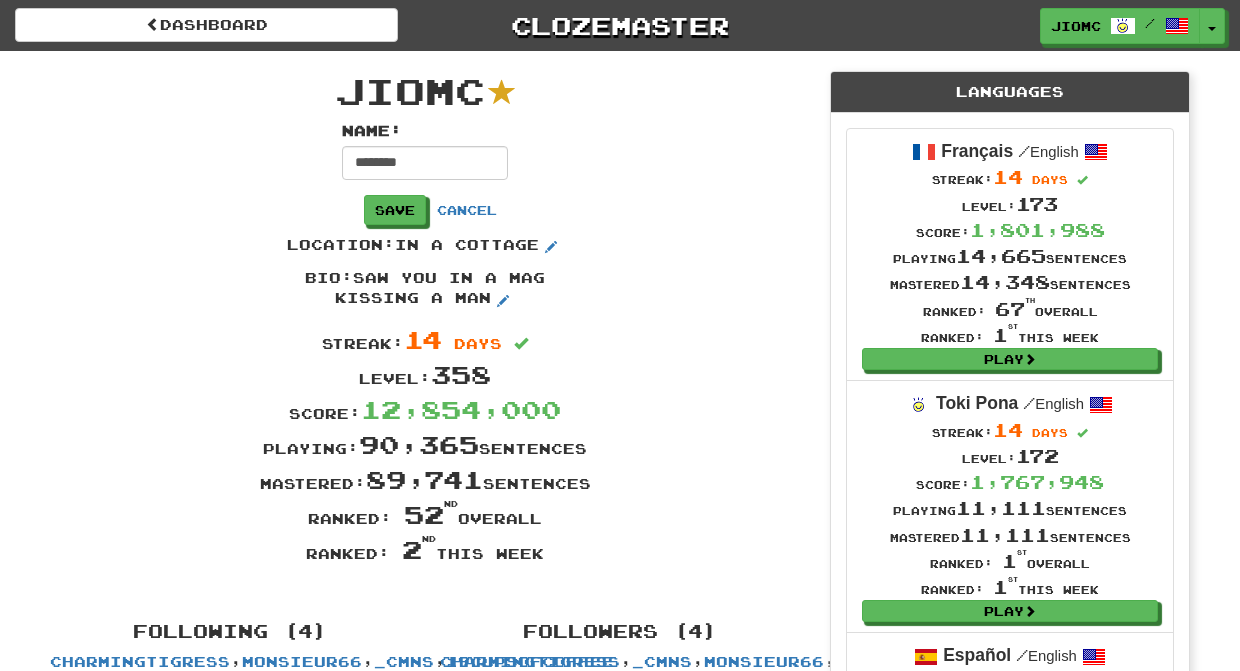 drag, startPoint x: 358, startPoint y: 159, endPoint x: 300, endPoint y: 157, distance: 58.034473 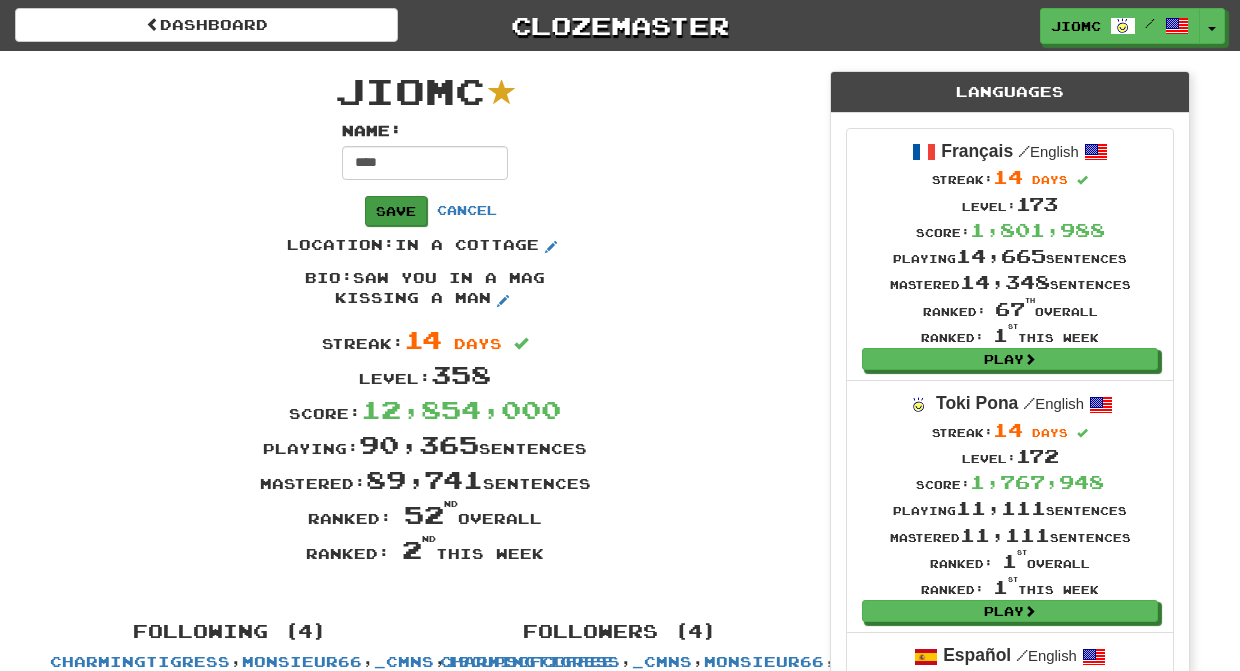 type on "****" 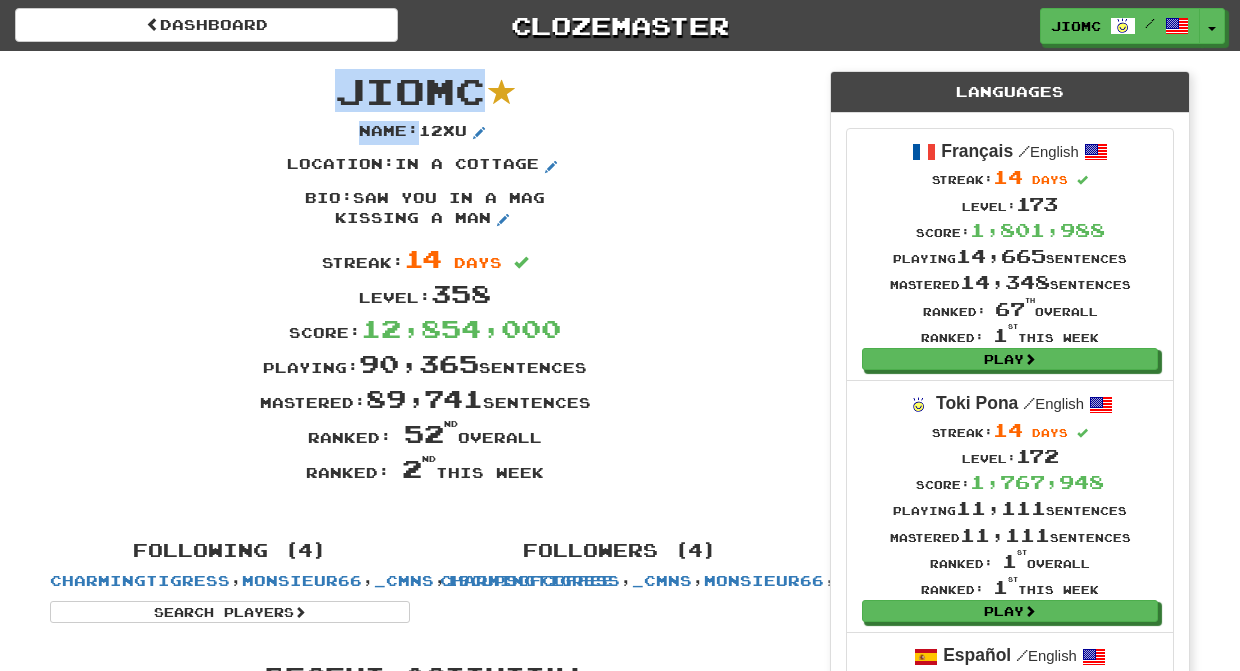 drag, startPoint x: 702, startPoint y: 481, endPoint x: 602, endPoint y: 59, distance: 433.68652 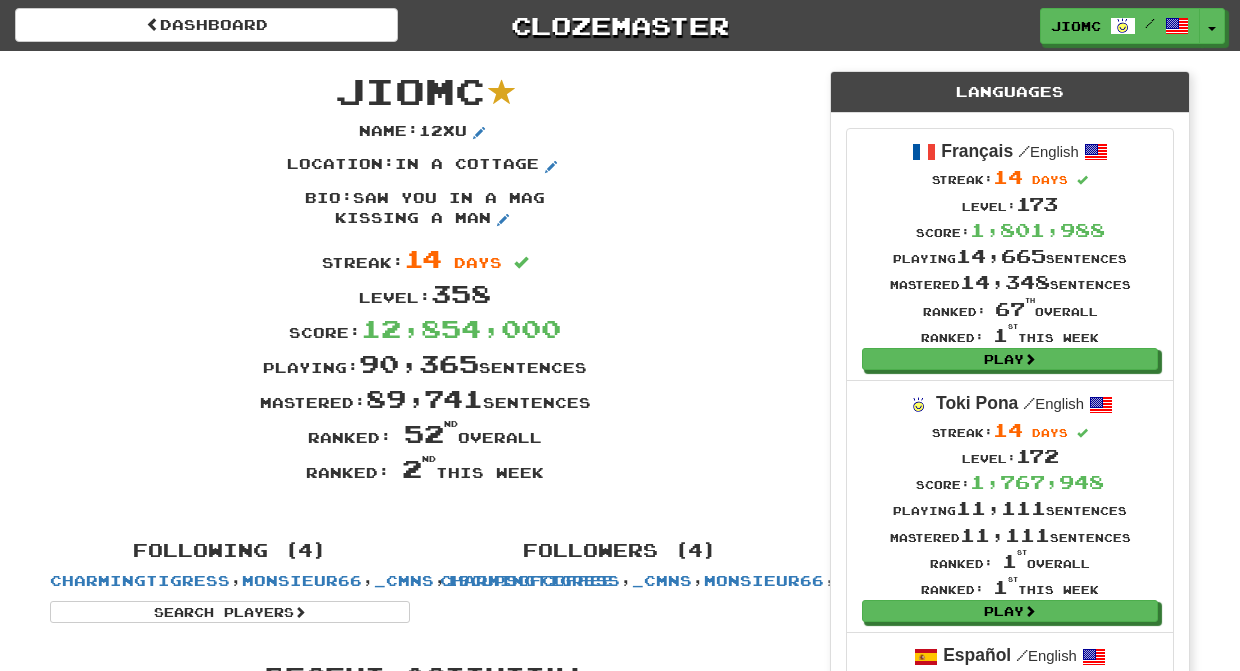 click on "JioMc
Name :  [NAME]
Location :  in a cottage
Bio :  saw you in a mag kissing a man
Streak:
14
days
Level:
358
Score:
12,854,000
Playing:  90,365  sentences
Mastered:  89,741  sentences
Ranked:
52 nd
overall
Ranked:
2 nd
this week" at bounding box center (425, 286) 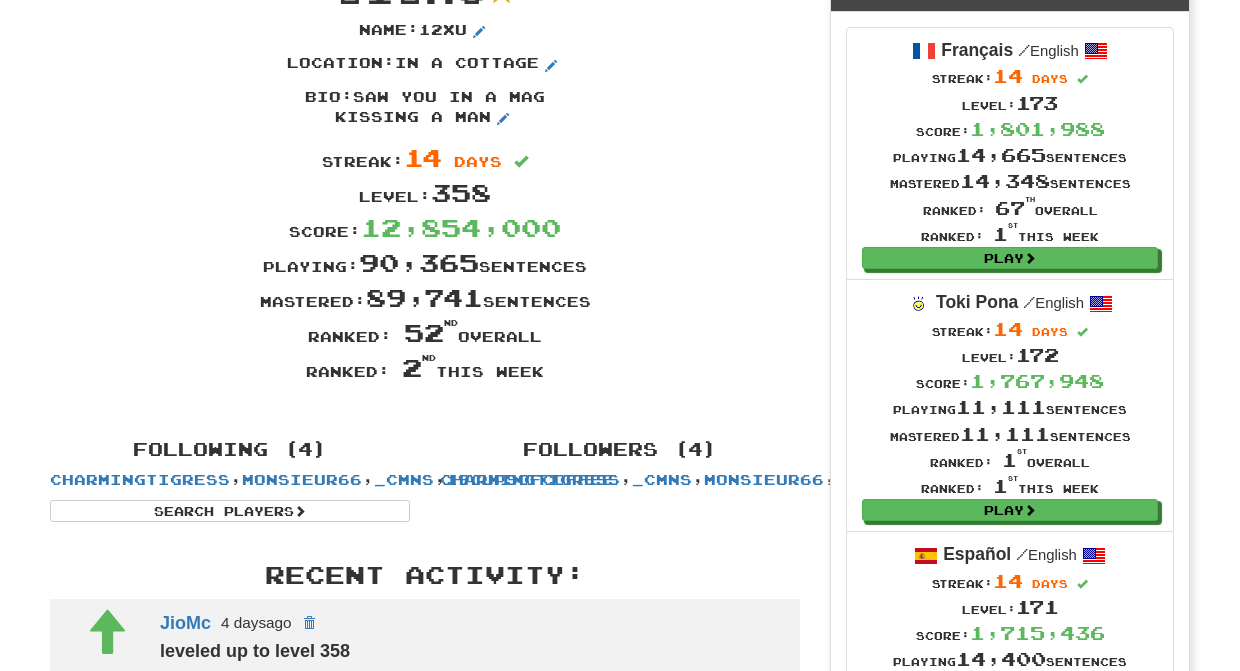 scroll, scrollTop: 0, scrollLeft: 0, axis: both 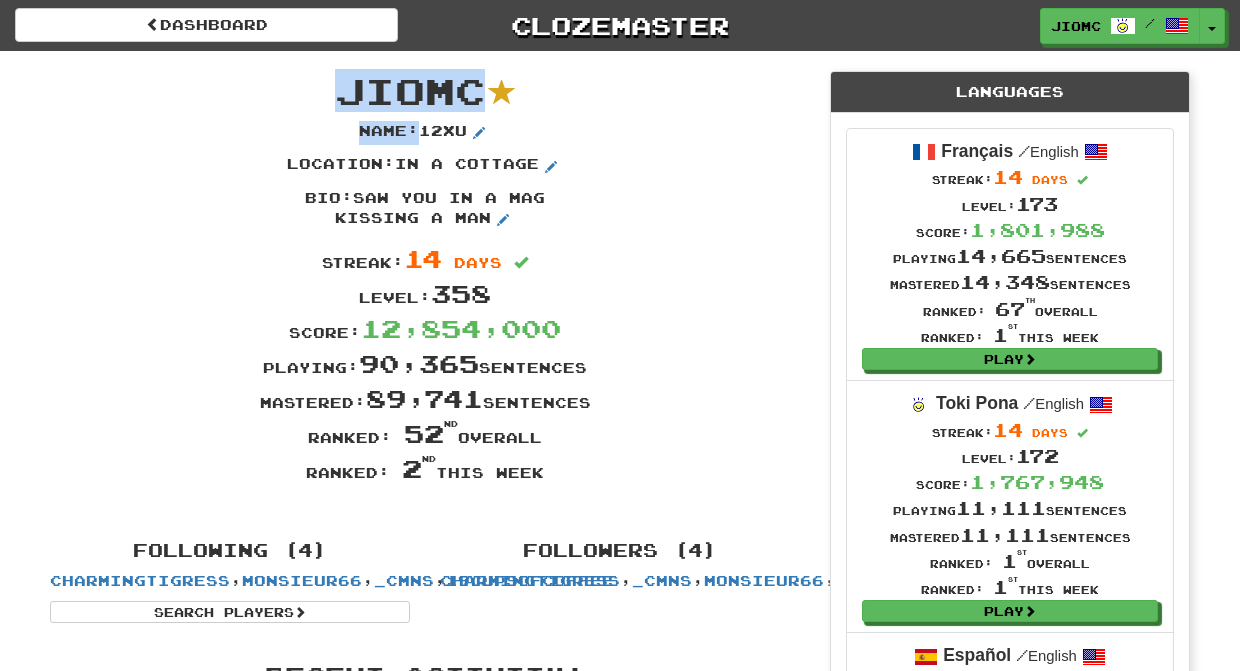 drag, startPoint x: 688, startPoint y: 482, endPoint x: 339, endPoint y: 87, distance: 527.09204 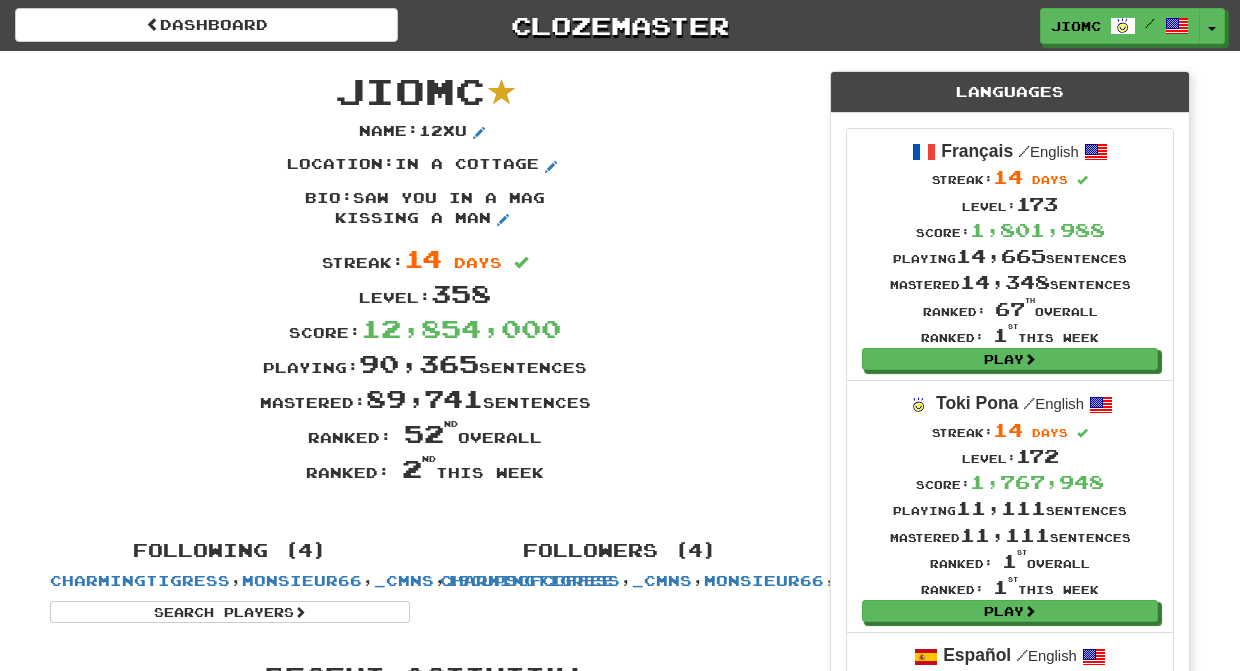 click on "JioMc" at bounding box center [410, 90] 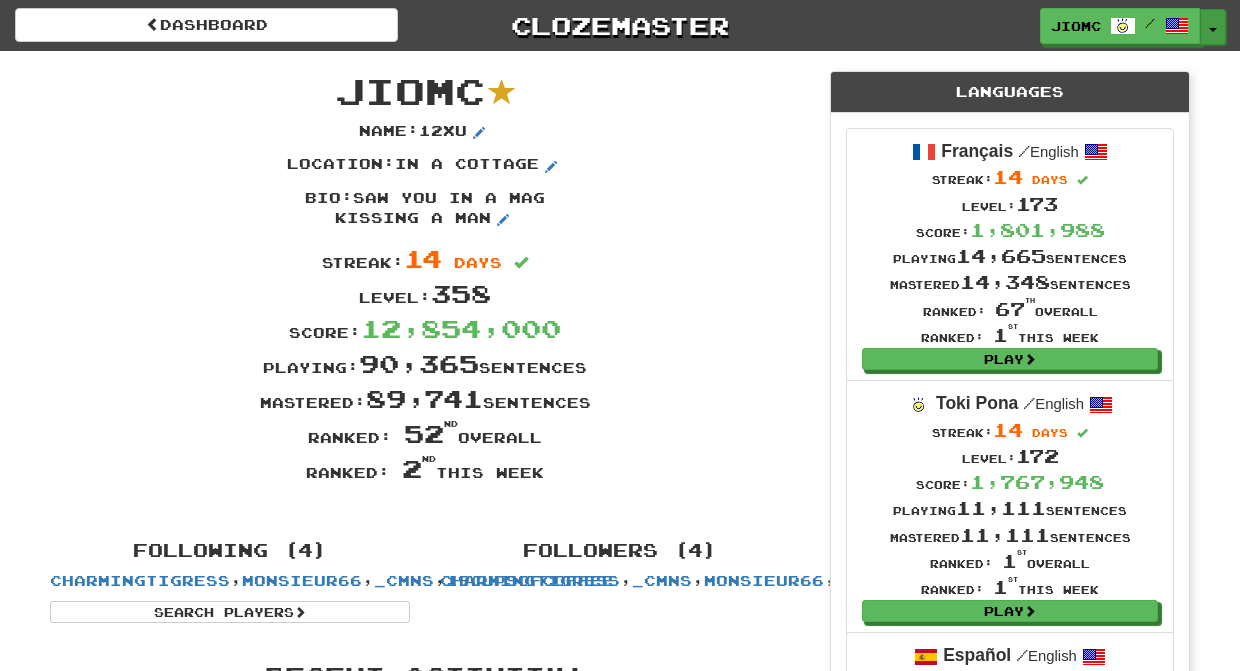 click at bounding box center [1213, 30] 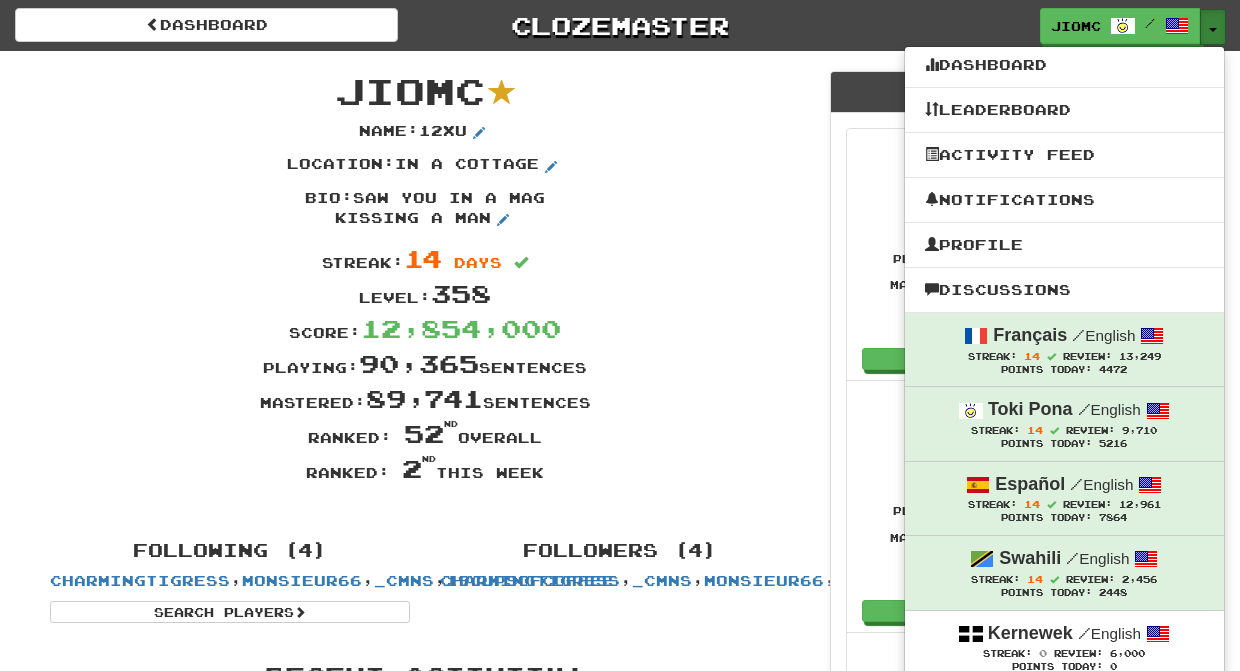 click at bounding box center (1213, 30) 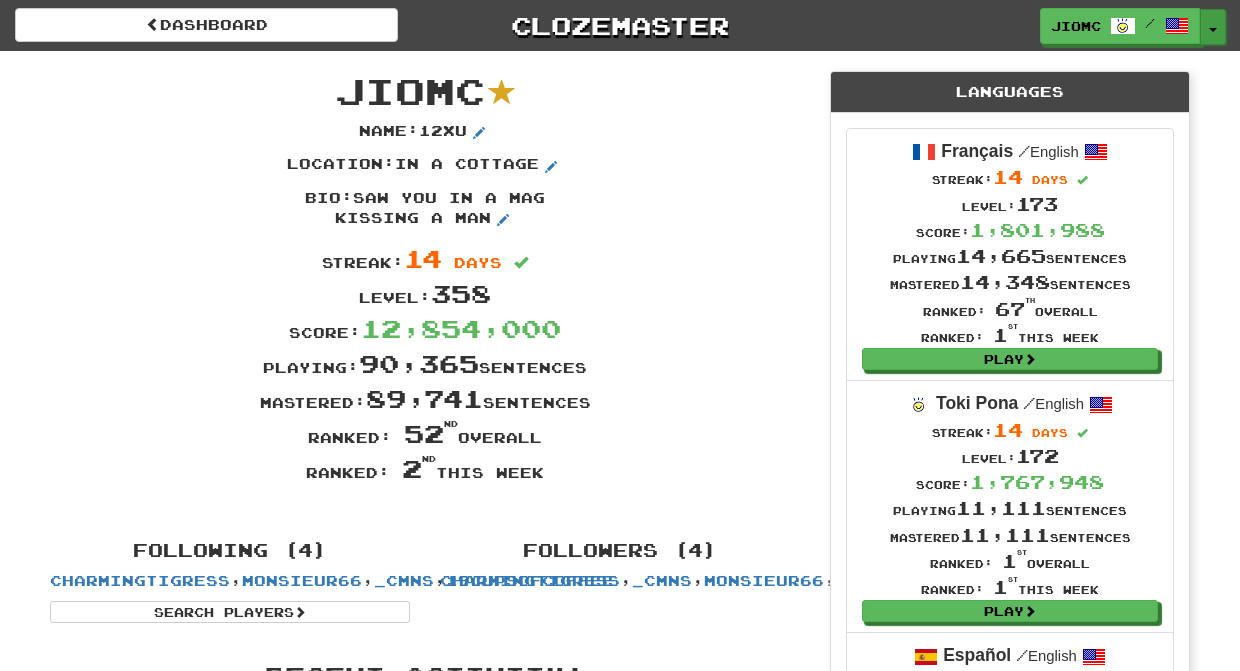 click at bounding box center (1213, 30) 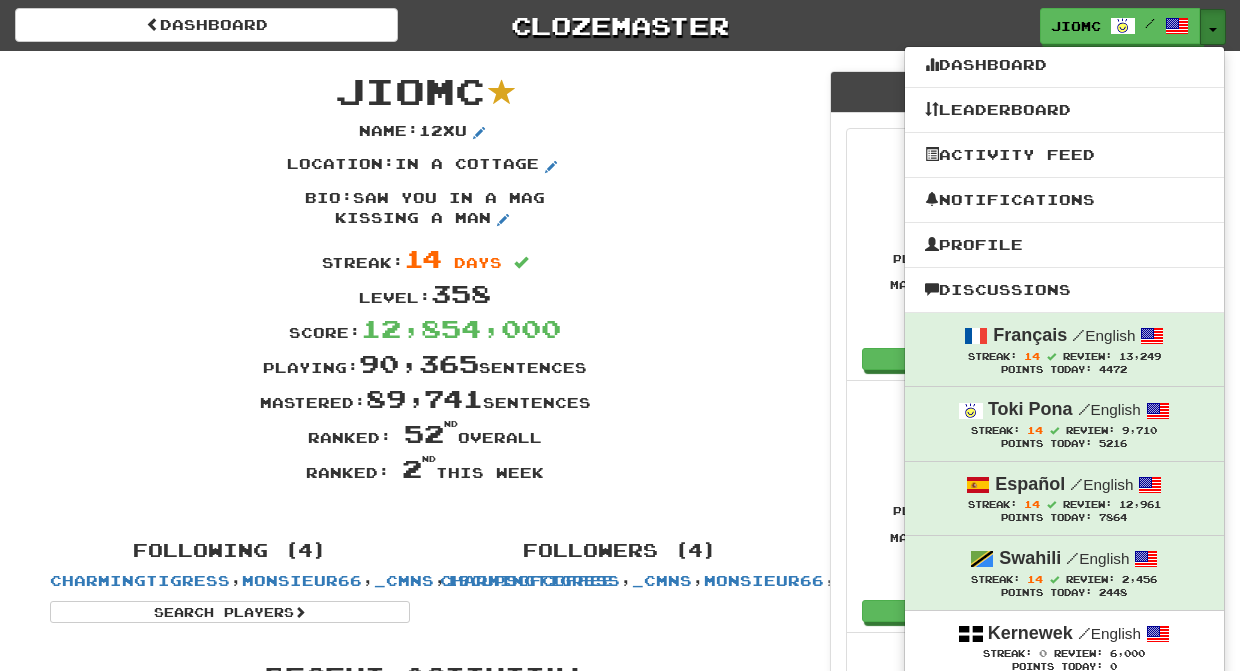 click at bounding box center [1213, 30] 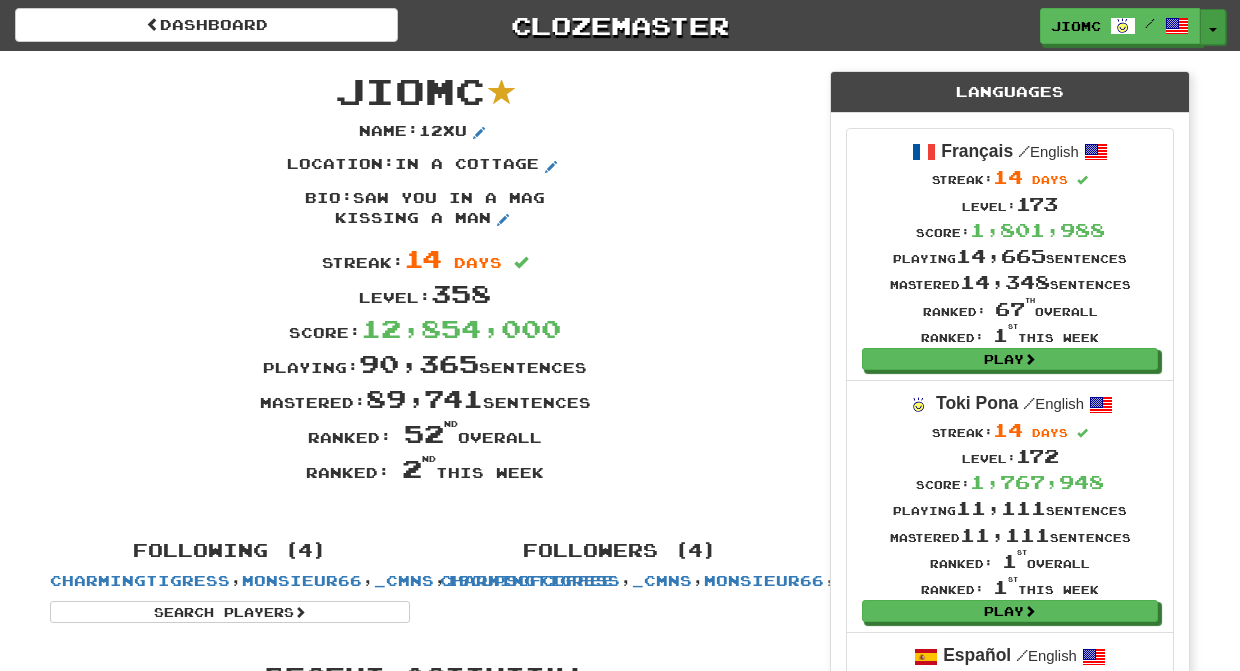 click at bounding box center [1213, 30] 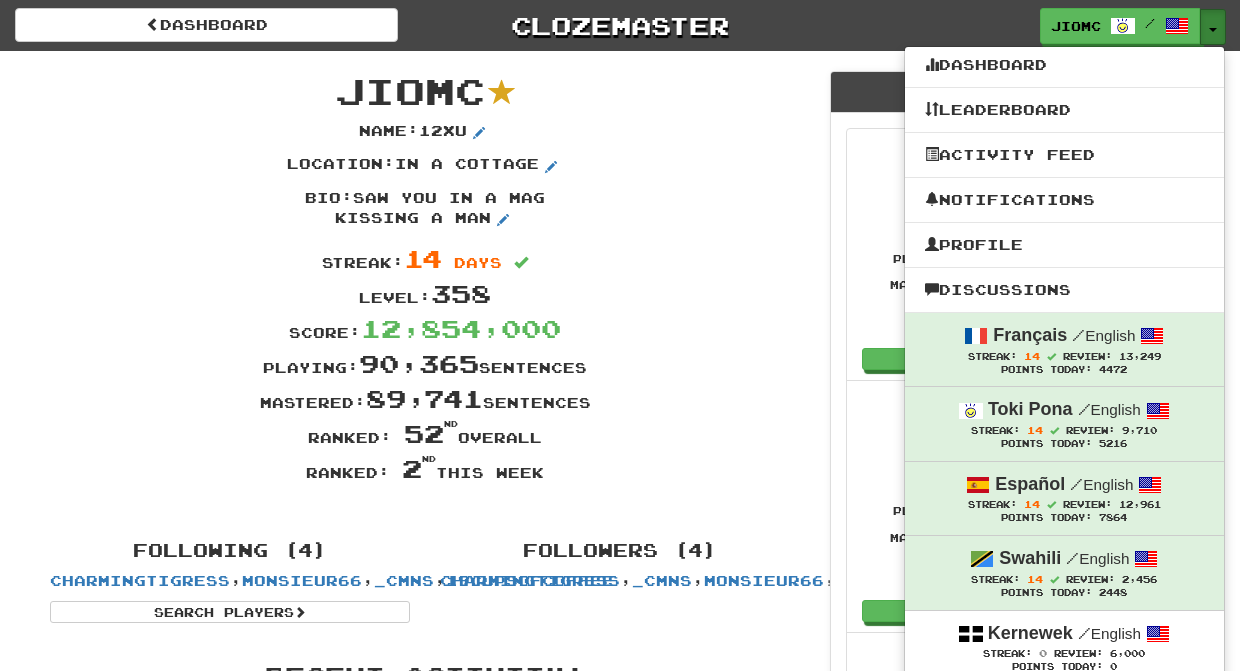 click at bounding box center (1213, 30) 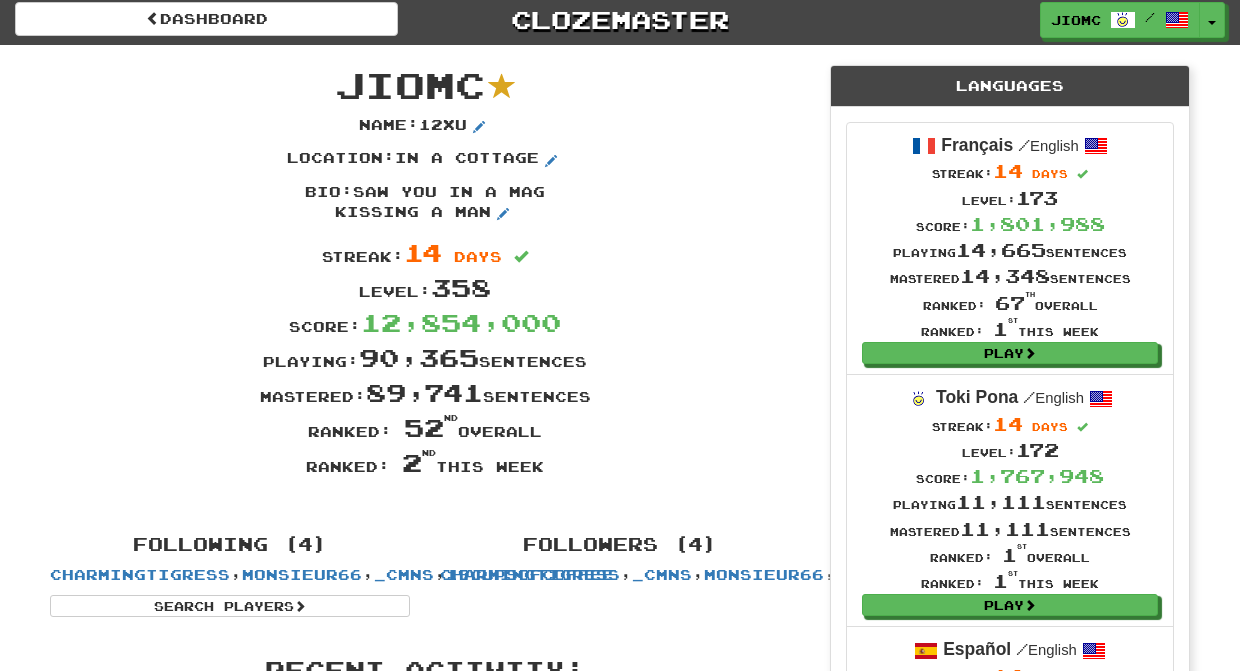 scroll, scrollTop: 0, scrollLeft: 0, axis: both 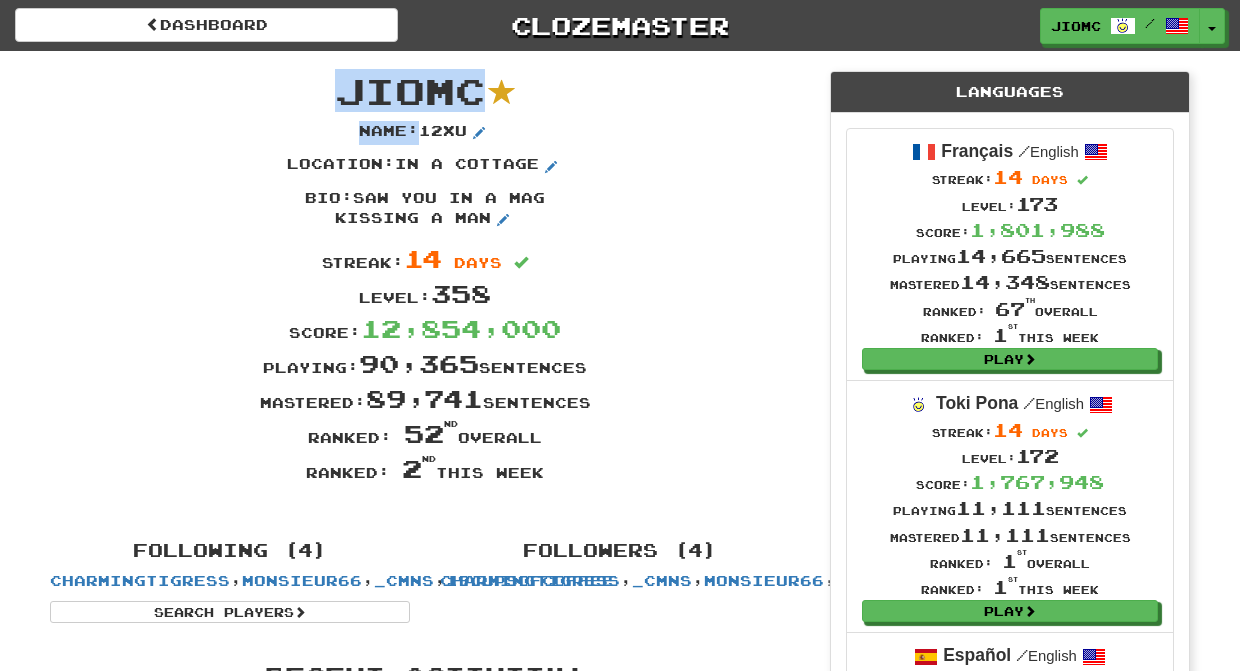 drag, startPoint x: 562, startPoint y: 477, endPoint x: 345, endPoint y: 92, distance: 441.94342 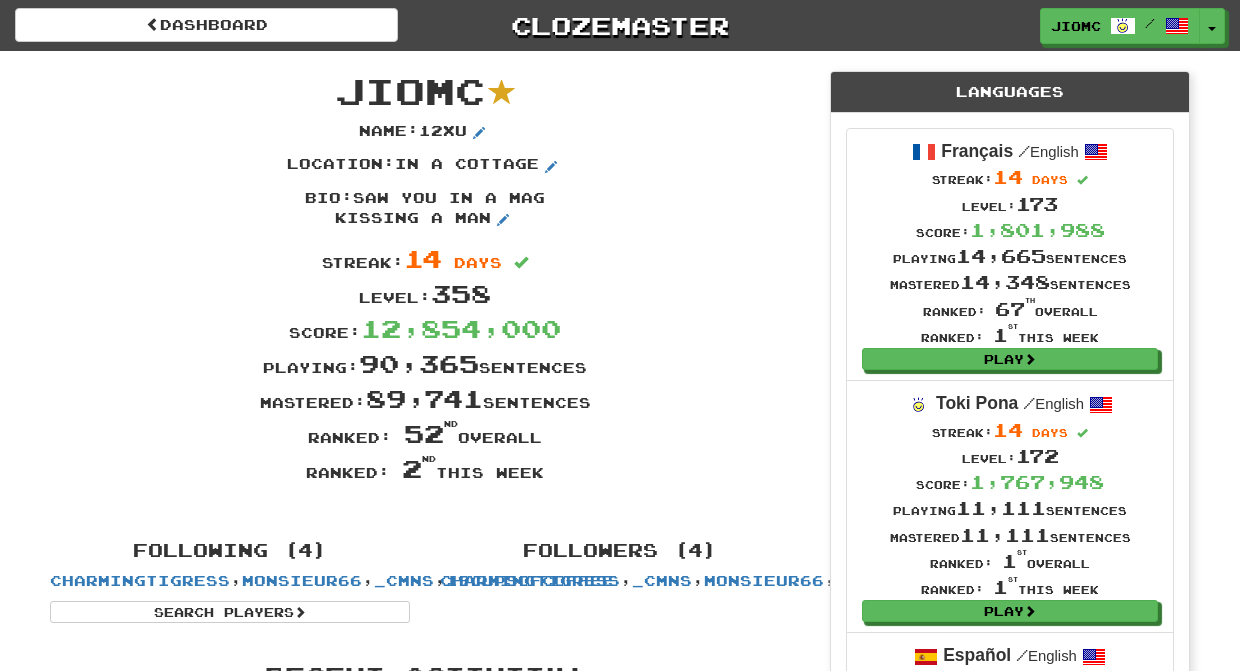 click on "JioMc" at bounding box center [410, 90] 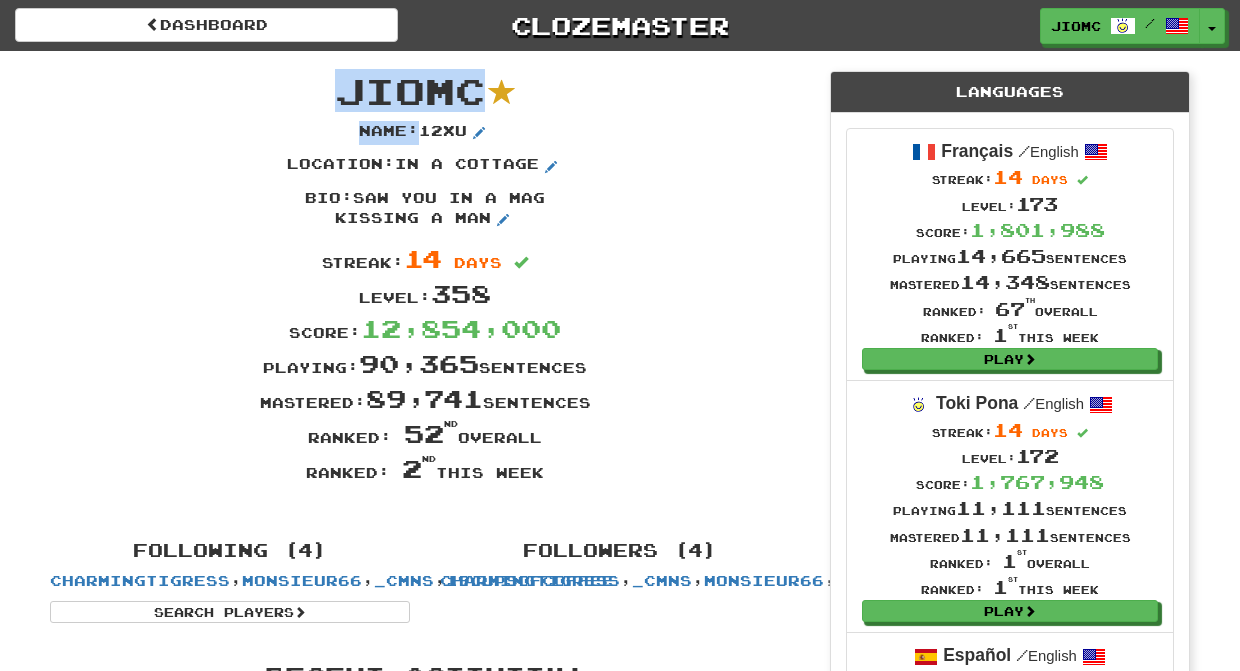 drag, startPoint x: 576, startPoint y: 472, endPoint x: 339, endPoint y: 82, distance: 456.365 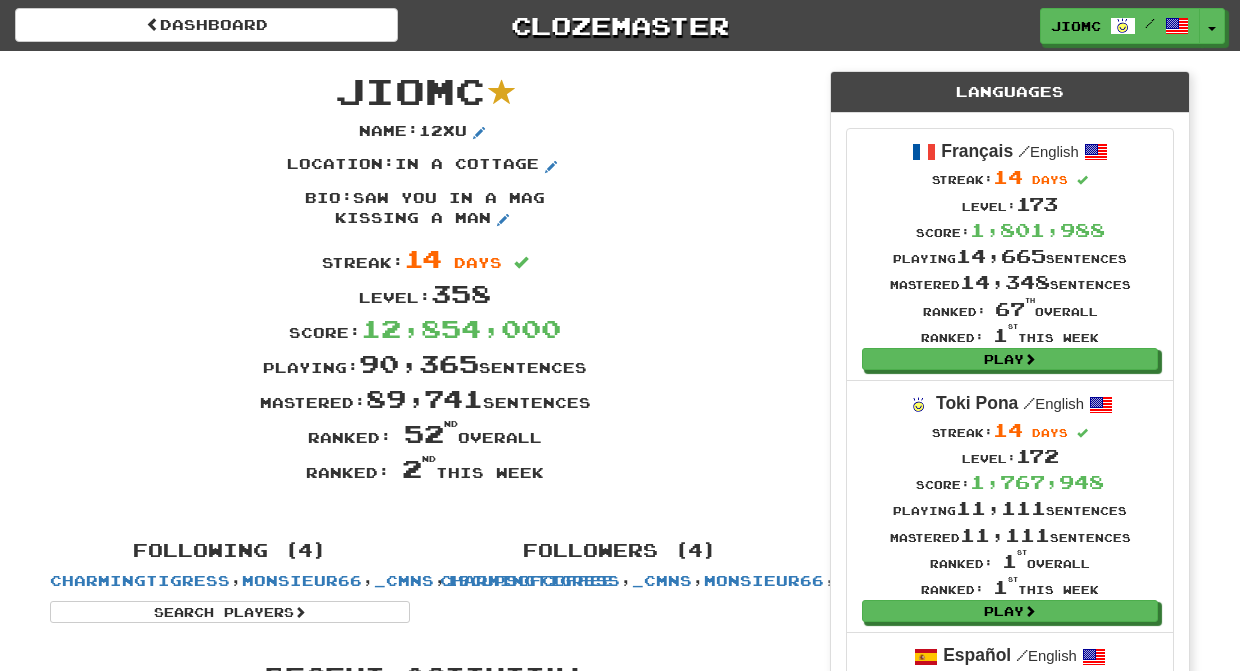 click on "JioMc" at bounding box center [410, 90] 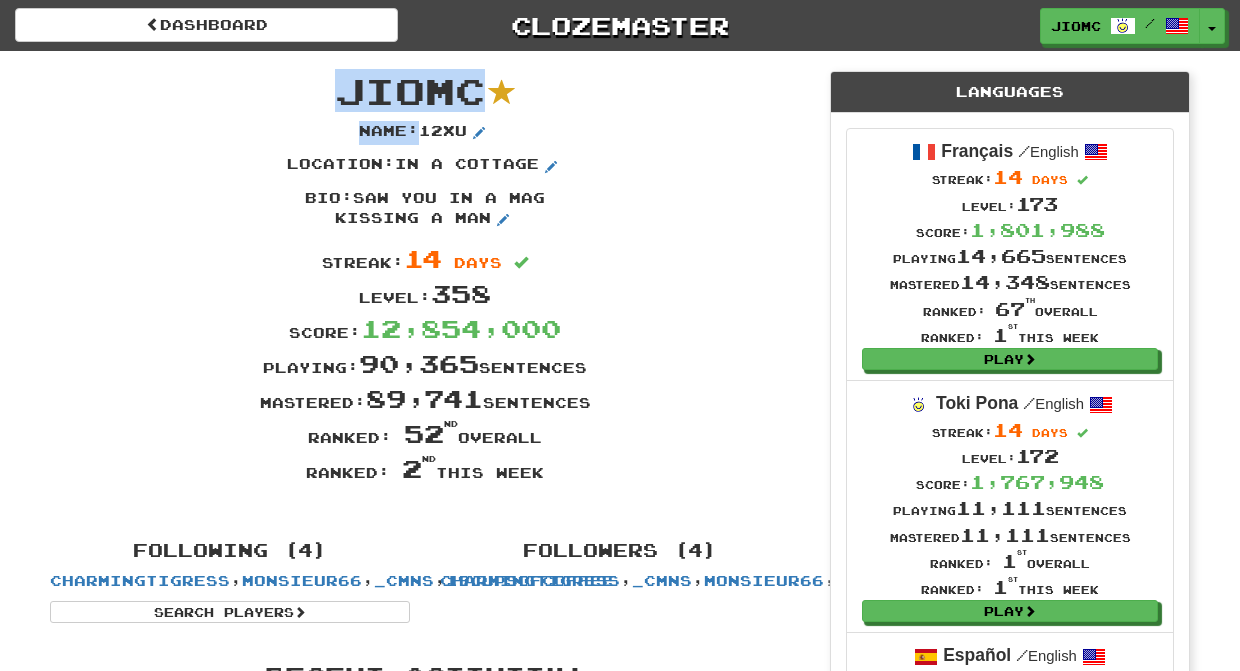 drag, startPoint x: 577, startPoint y: 470, endPoint x: 320, endPoint y: 88, distance: 460.40524 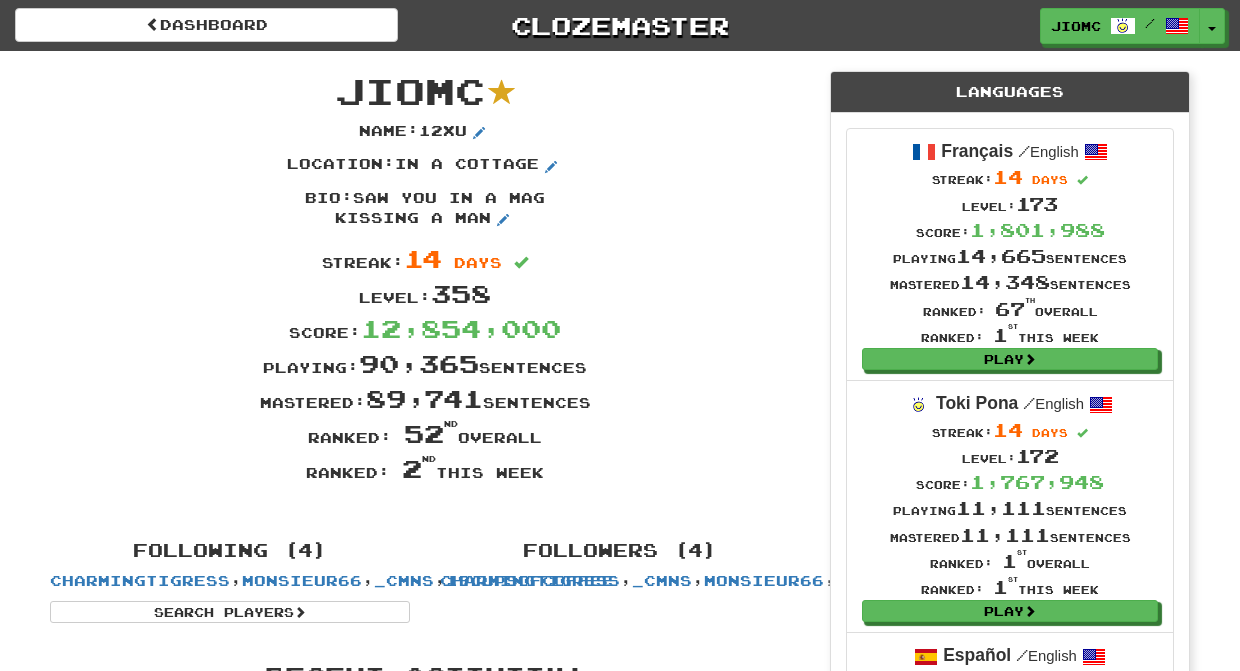 click on "JioMc" at bounding box center (410, 90) 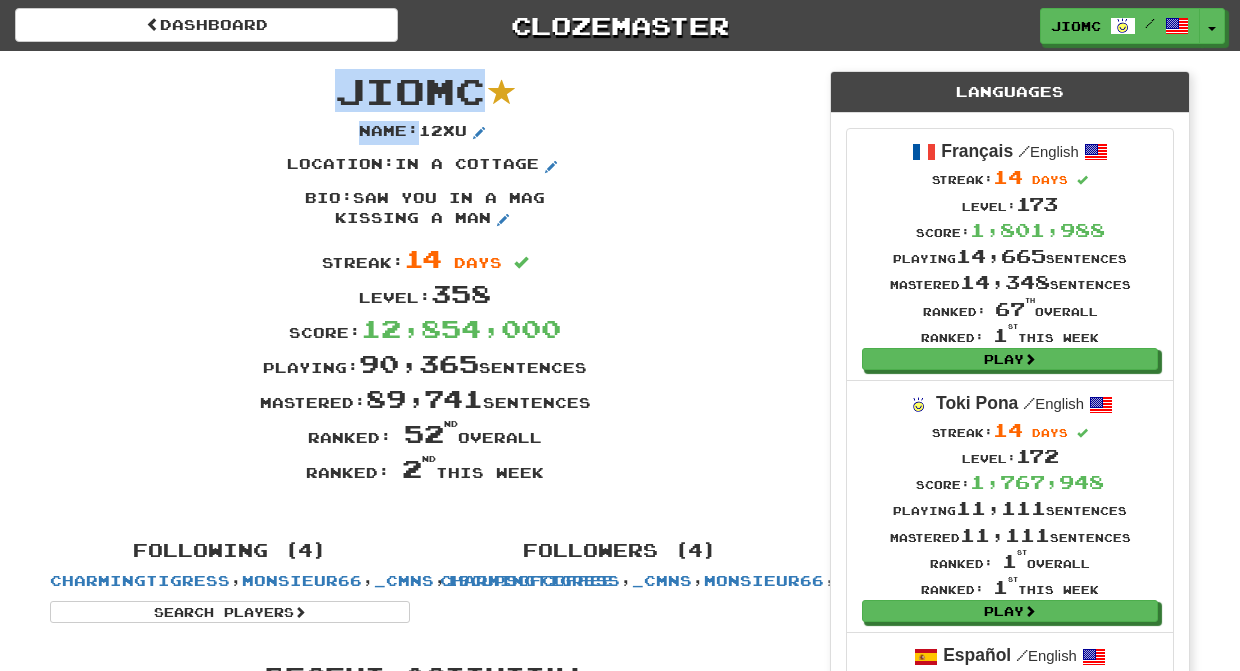 drag, startPoint x: 546, startPoint y: 473, endPoint x: 347, endPoint y: 93, distance: 428.95337 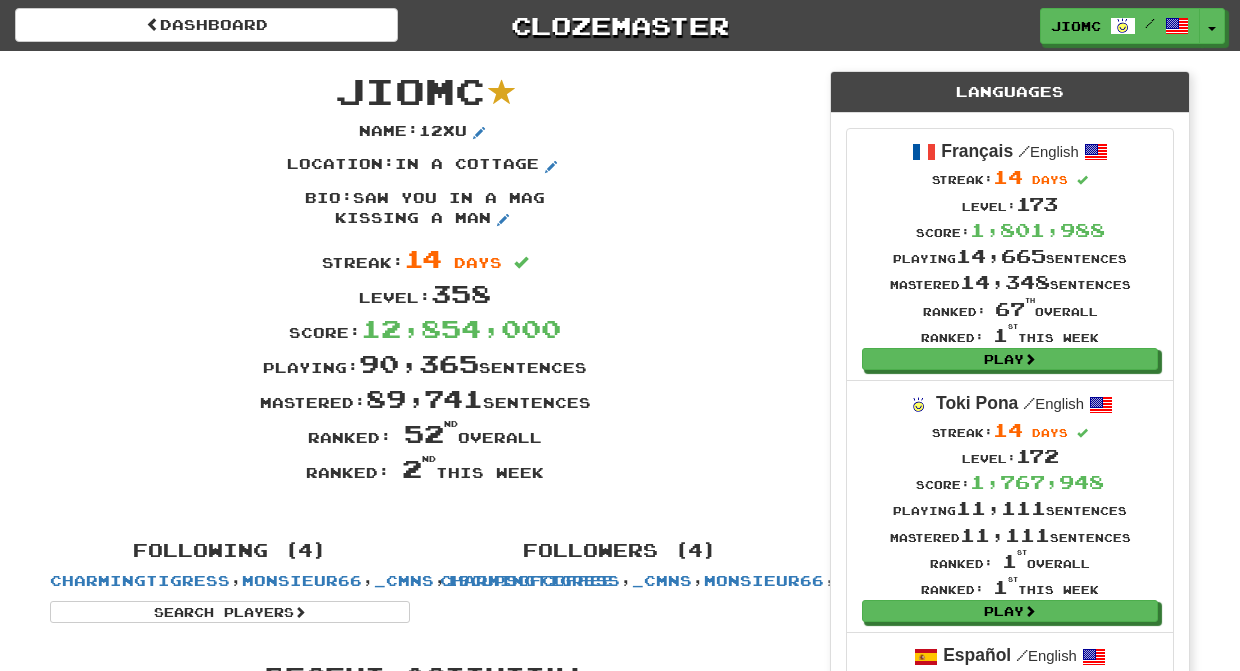click on "JioMc" at bounding box center (410, 90) 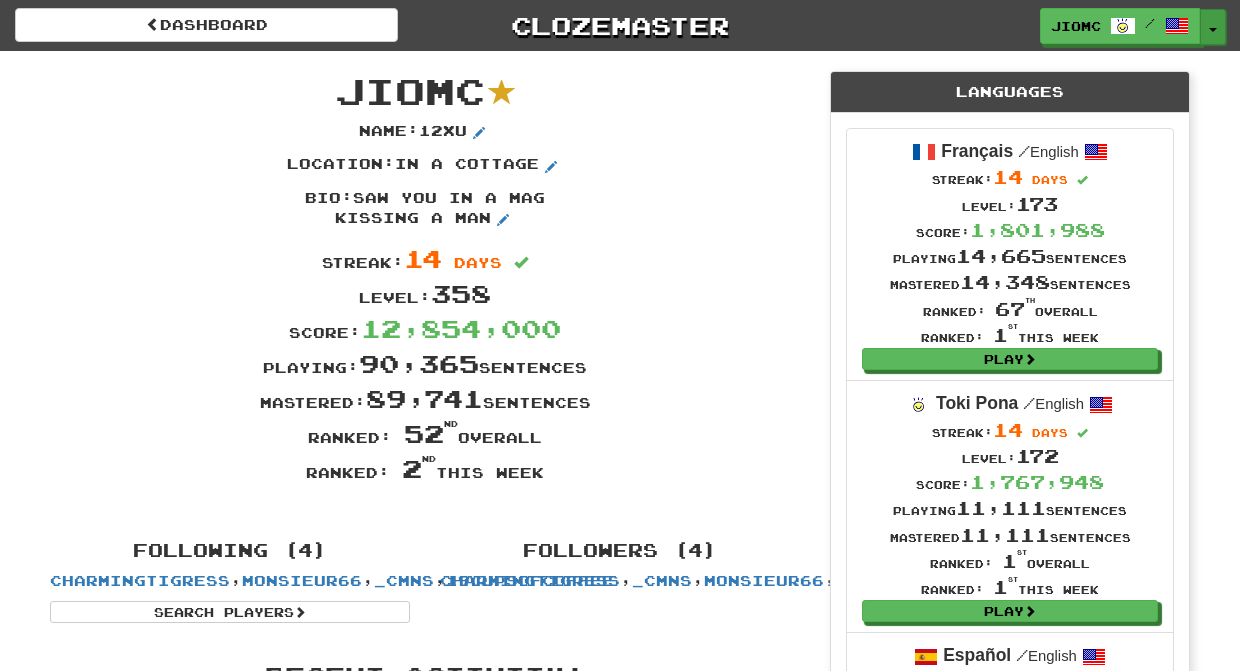 click on "Toggle Dropdown" at bounding box center [1213, 27] 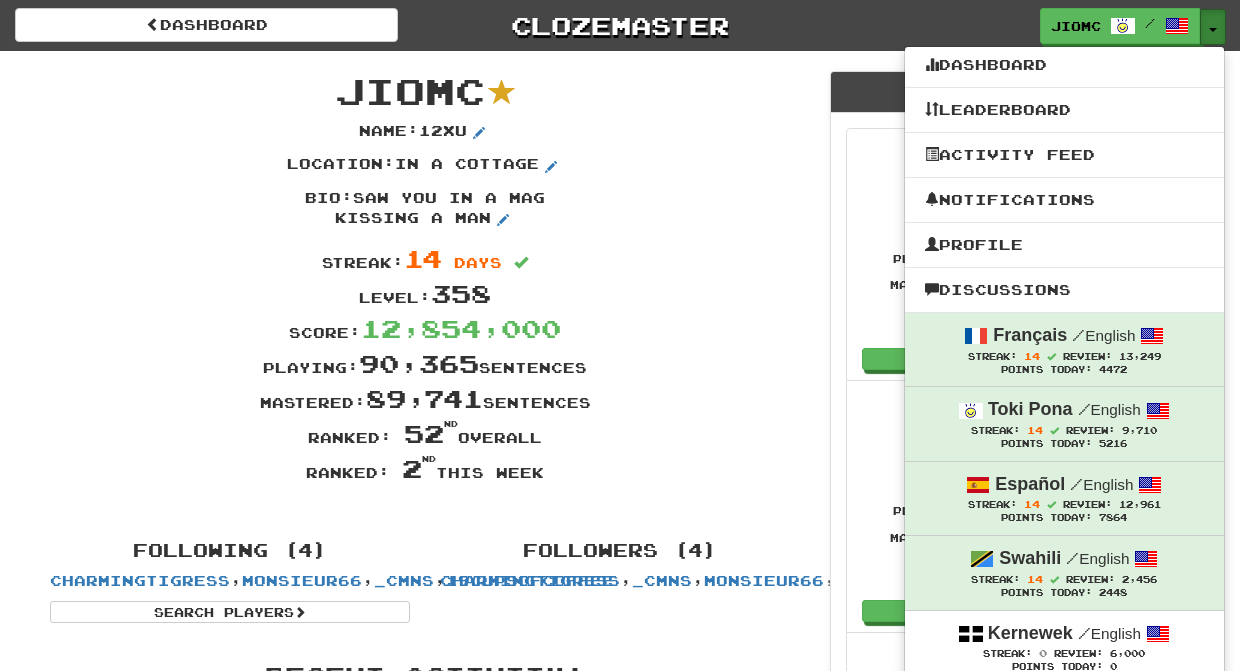 click on "Toggle Dropdown" at bounding box center (1213, 27) 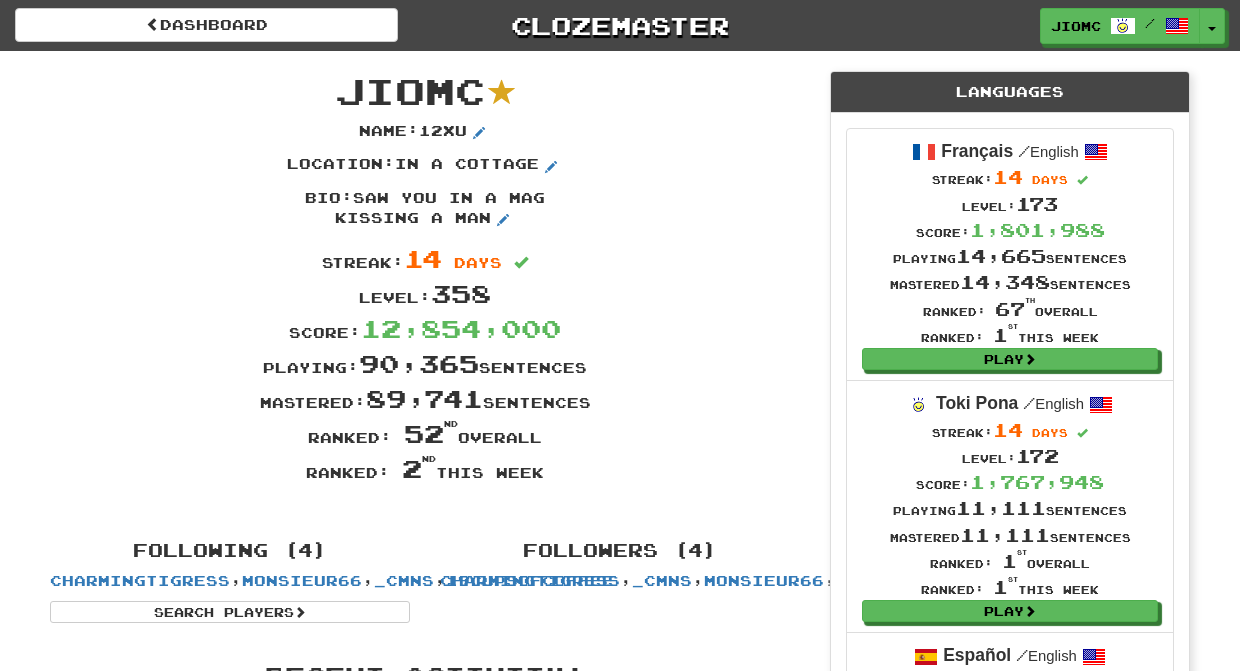drag, startPoint x: 345, startPoint y: 85, endPoint x: 570, endPoint y: 482, distance: 456.32663 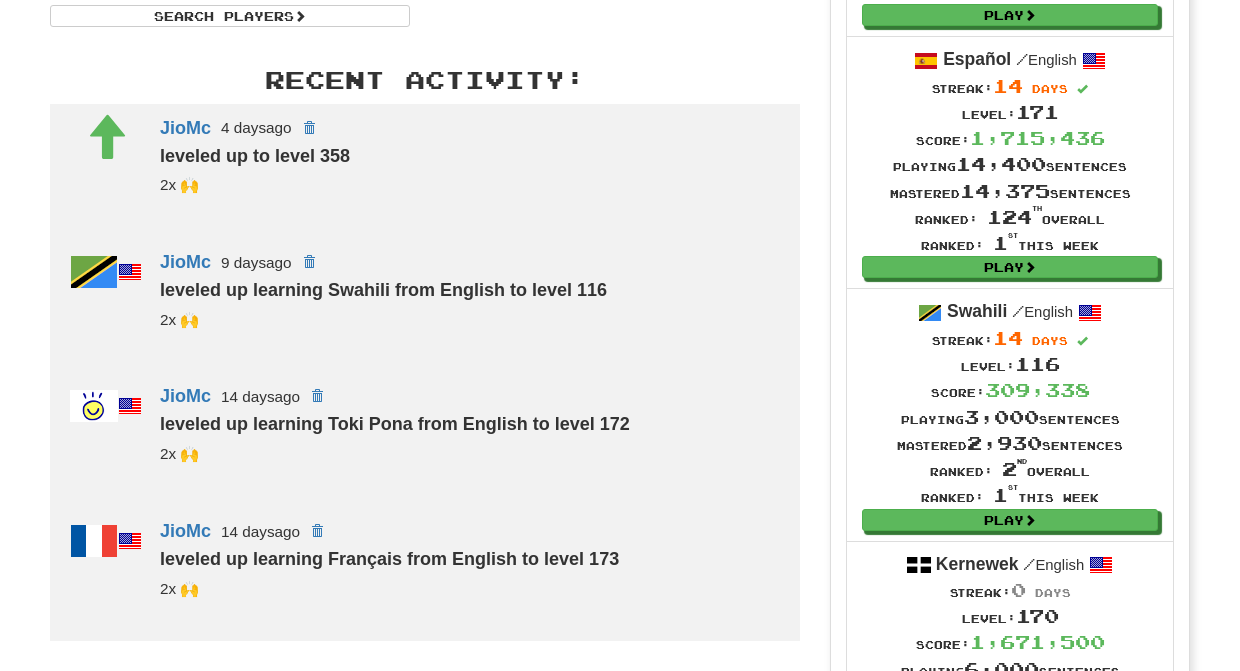 scroll, scrollTop: 592, scrollLeft: 0, axis: vertical 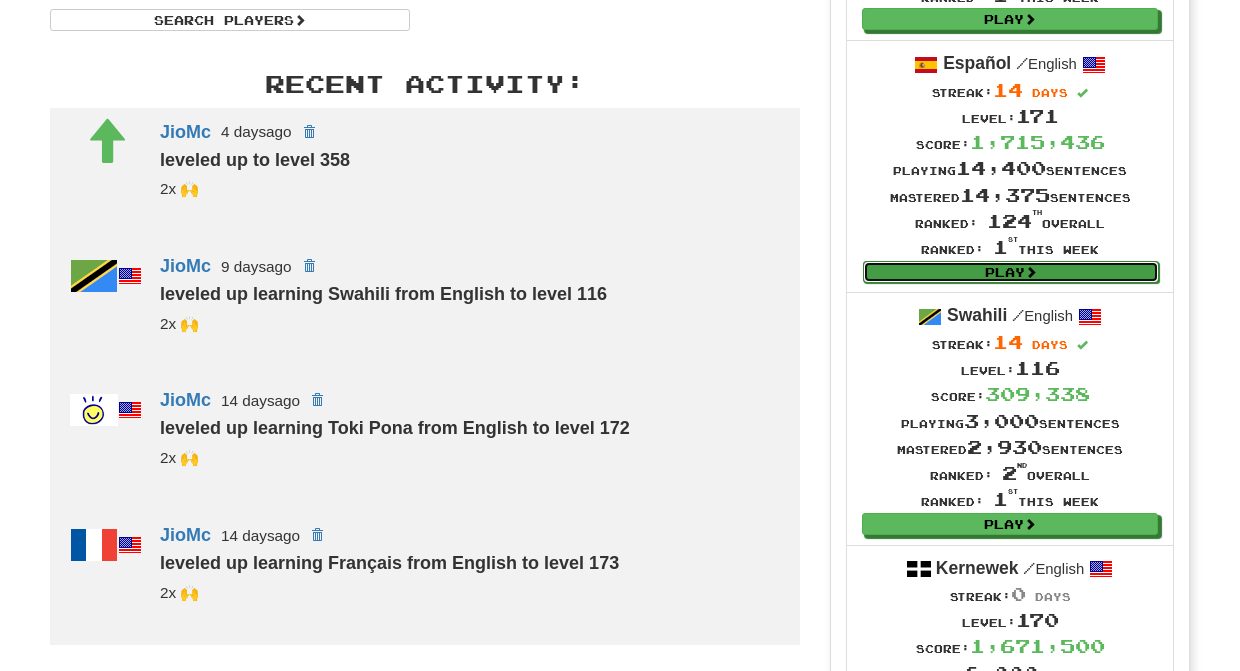 click on "Play" at bounding box center [1011, 272] 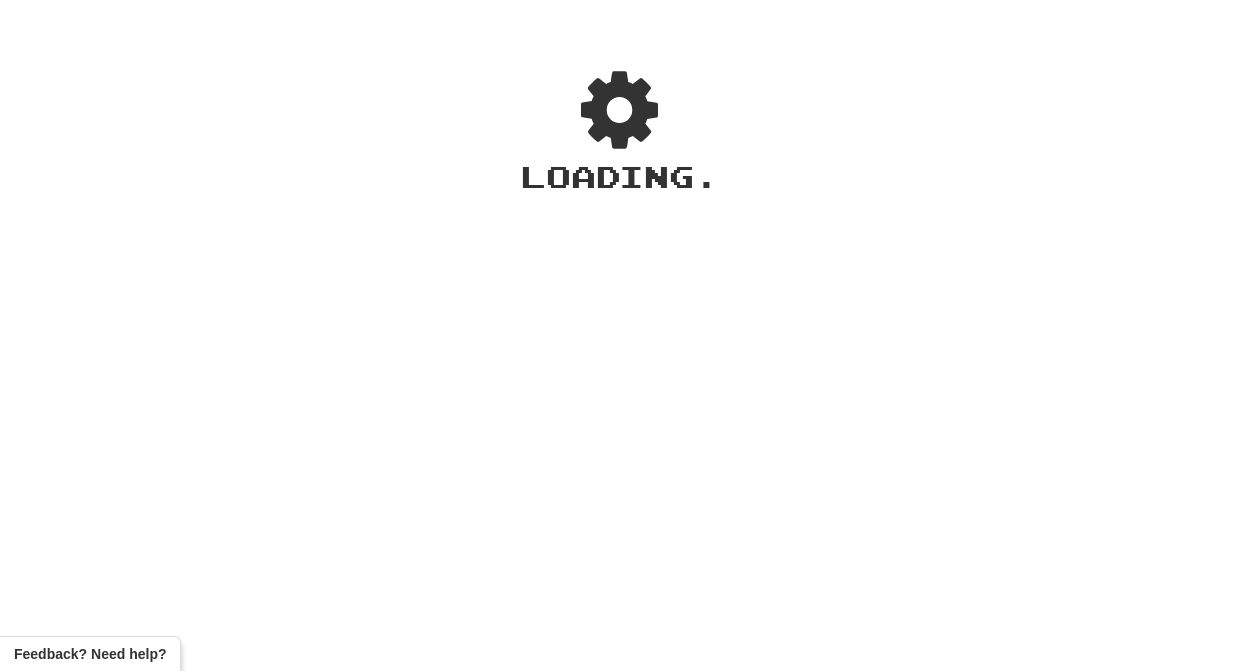 scroll, scrollTop: 0, scrollLeft: 0, axis: both 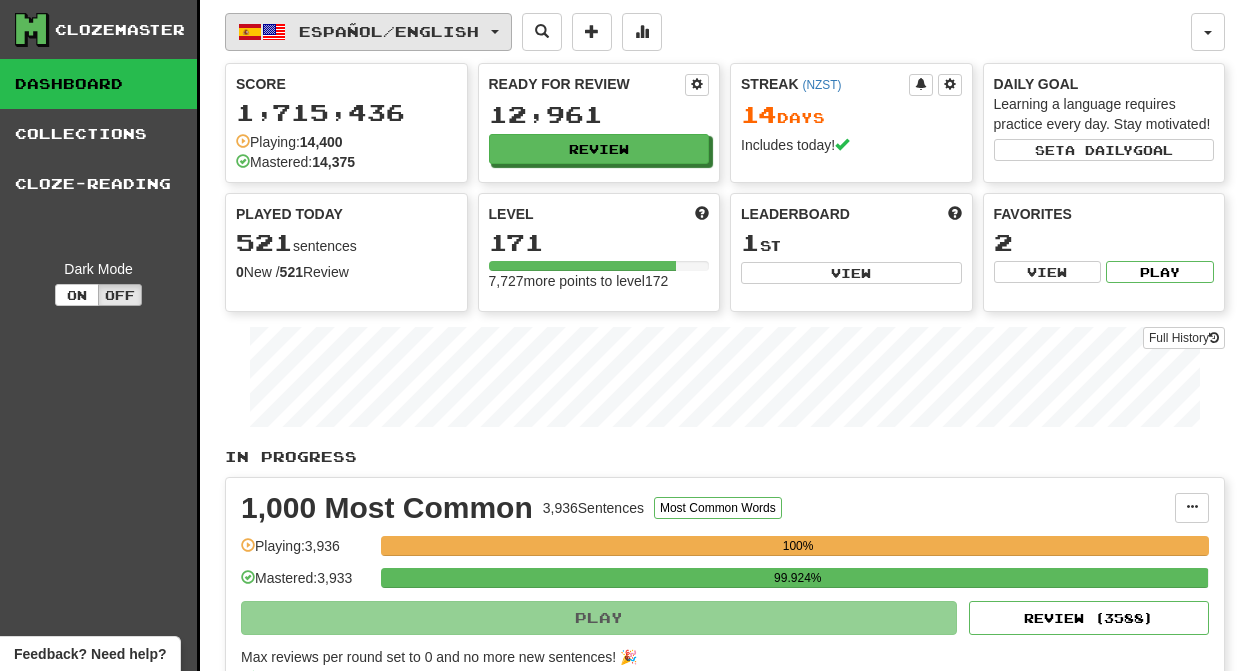 click on "Español  /  English" at bounding box center (368, 32) 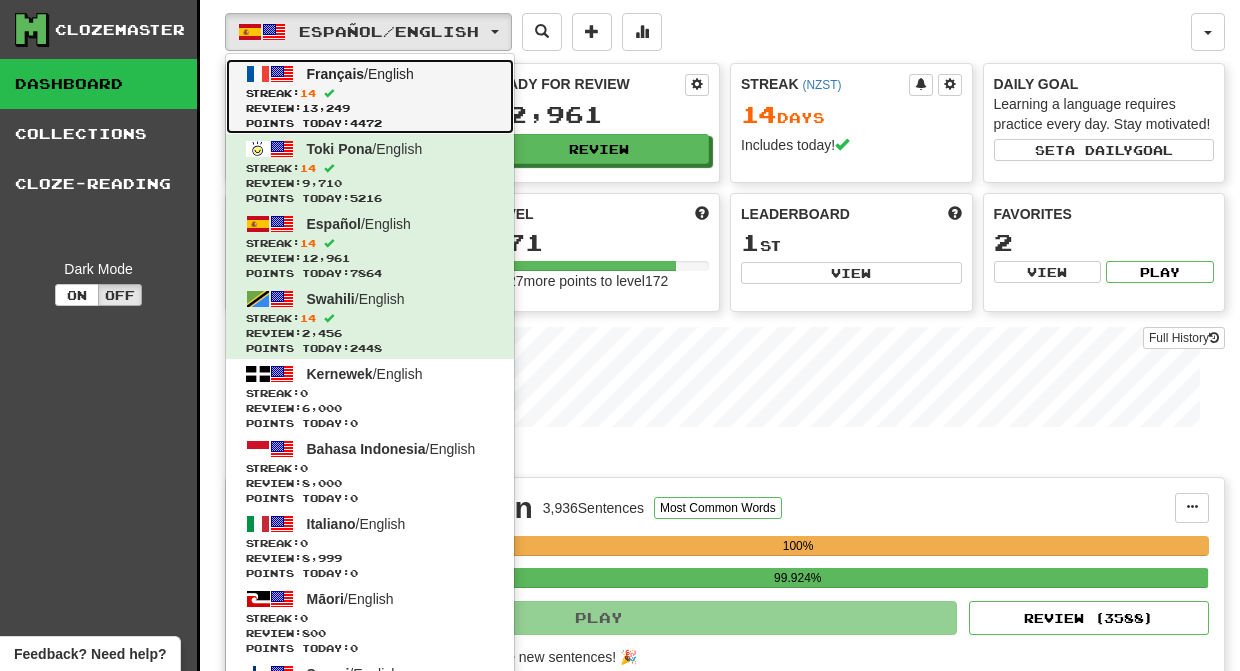 click at bounding box center [329, 93] 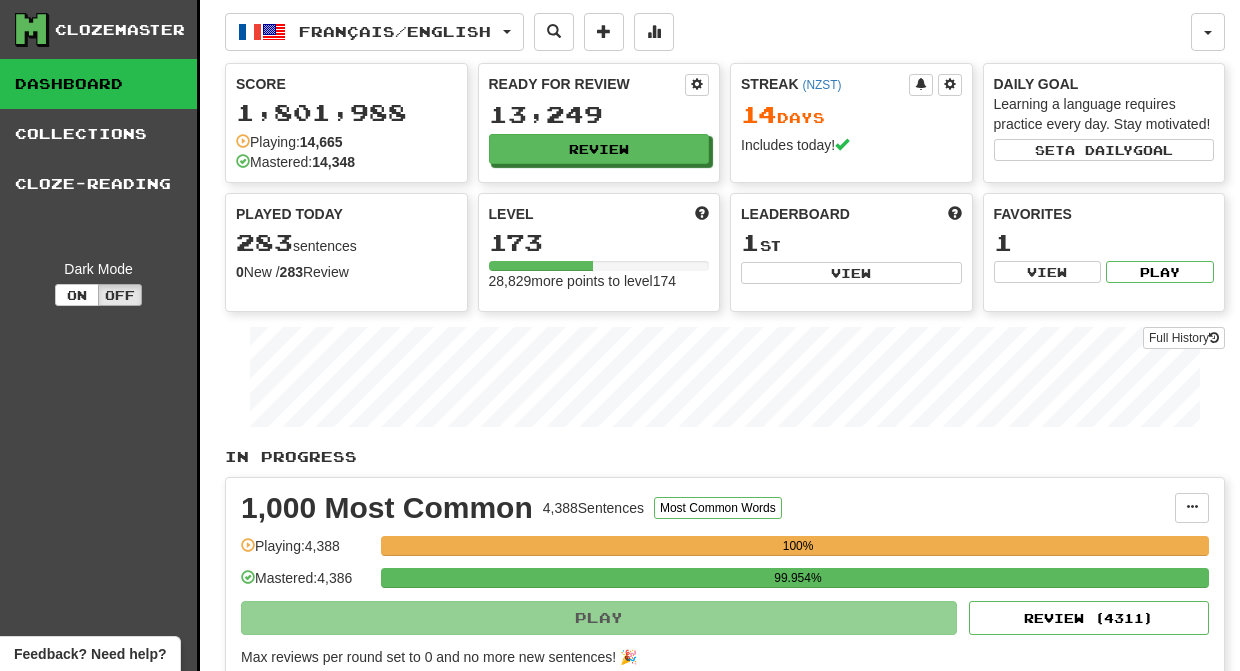 scroll, scrollTop: 0, scrollLeft: 0, axis: both 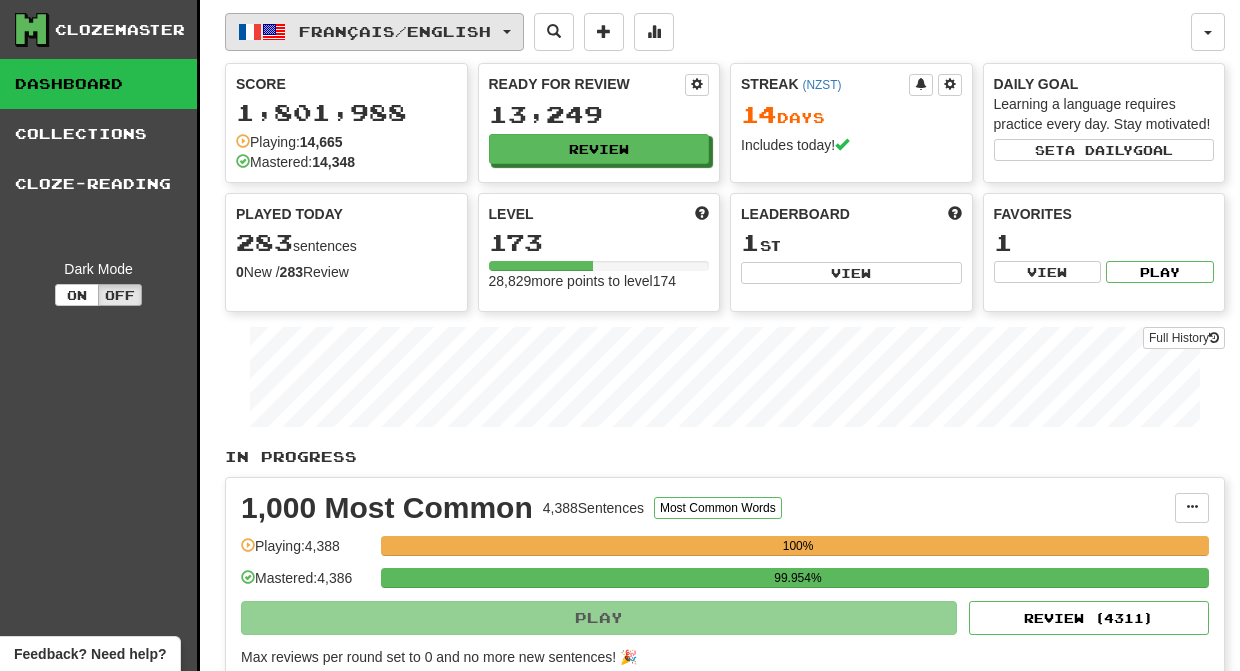 click on "Français  /  English" at bounding box center (395, 31) 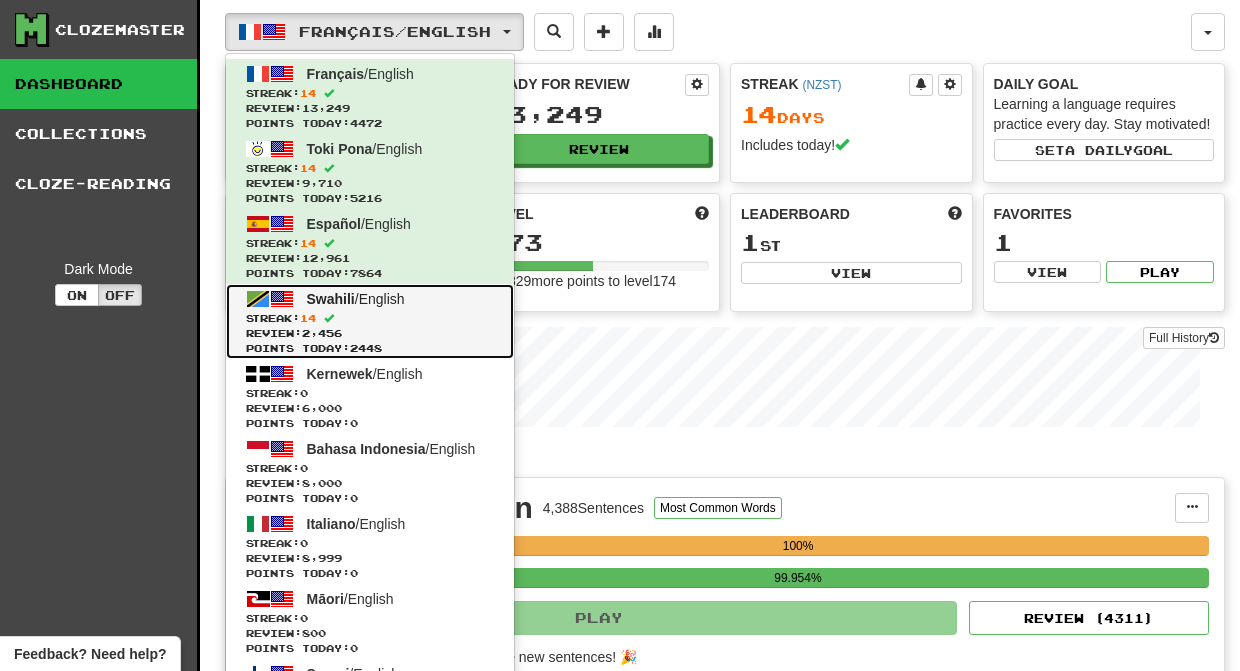 click on "Swahili  /  English Streak:  14   Review:  2,456 Points today:  2448" at bounding box center (370, 321) 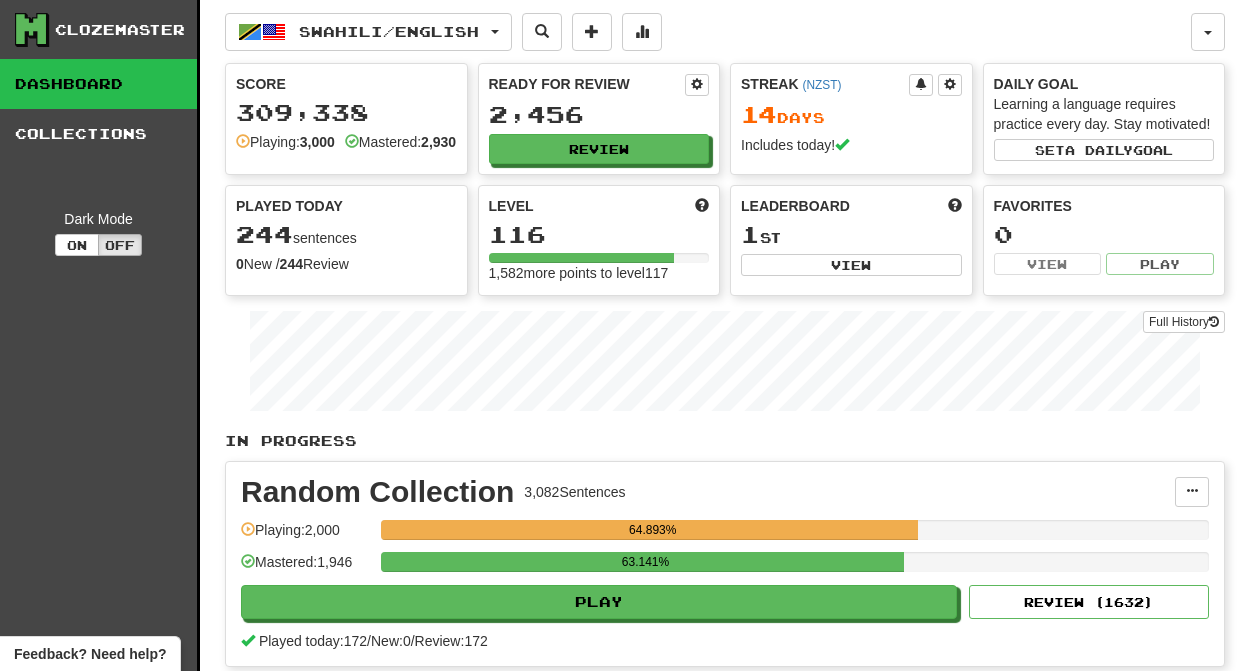 scroll, scrollTop: 0, scrollLeft: 0, axis: both 